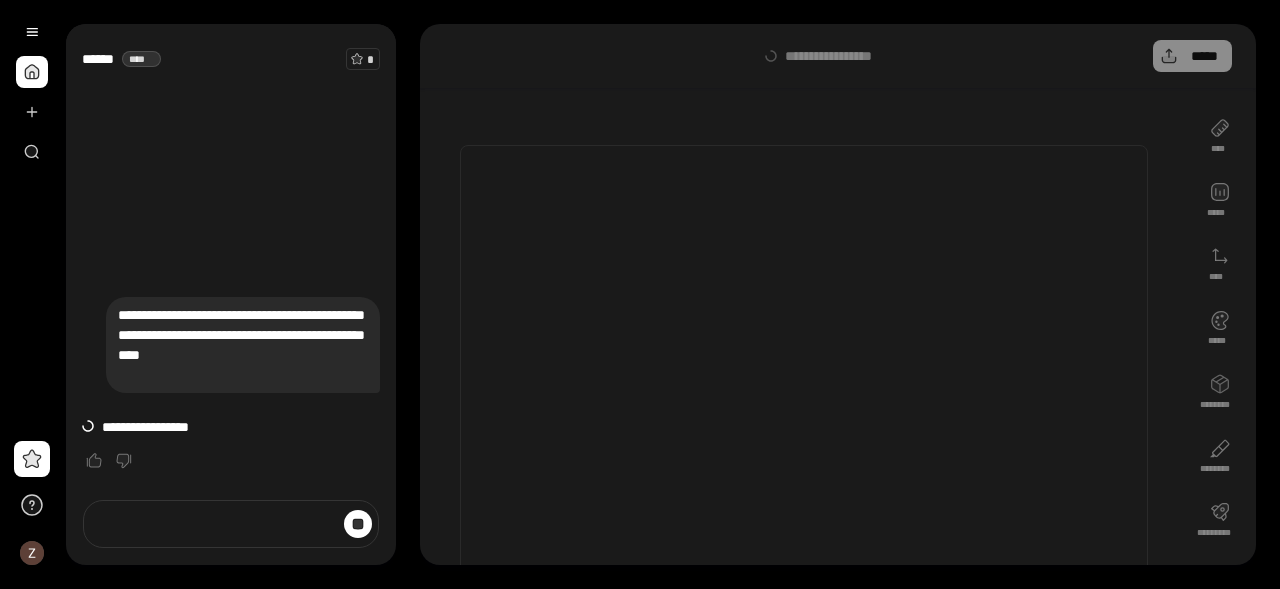 scroll, scrollTop: 0, scrollLeft: 0, axis: both 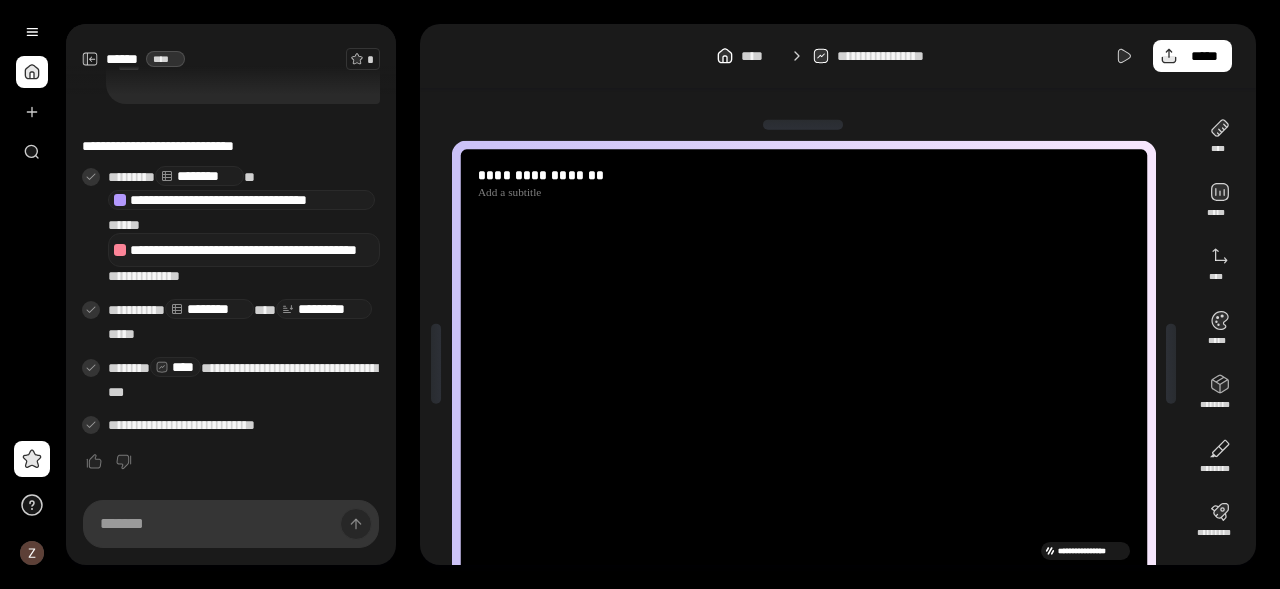 type on "**********" 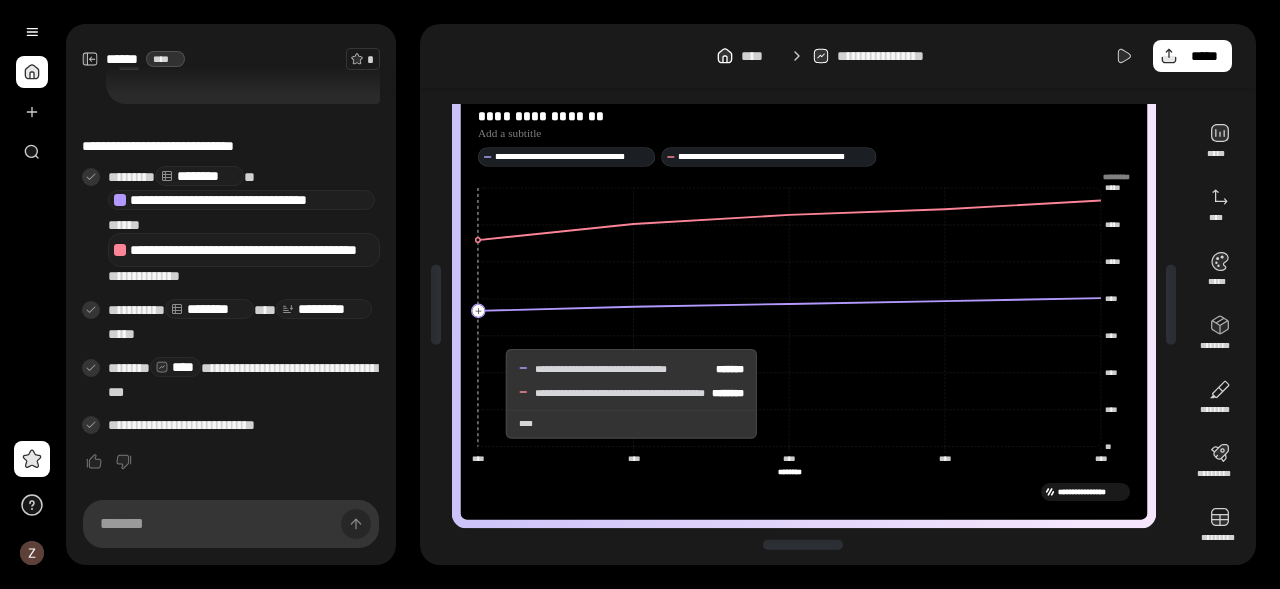 scroll, scrollTop: 0, scrollLeft: 0, axis: both 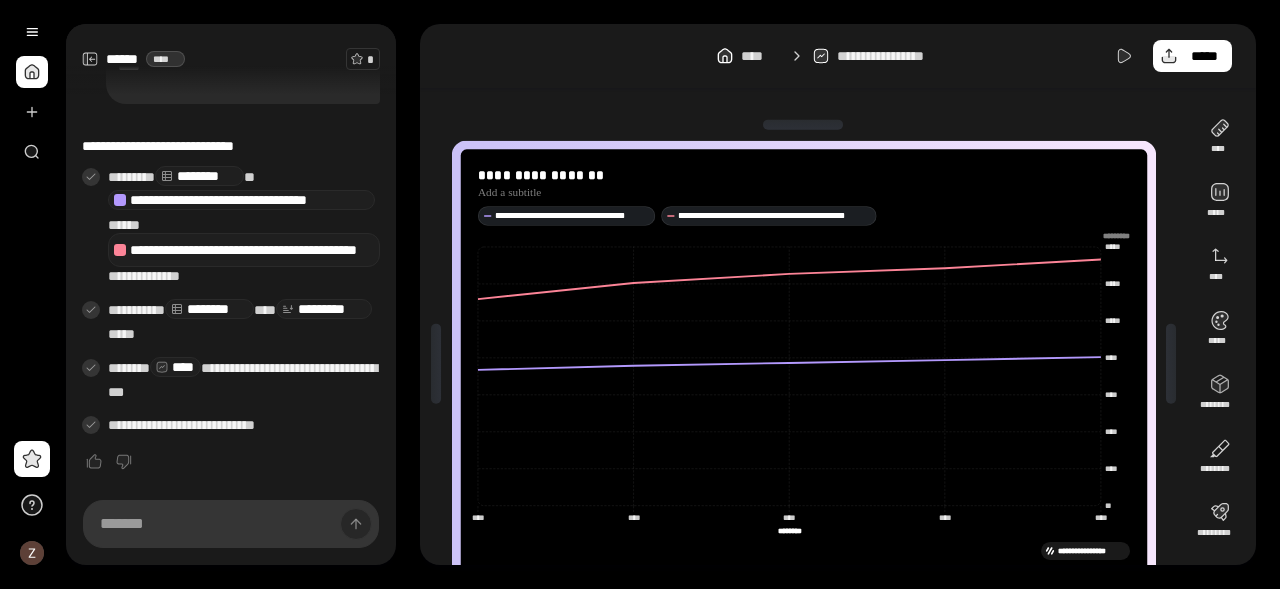 click at bounding box center [32, 72] 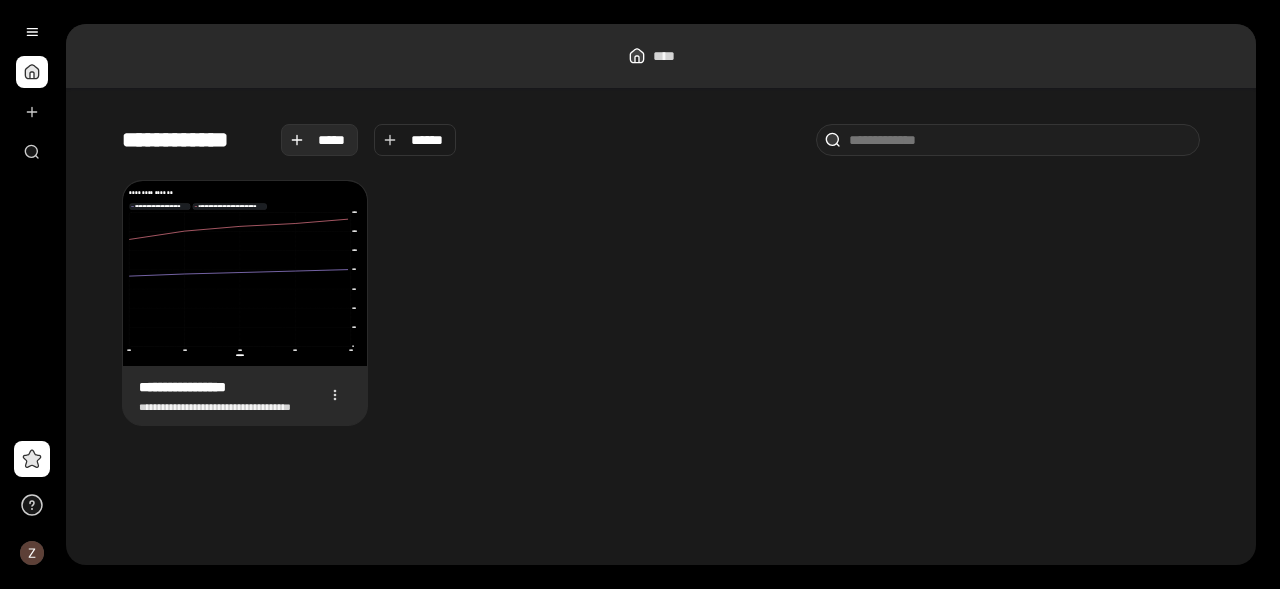 click on "*****" at bounding box center [332, 140] 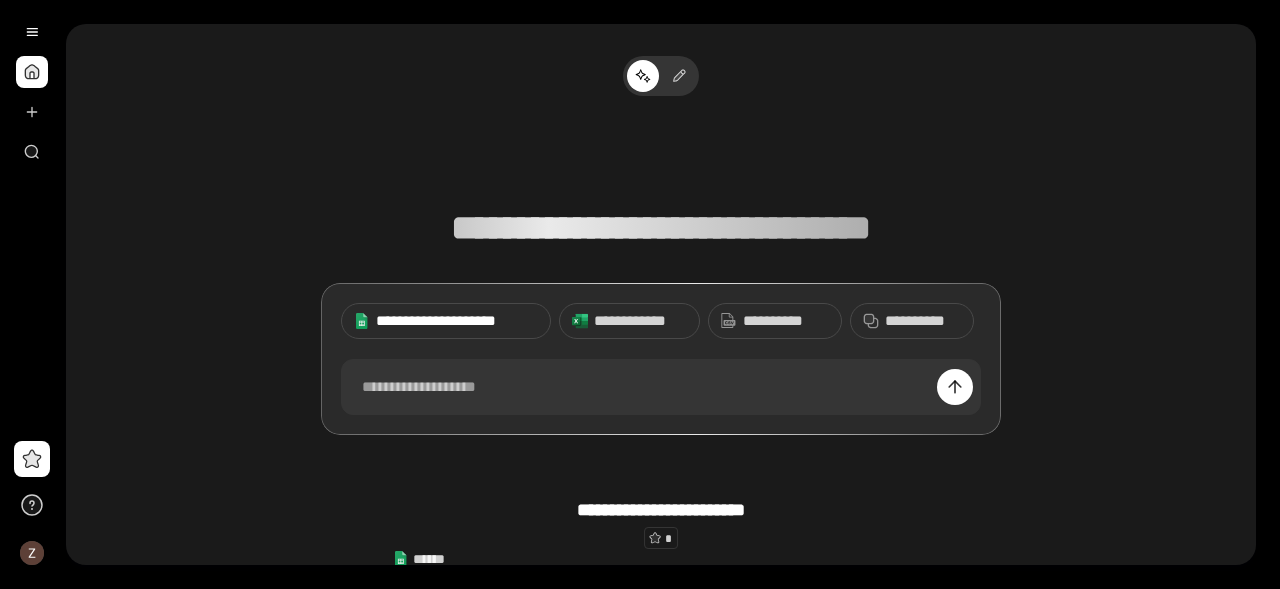 click on "**********" at bounding box center (457, 321) 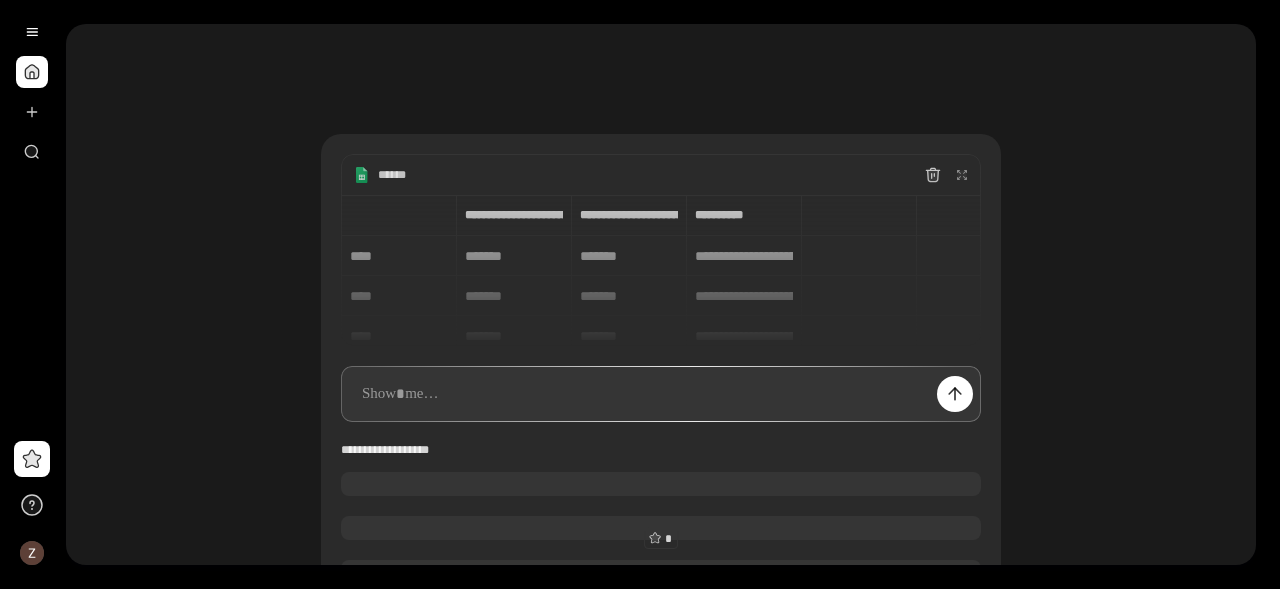 type 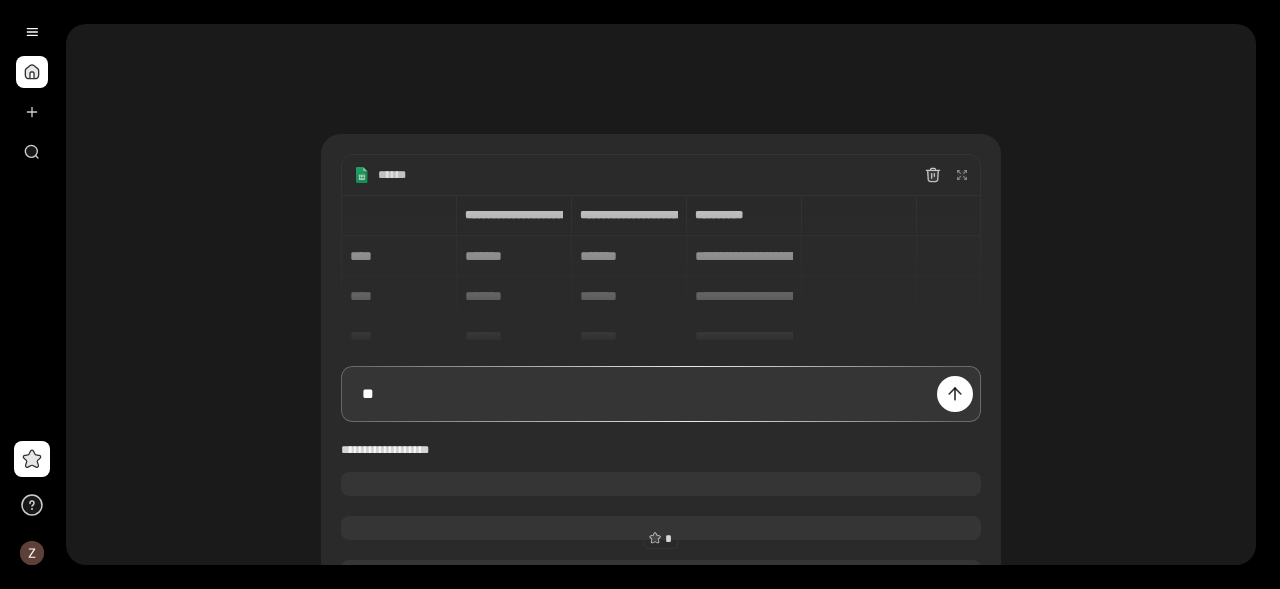 type on "**********" 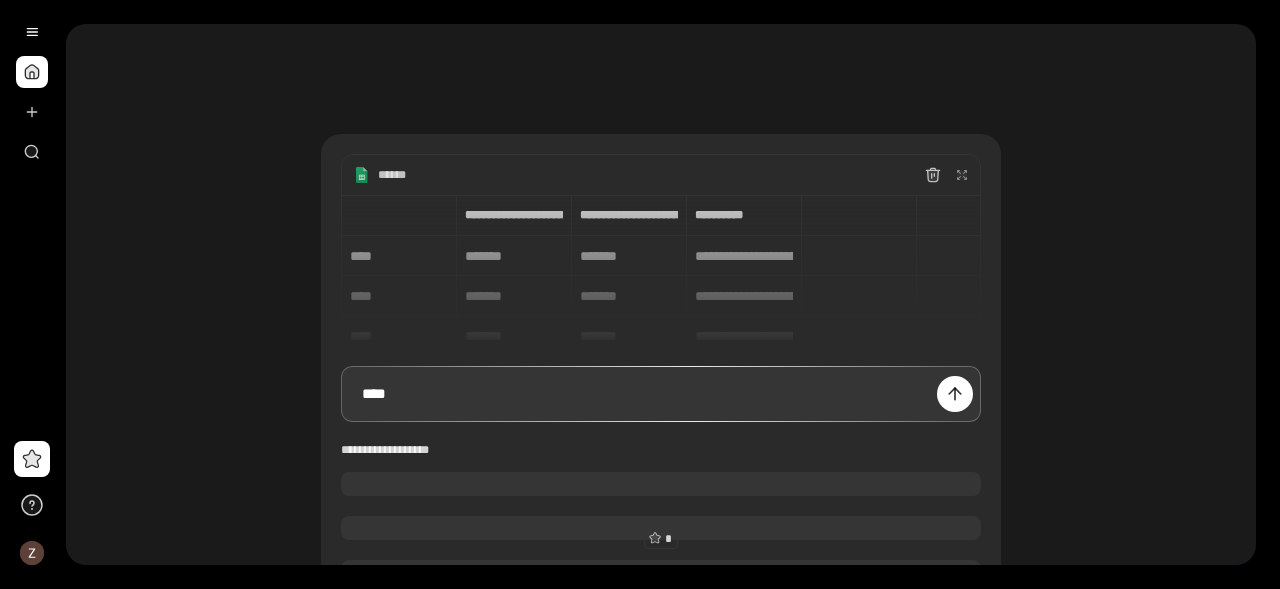 type on "**********" 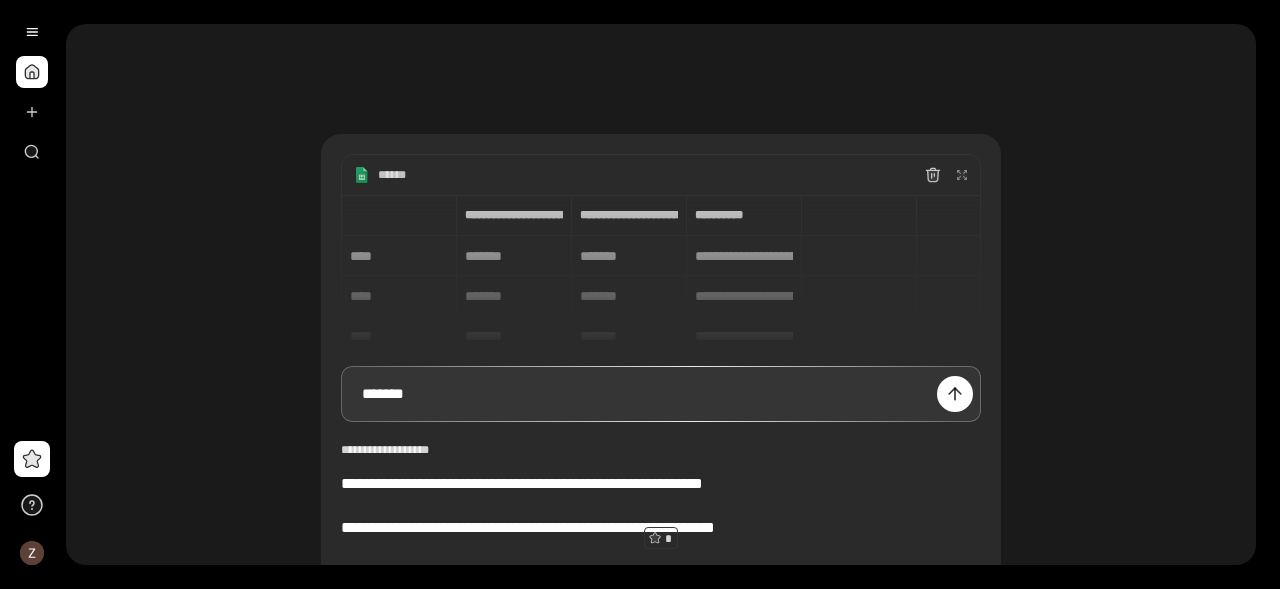 type on "**********" 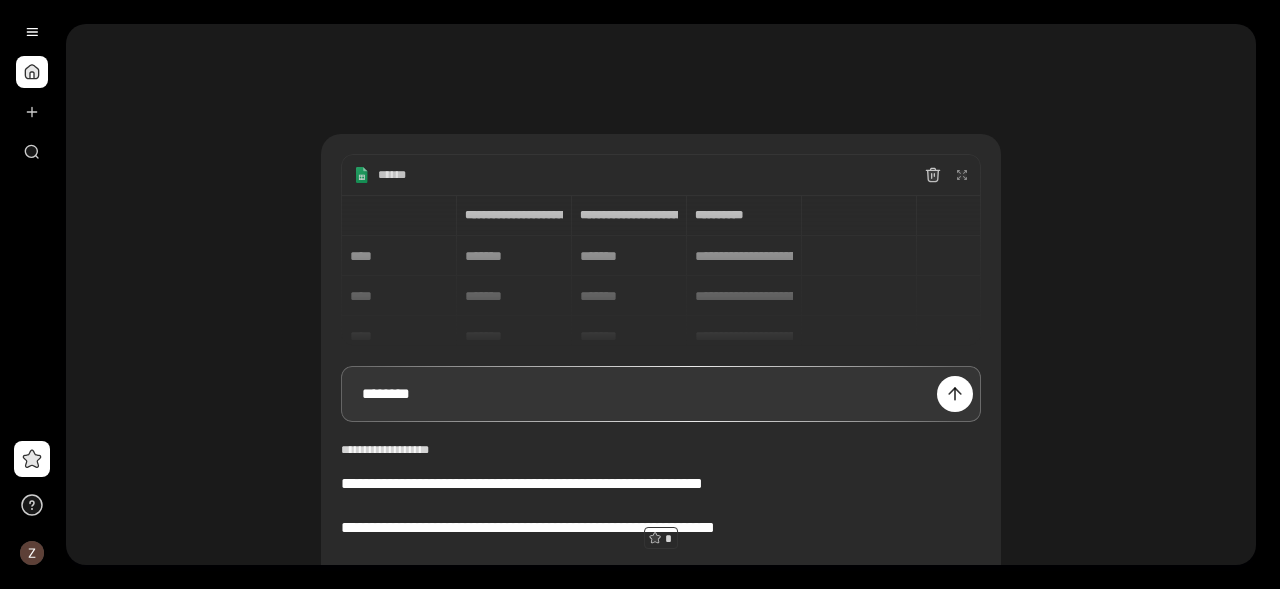 type on "**********" 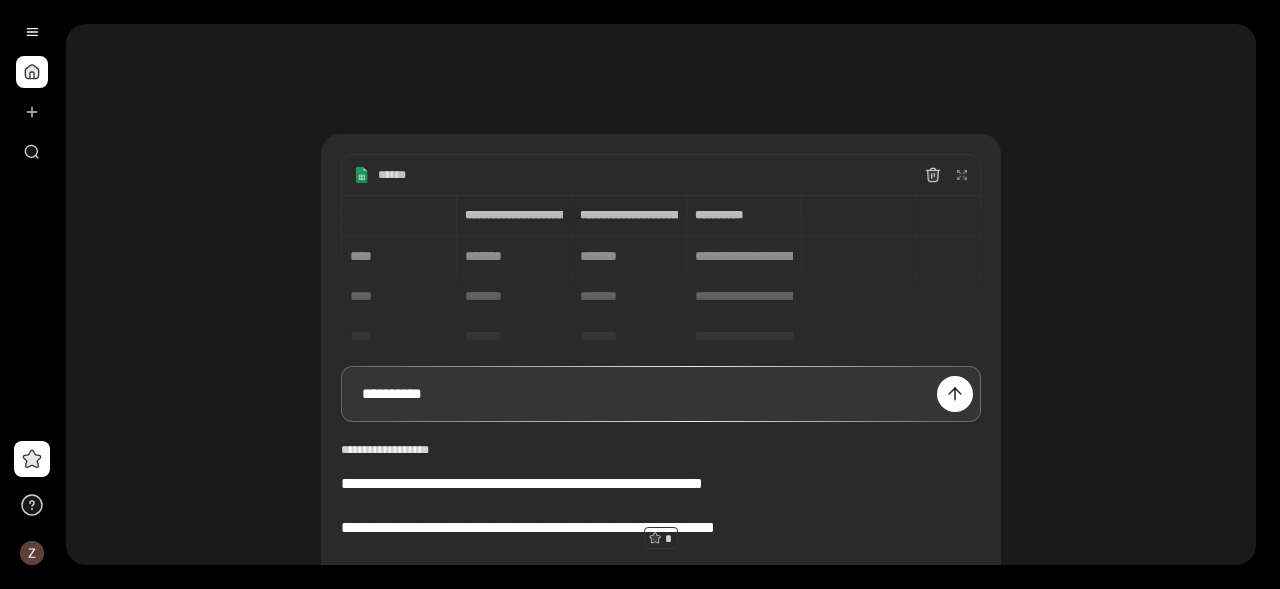 type on "**********" 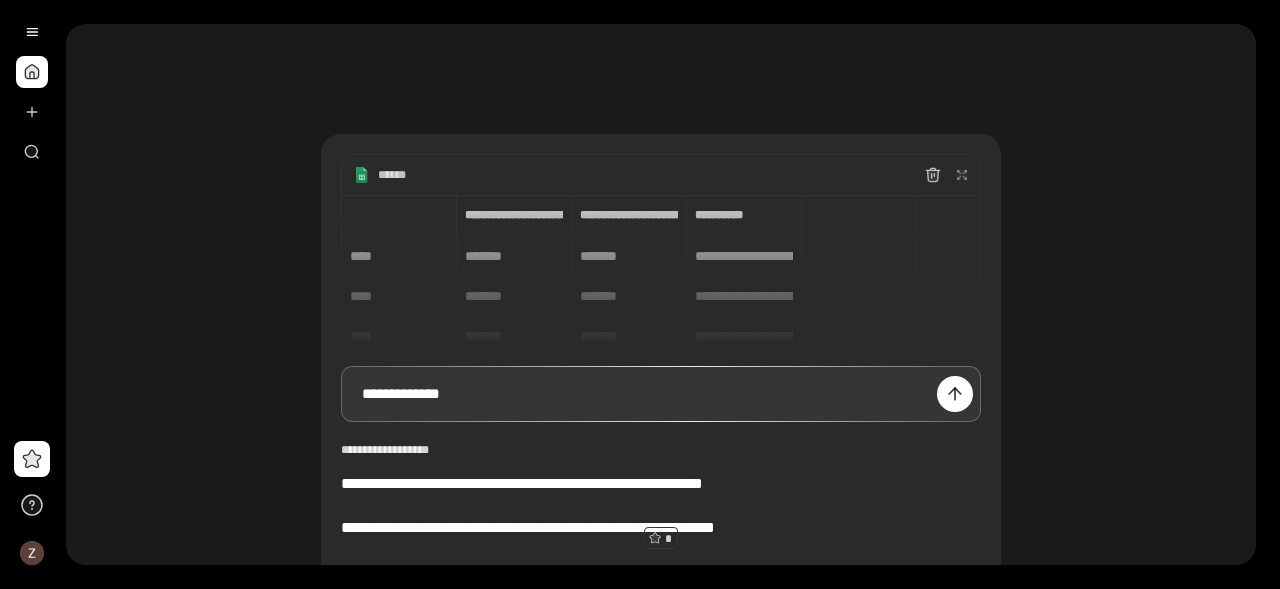 type on "**********" 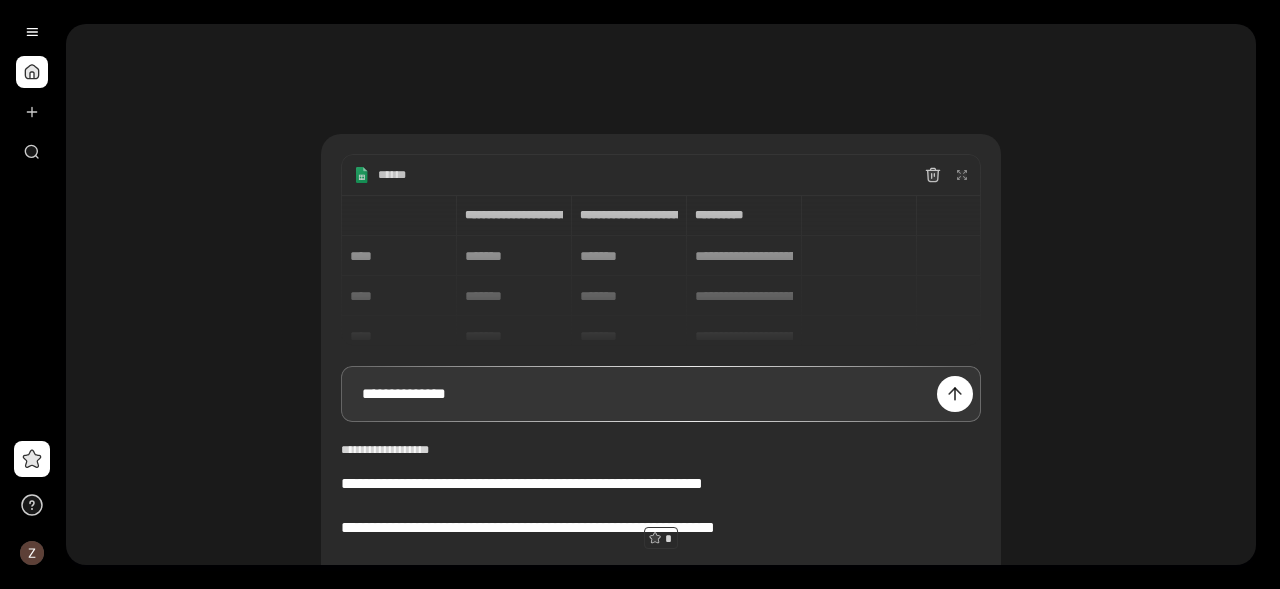 type on "**********" 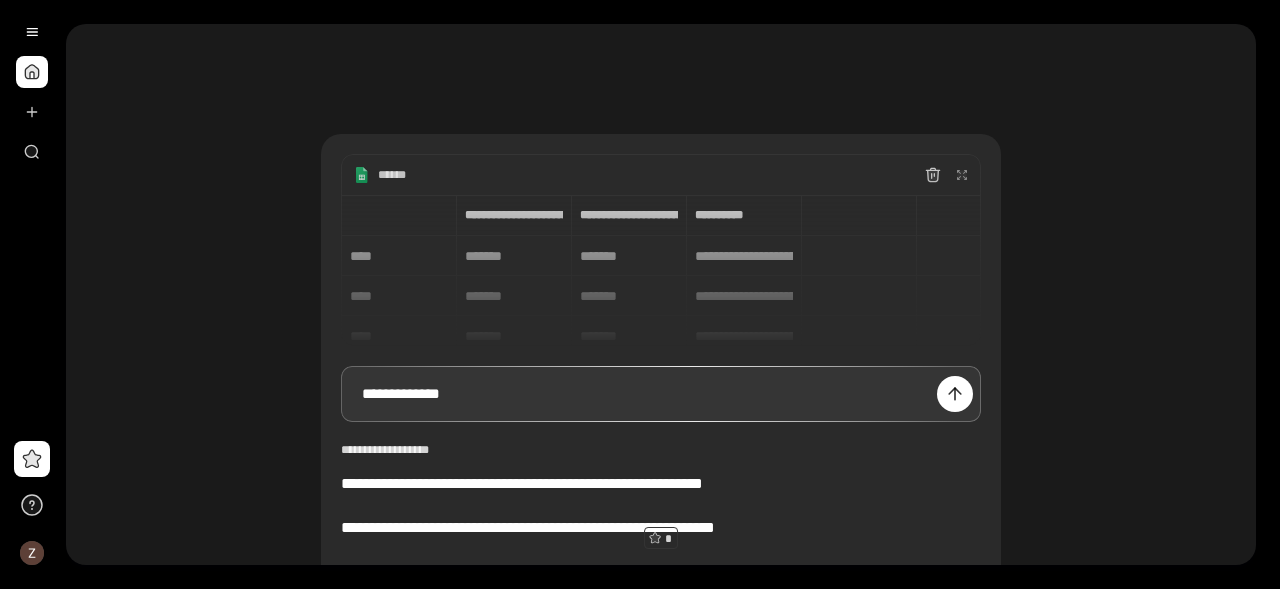 type on "**********" 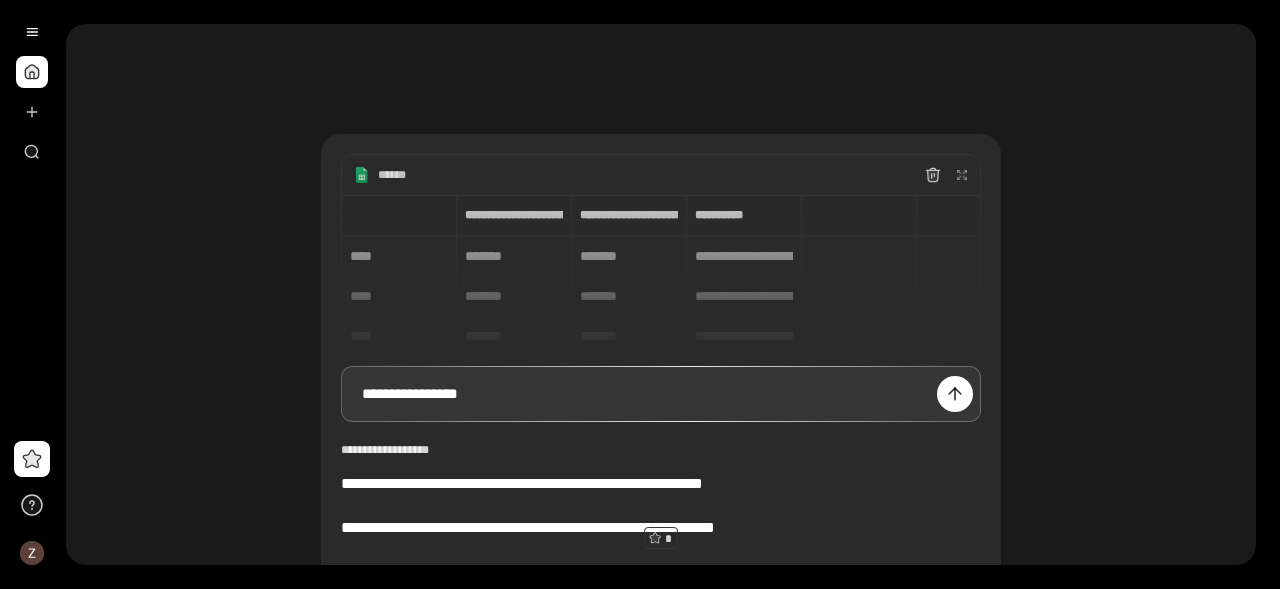 type on "**********" 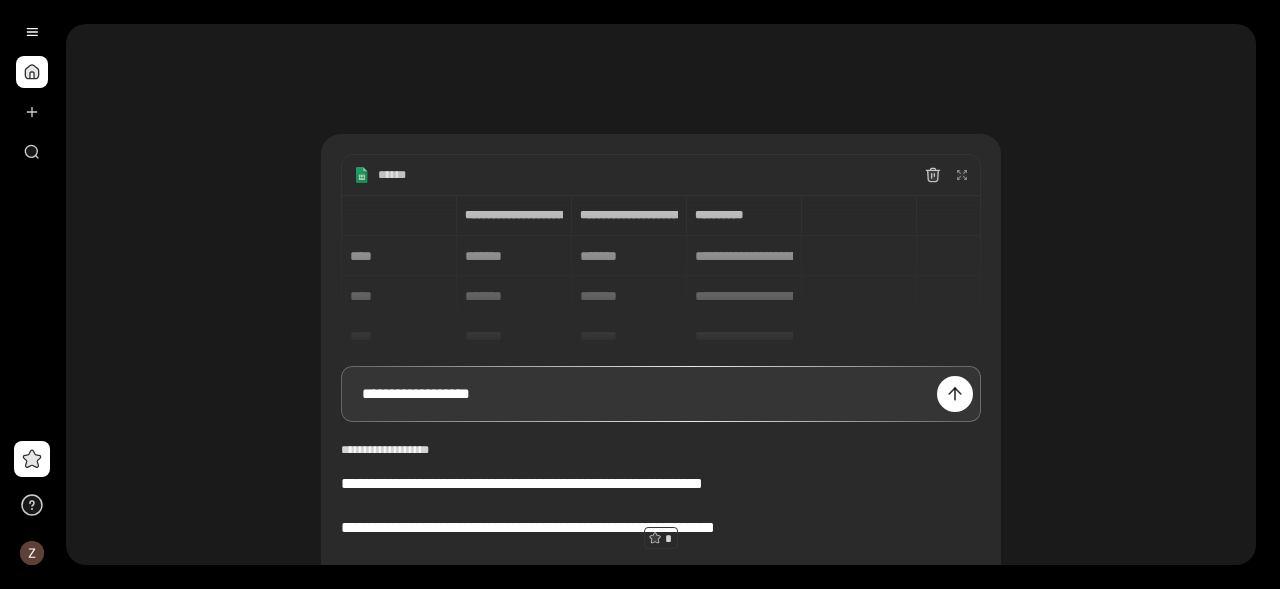 type on "**********" 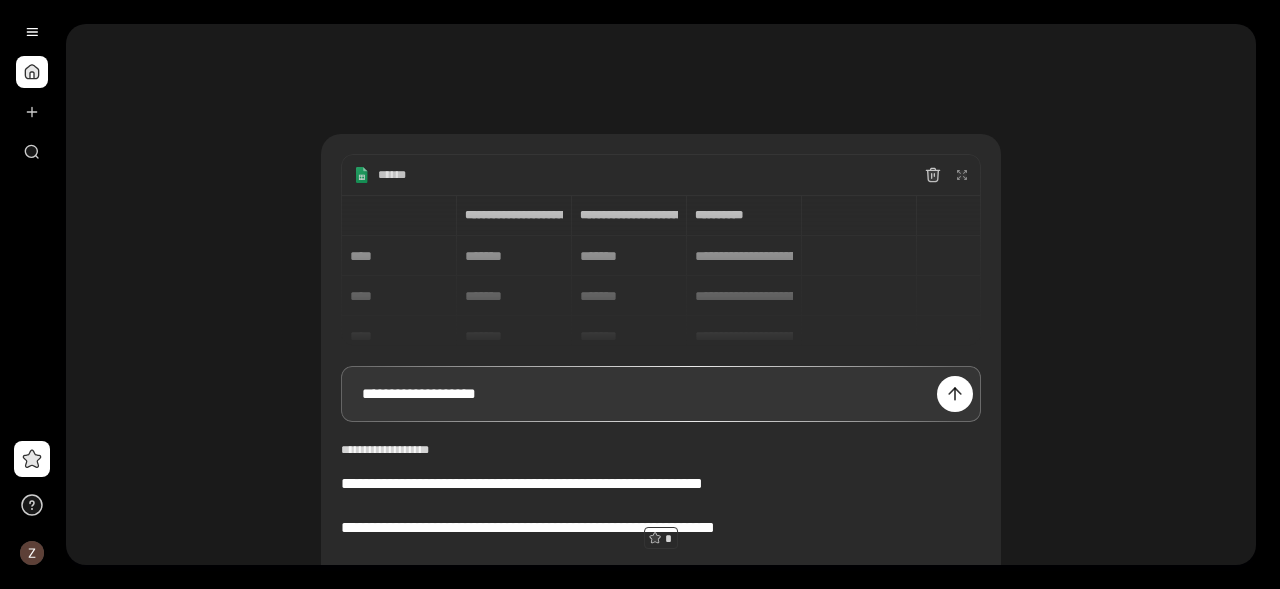 type on "**********" 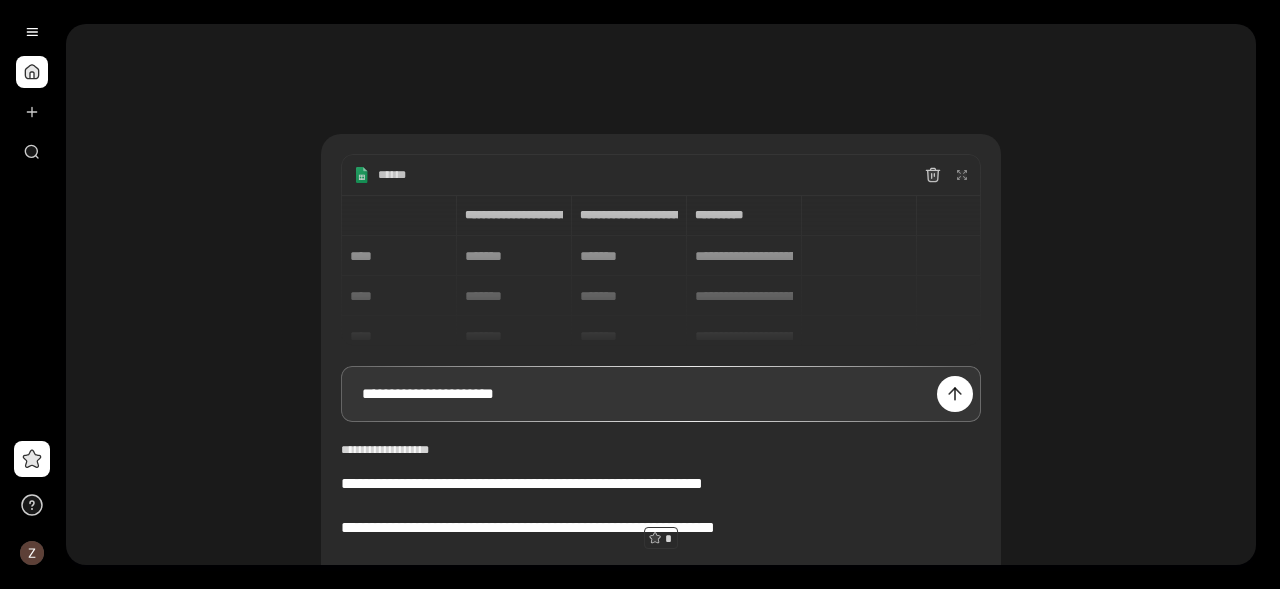 type on "**********" 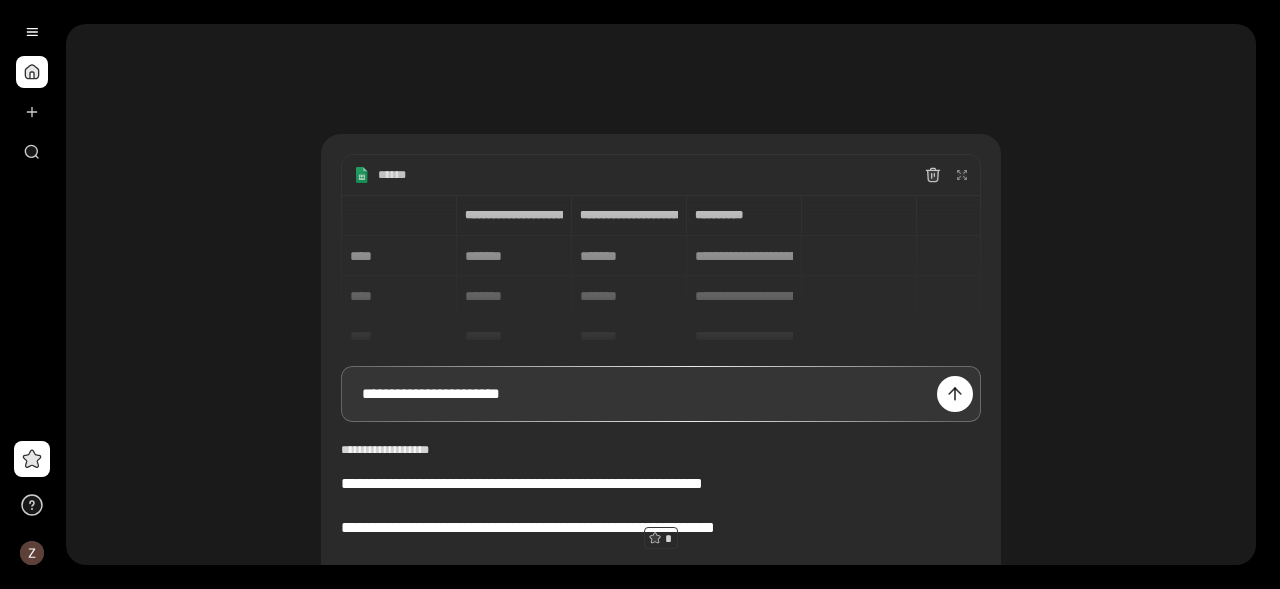type on "**********" 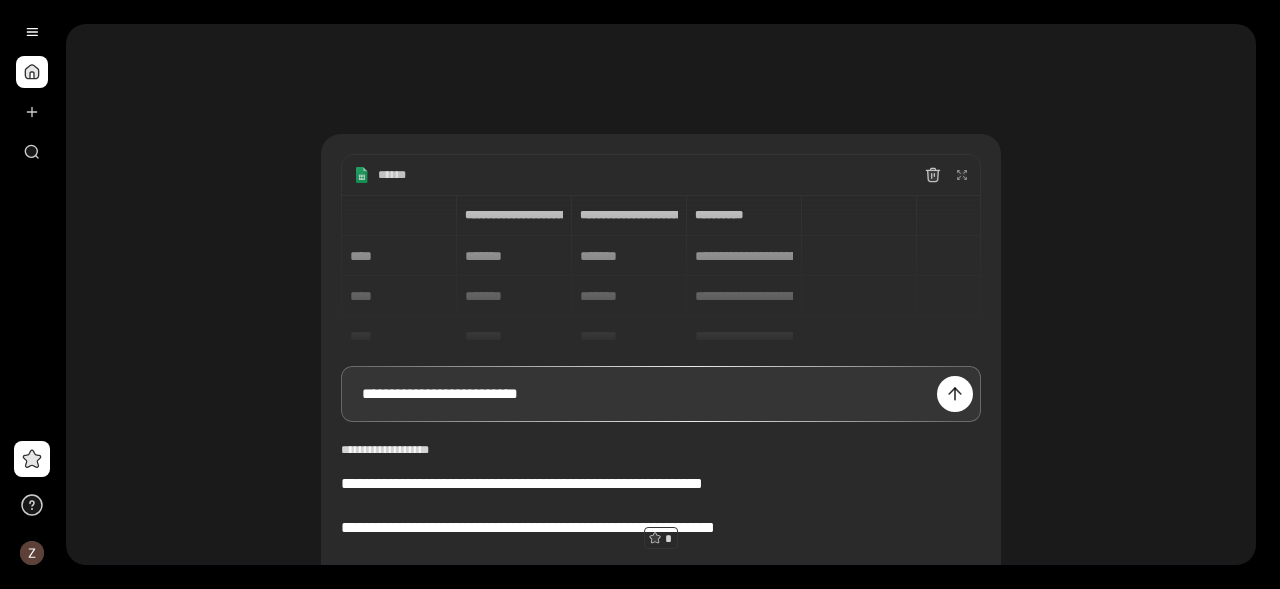 type on "**********" 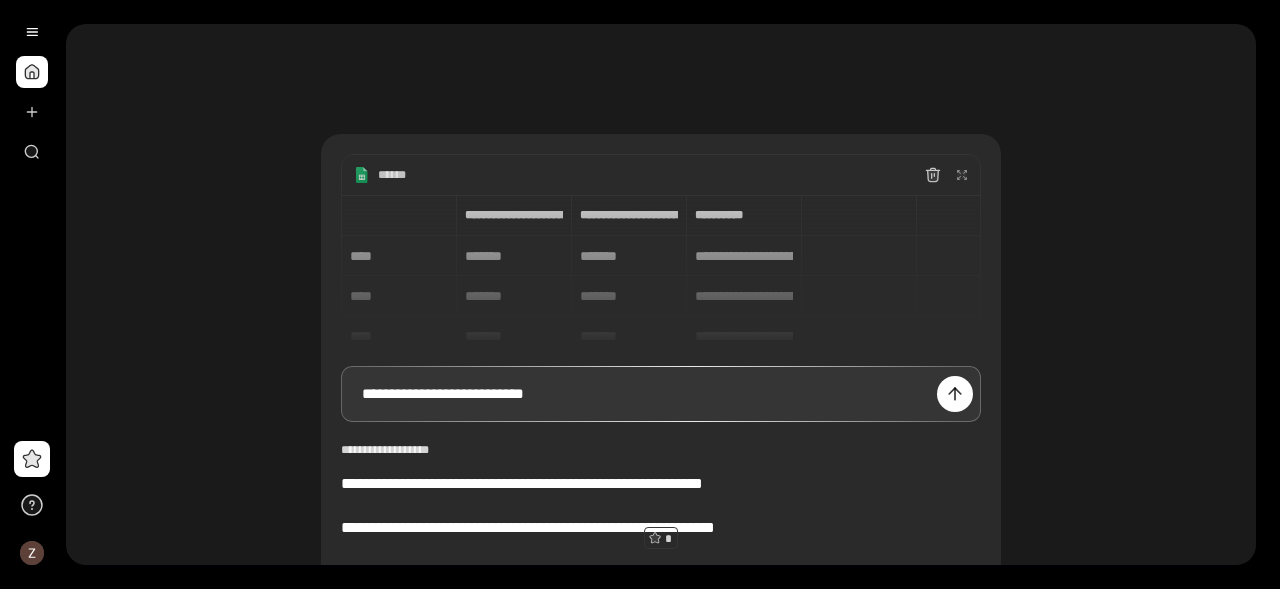 type on "**********" 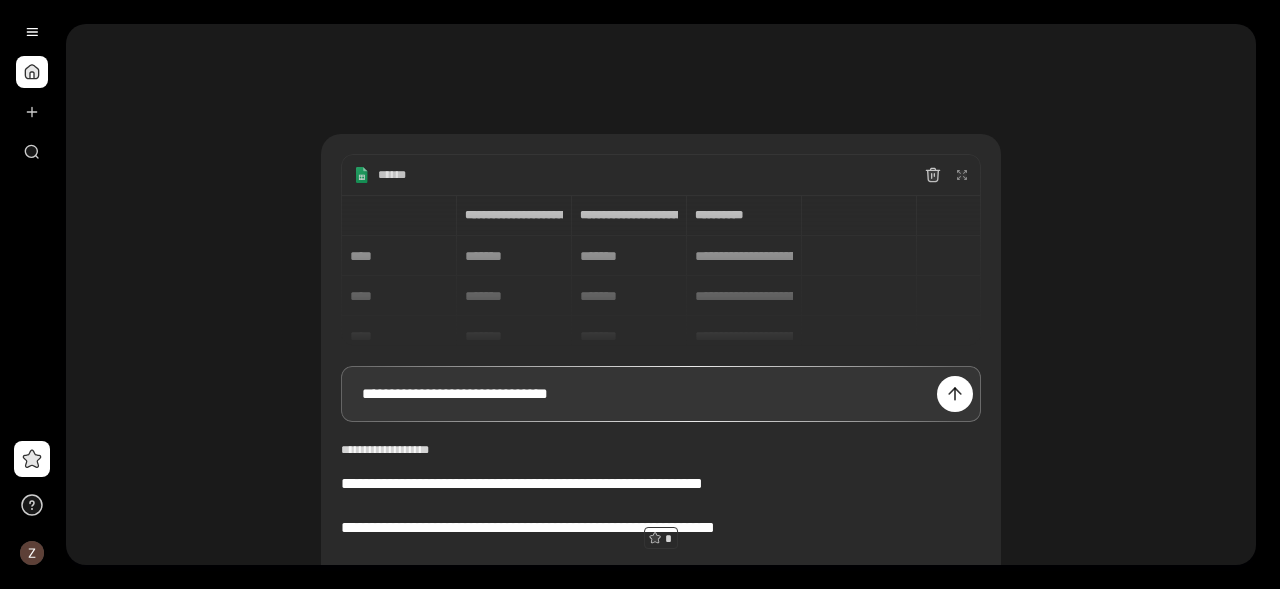 type on "**********" 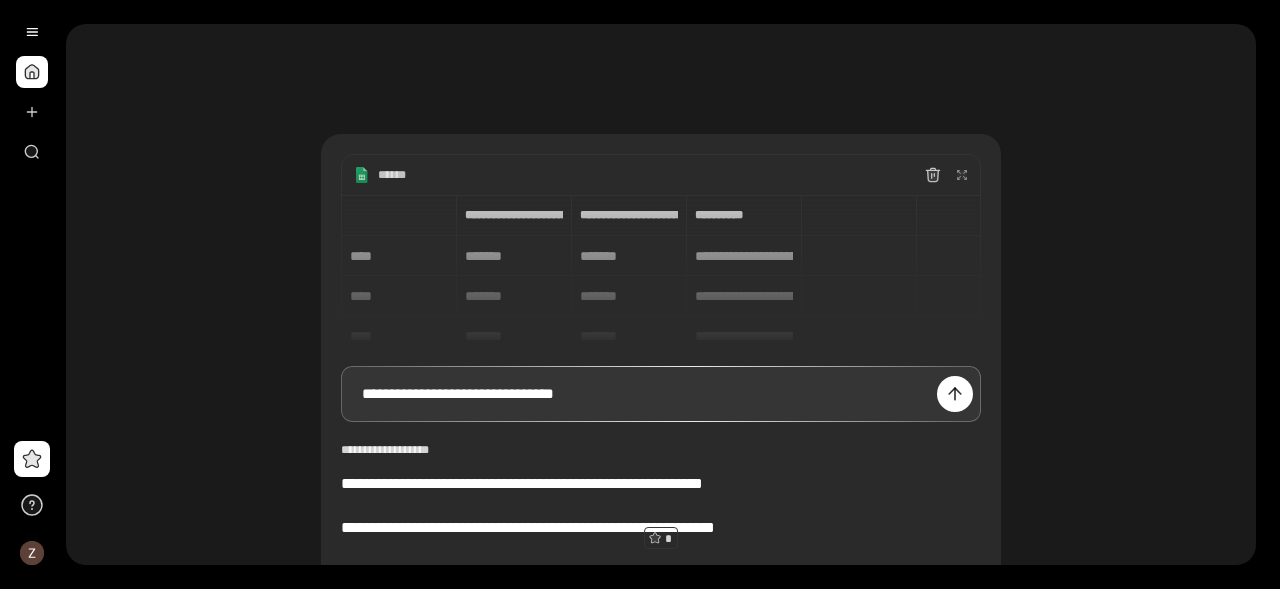 type on "**********" 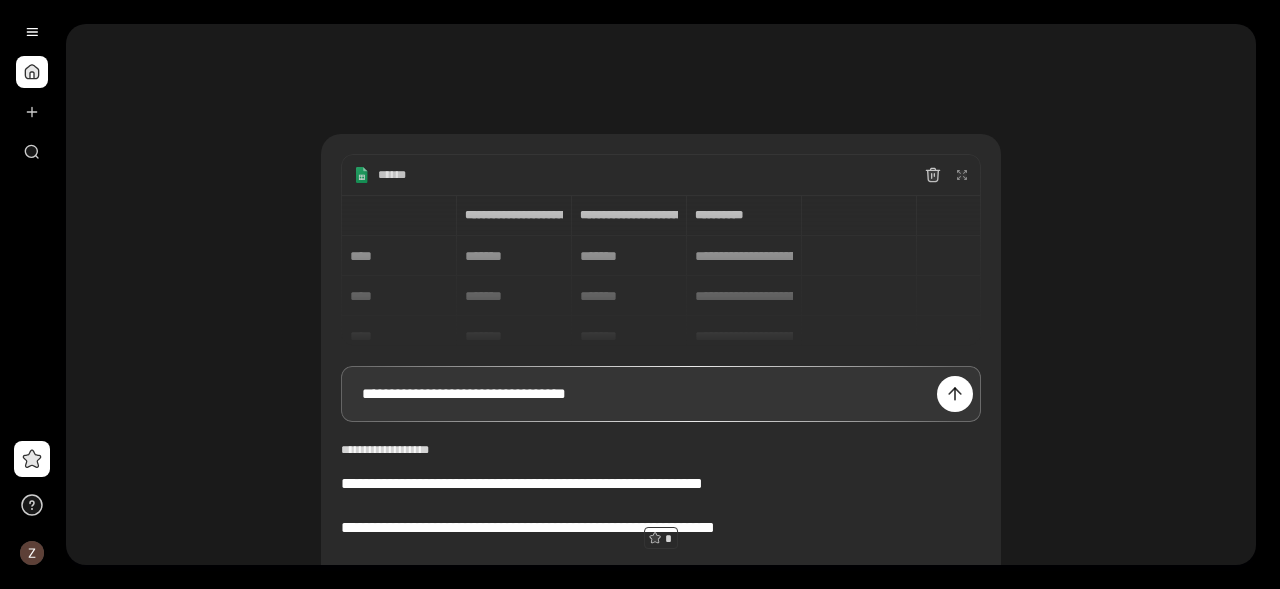 type on "**********" 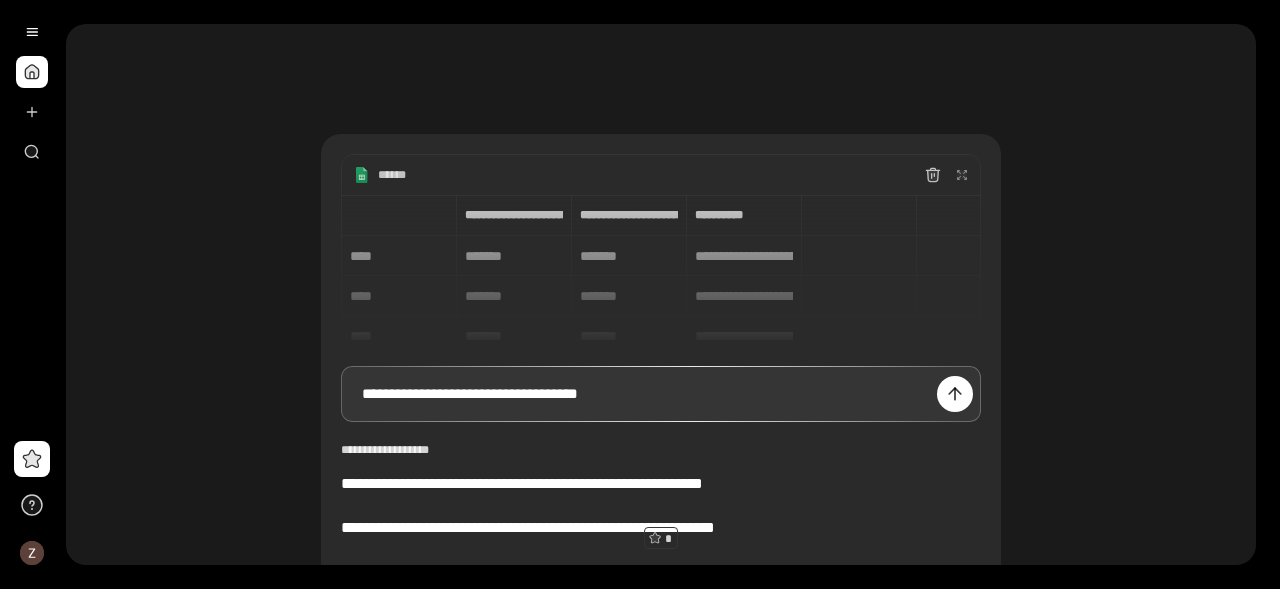 type on "**********" 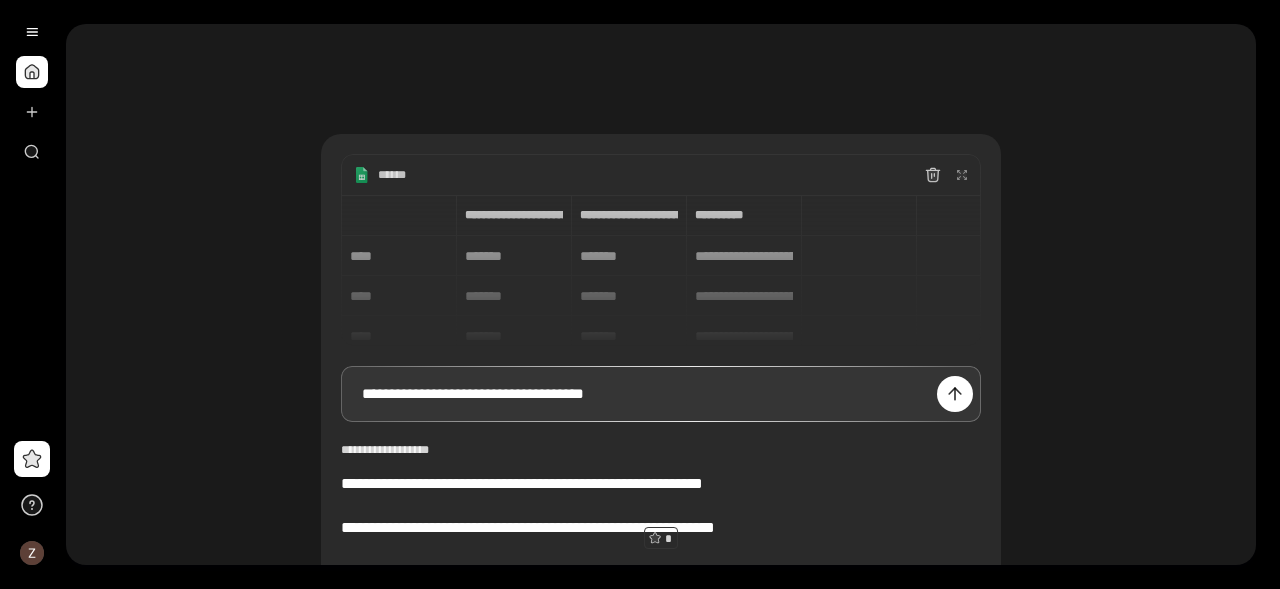 type on "**********" 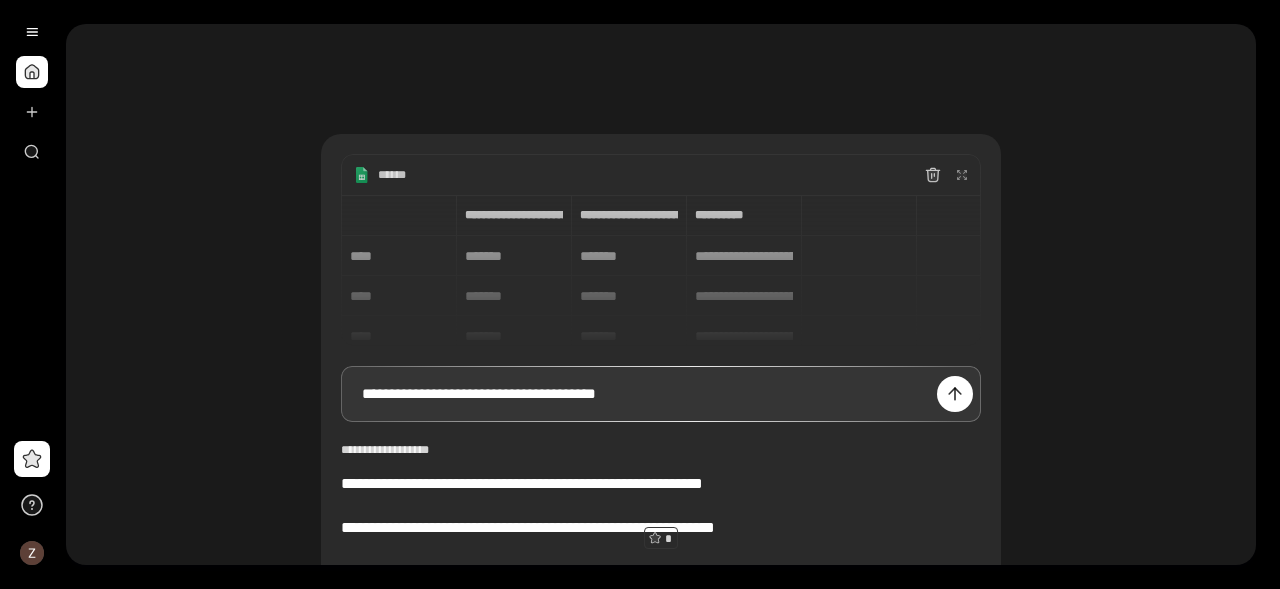 type on "**********" 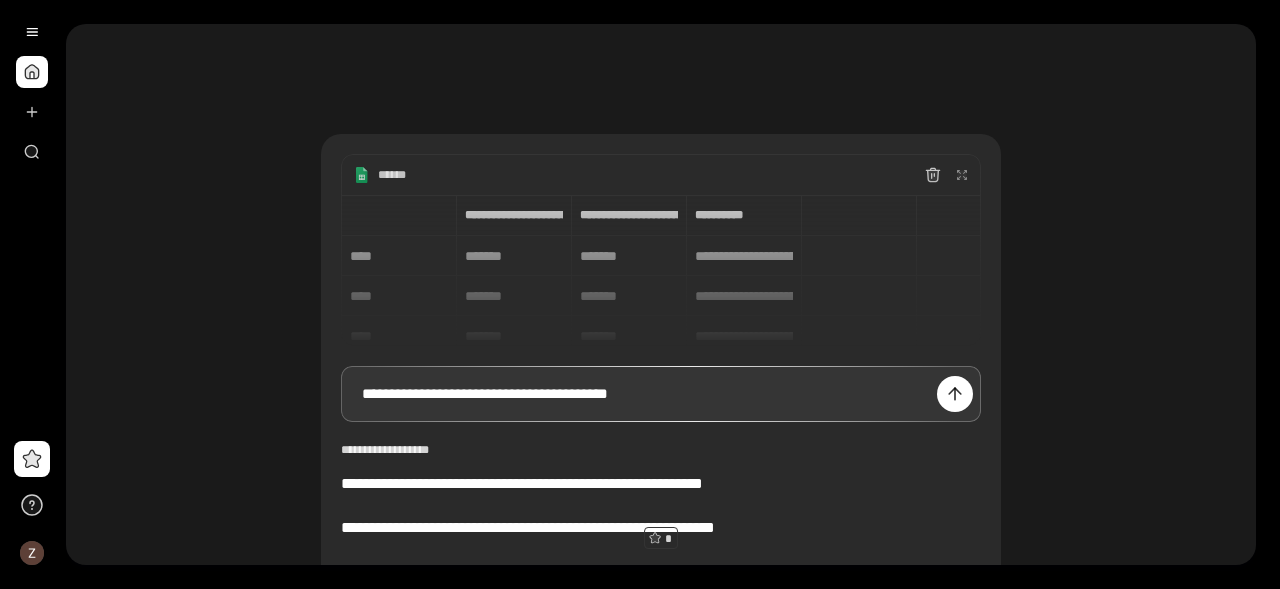 type on "**********" 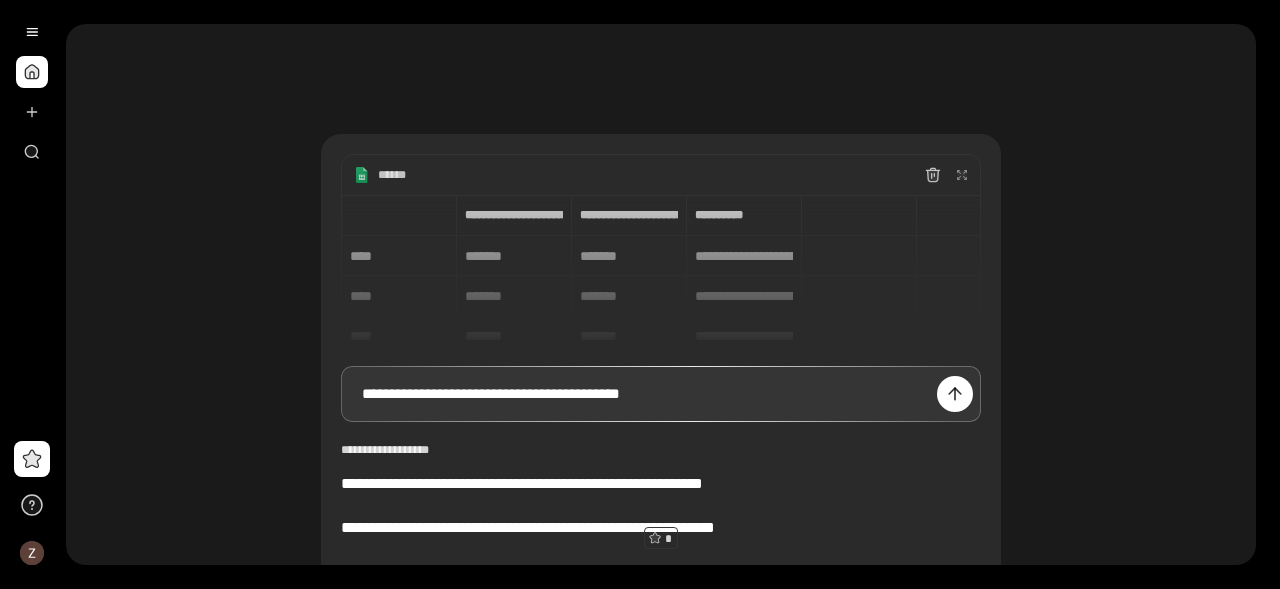 type on "**********" 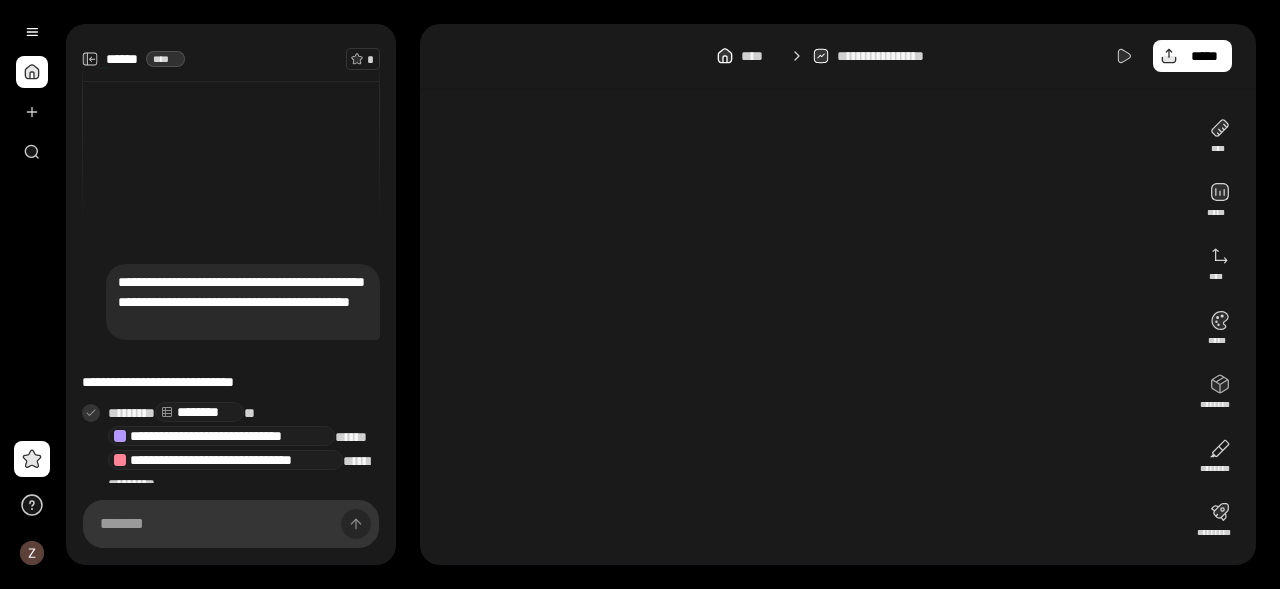 scroll, scrollTop: 151, scrollLeft: 0, axis: vertical 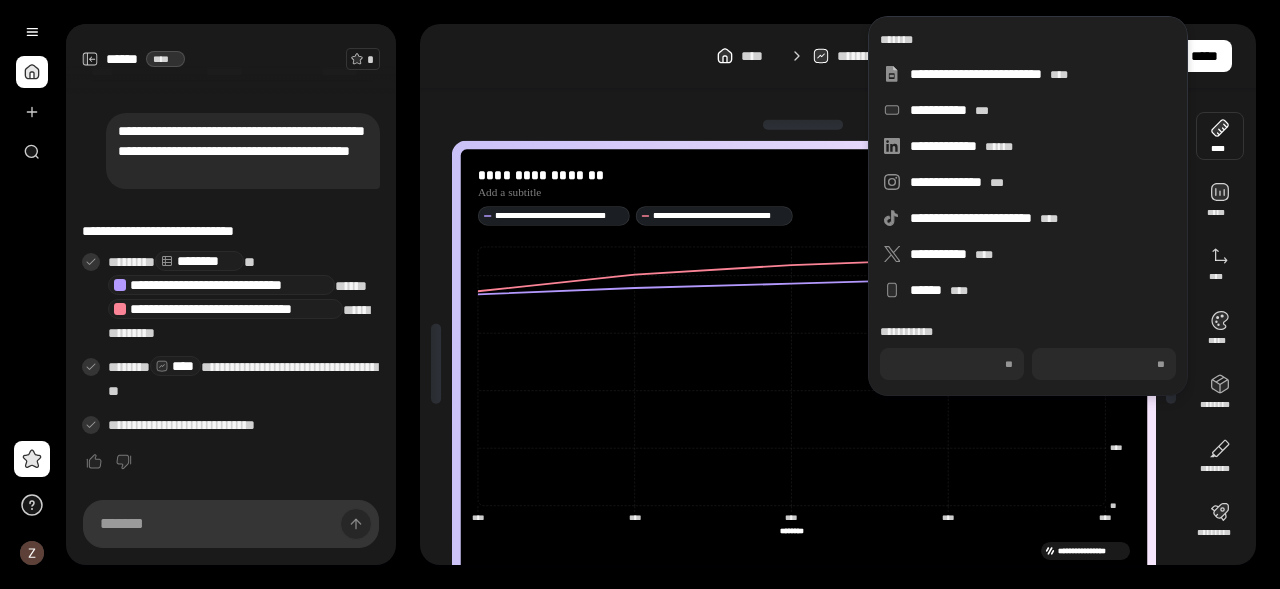 click at bounding box center [1220, 136] 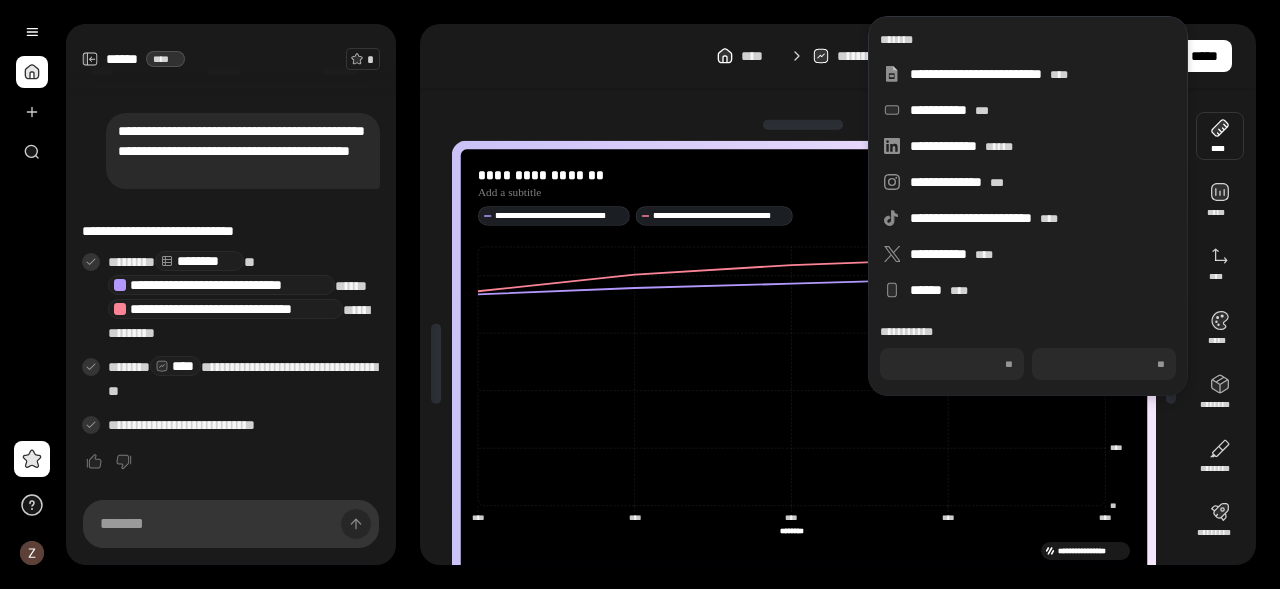 click at bounding box center [804, 125] 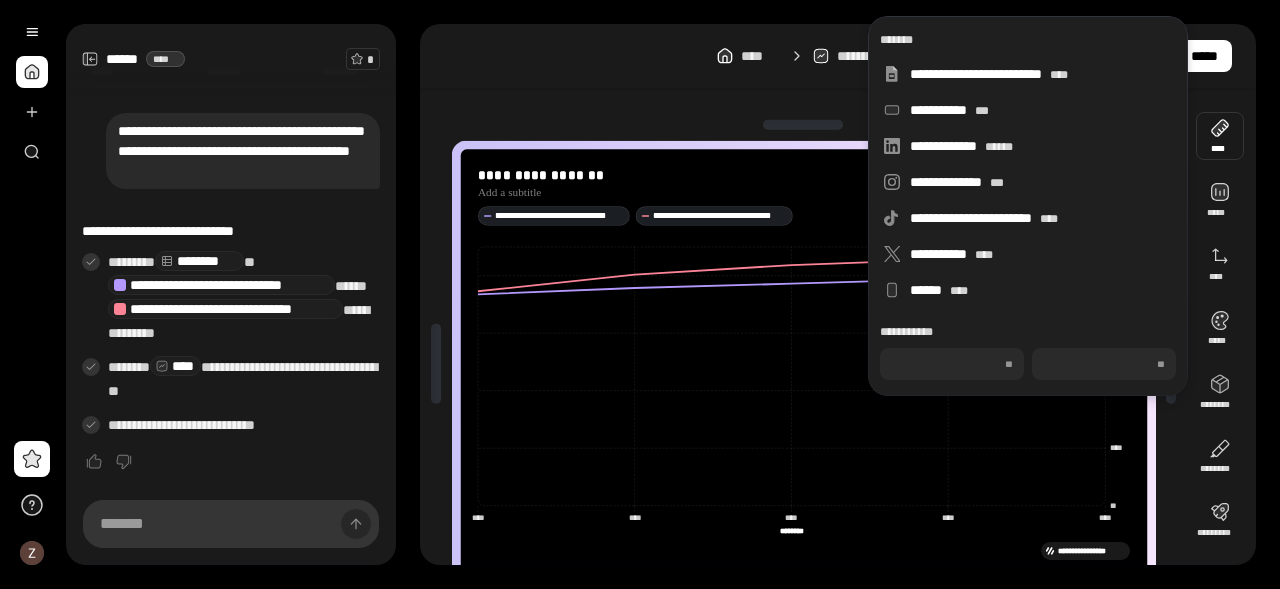 click on "**********" at bounding box center (838, 56) 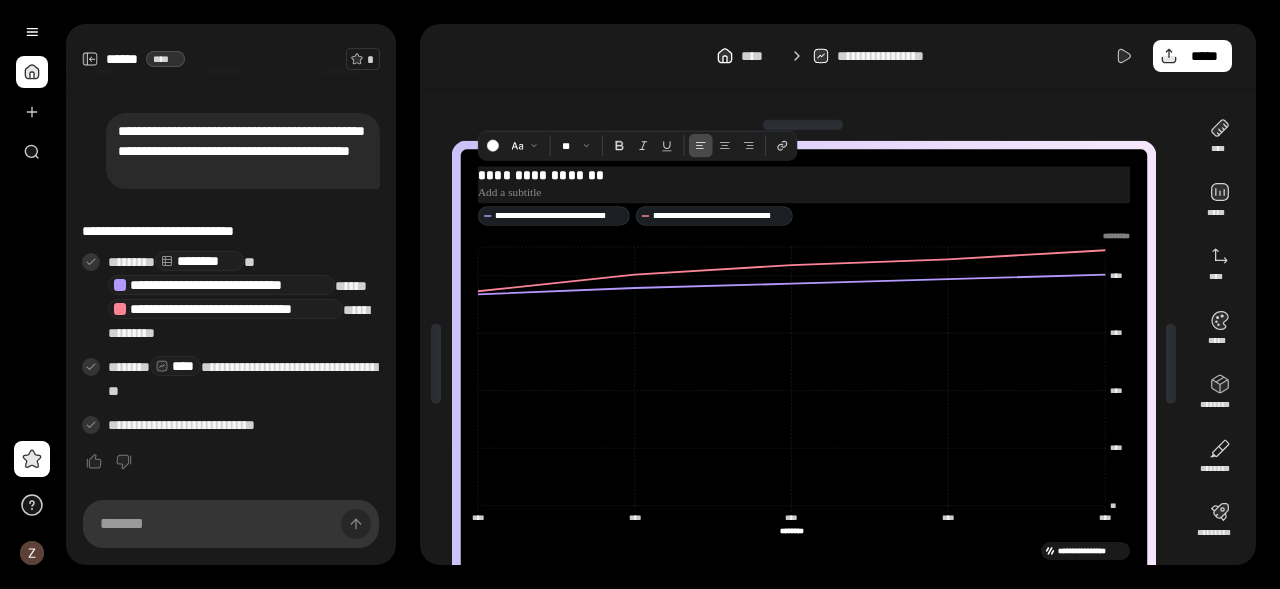 click on "**********" at bounding box center [803, 175] 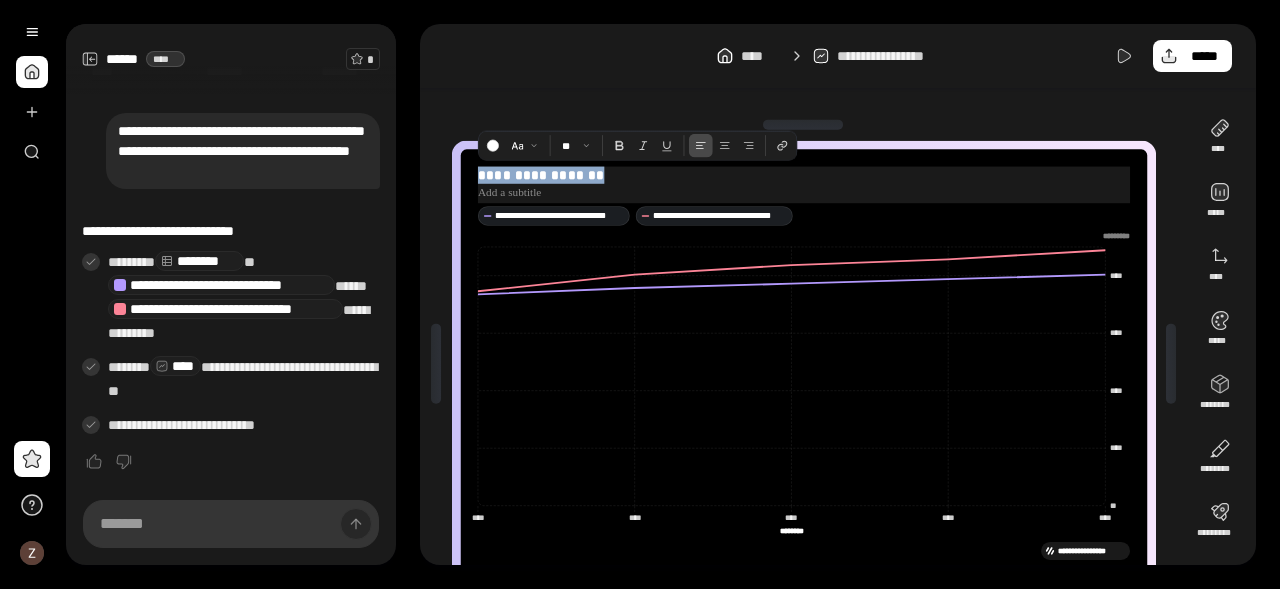 drag, startPoint x: 601, startPoint y: 181, endPoint x: 474, endPoint y: 180, distance: 127.00394 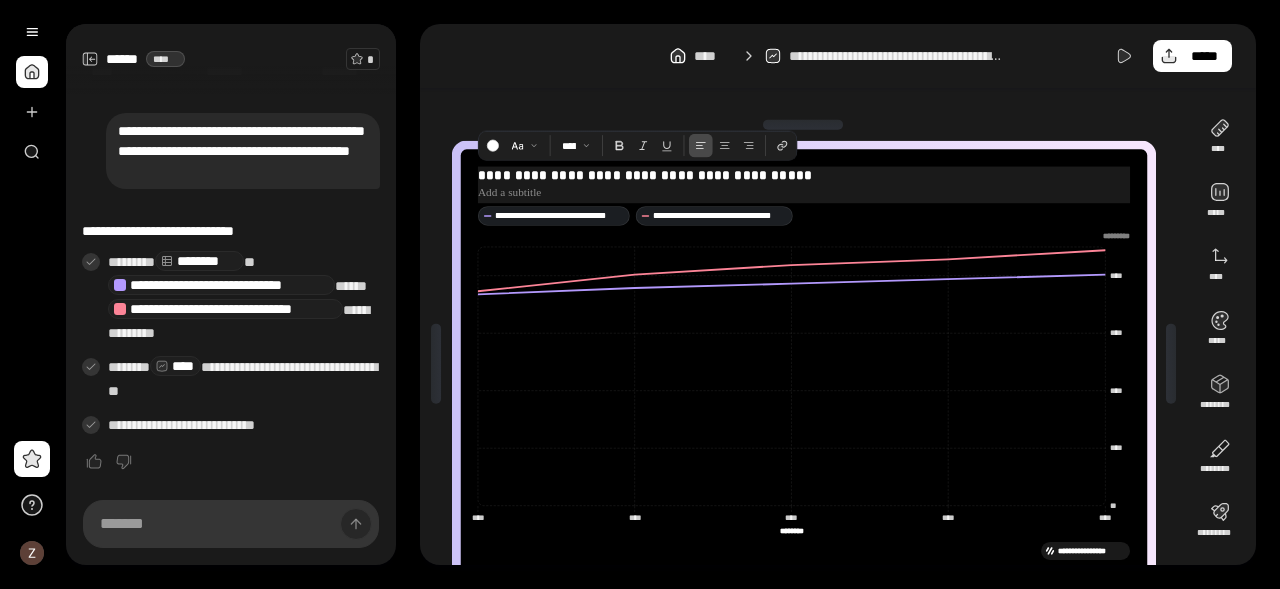 click at bounding box center [803, 192] 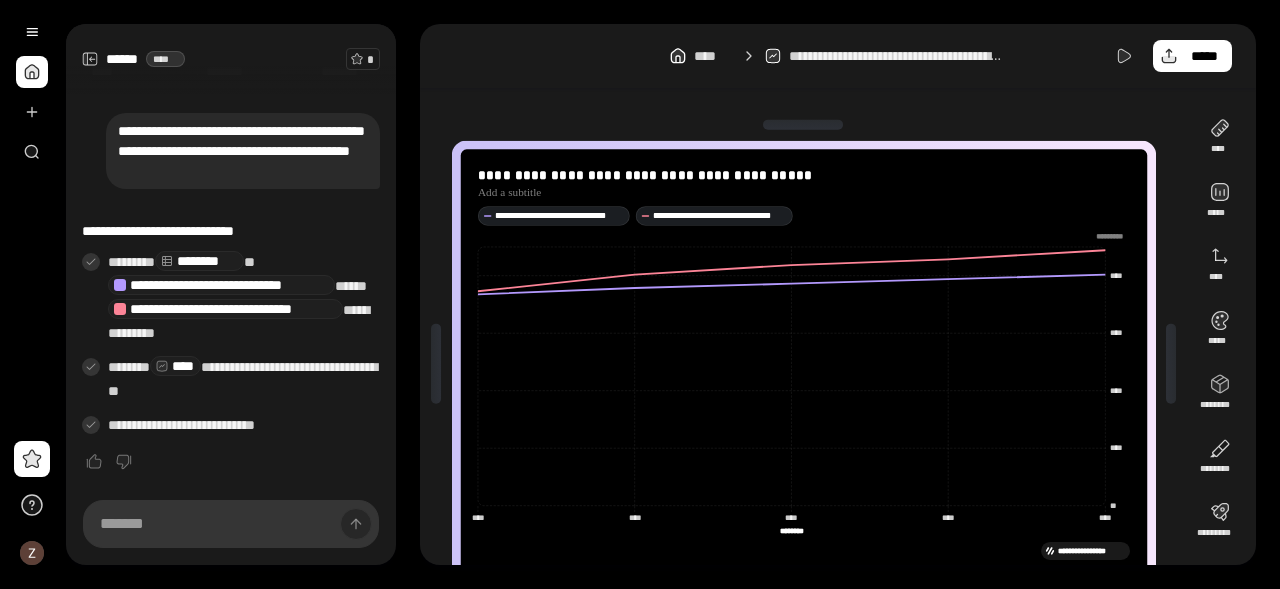 click at bounding box center (1113, 235) 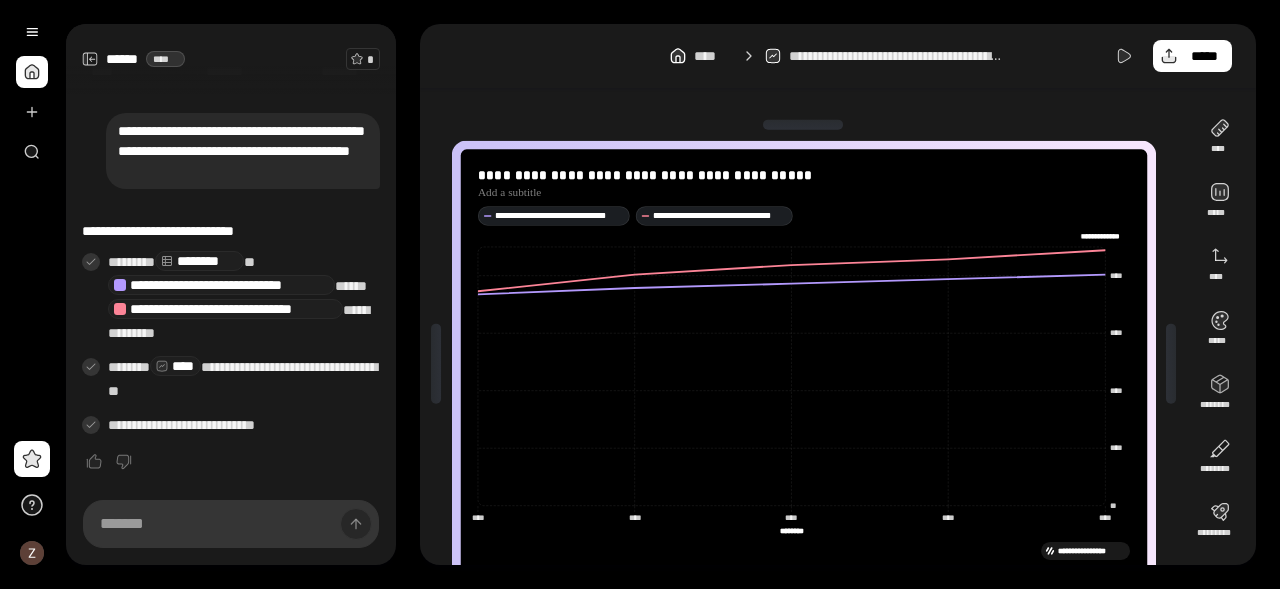 click on "********" at bounding box center (791, 531) 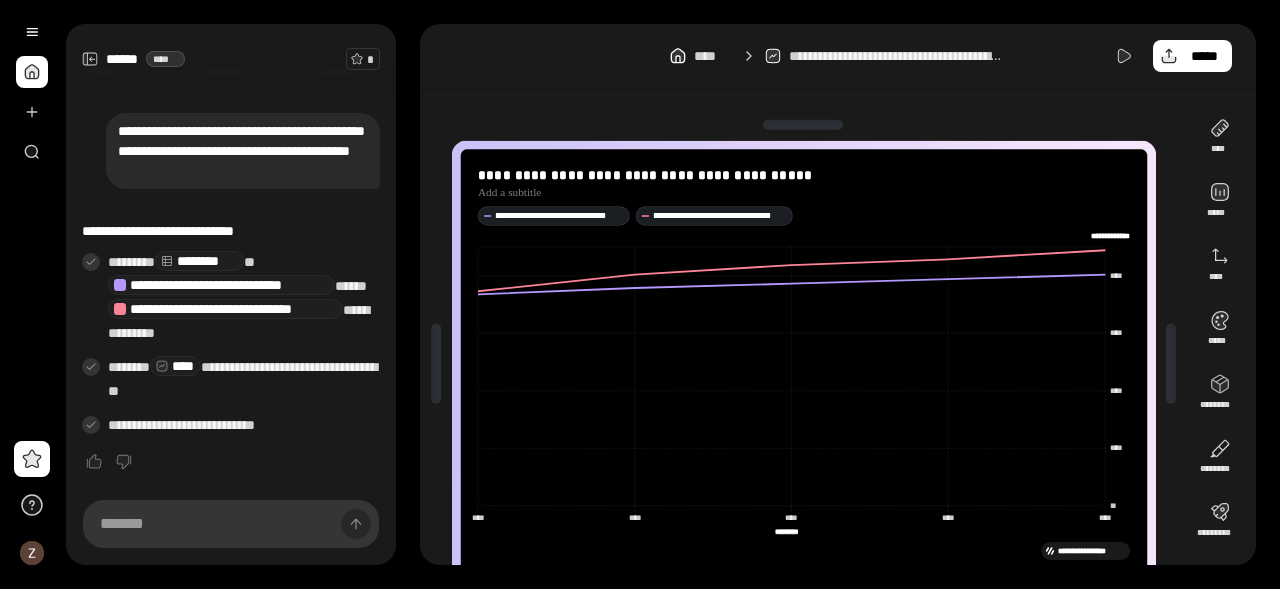 drag, startPoint x: 803, startPoint y: 535, endPoint x: 779, endPoint y: 535, distance: 24 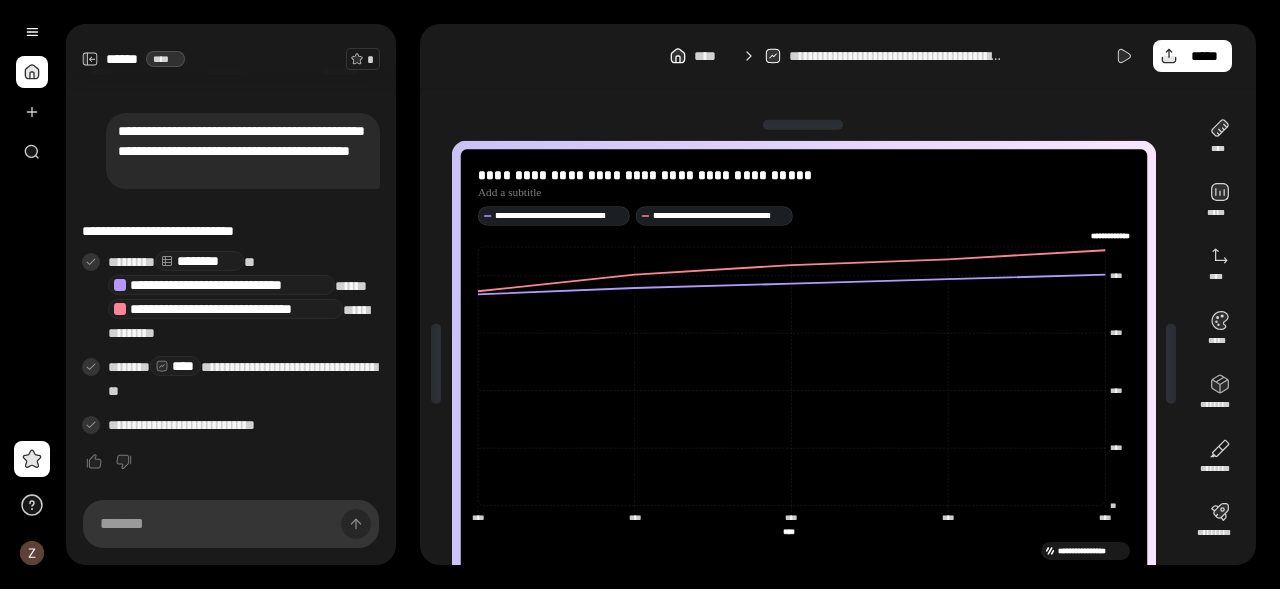 click on "**********" at bounding box center (803, 550) 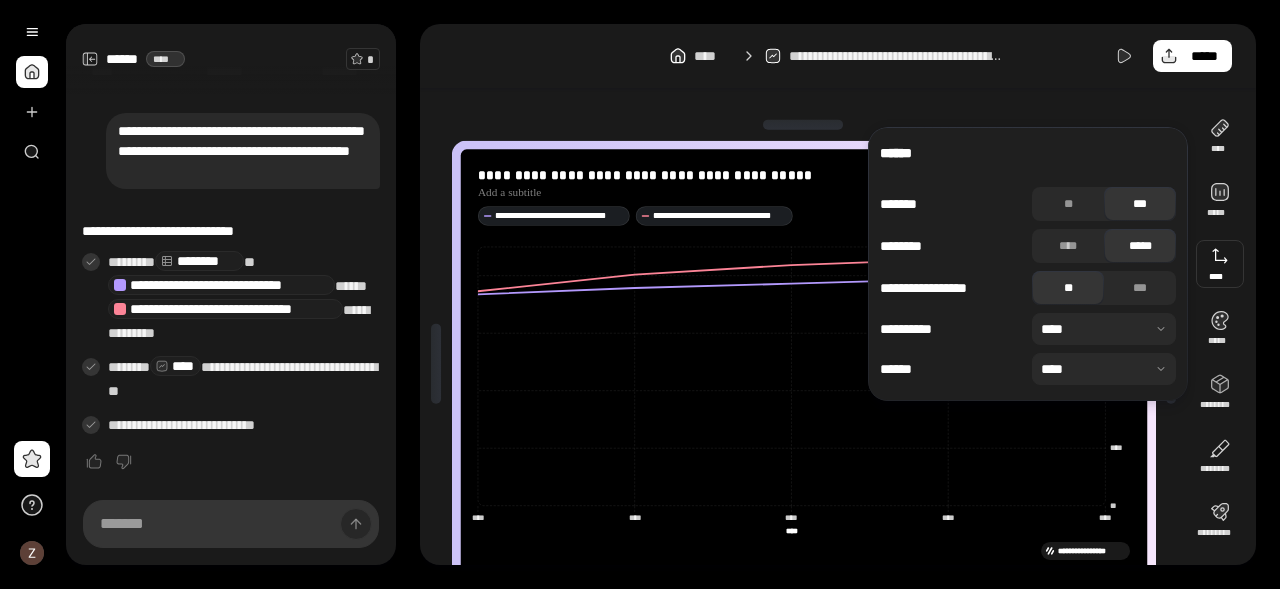 click at bounding box center (1104, 329) 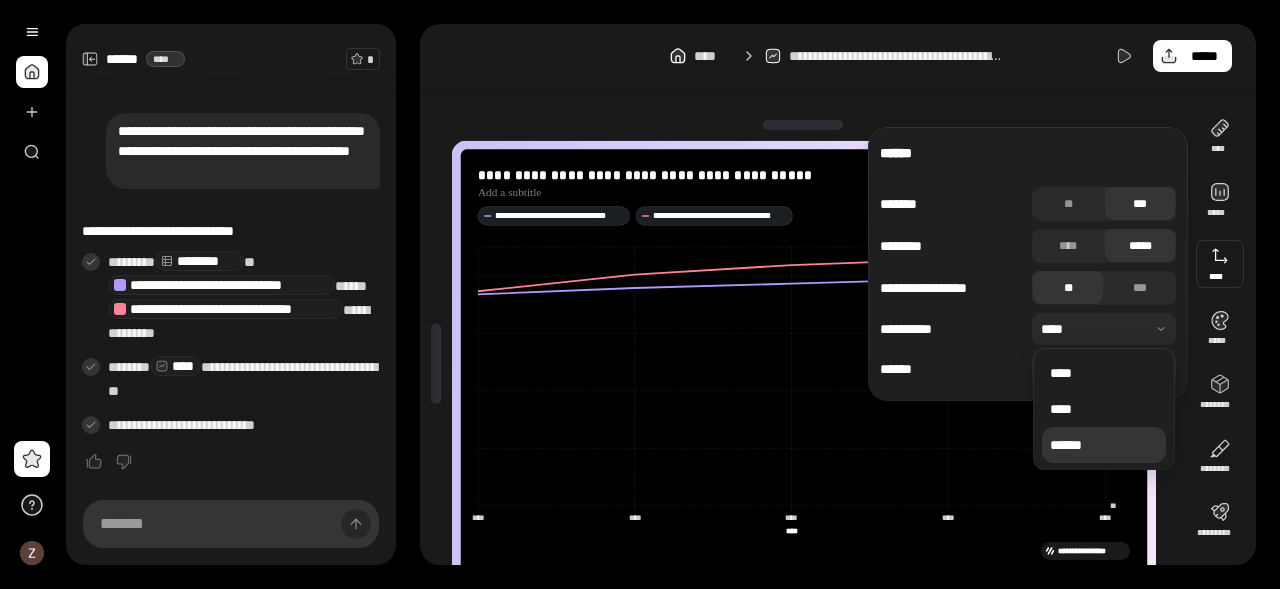 click on "******" at bounding box center [1104, 445] 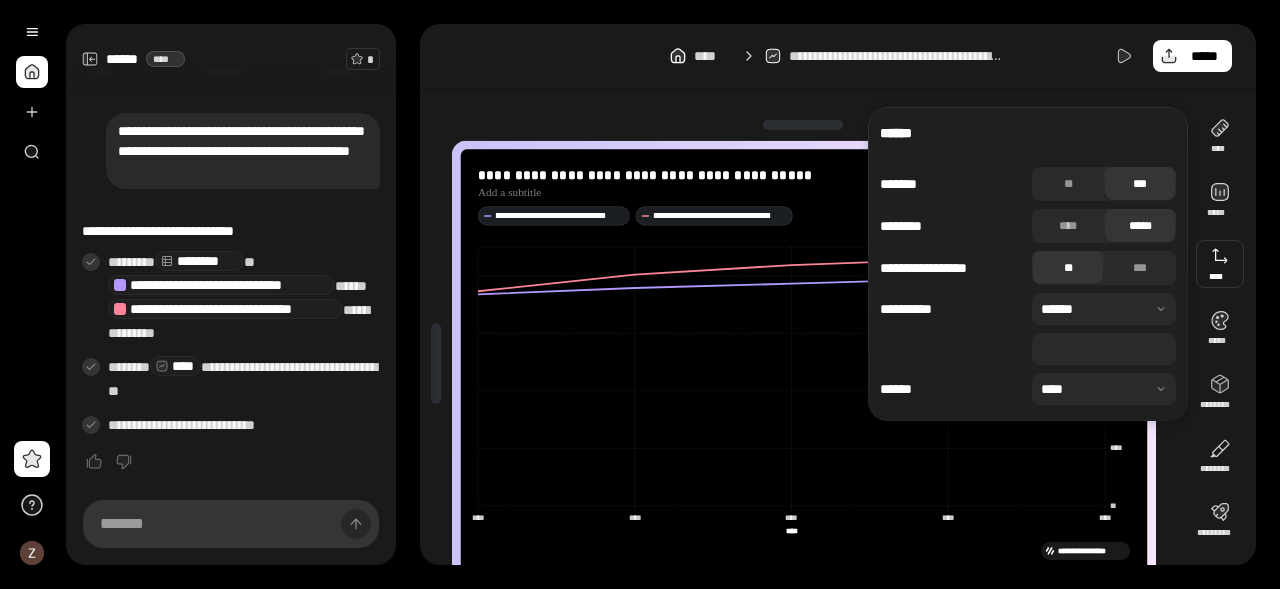 click on "*" at bounding box center [1104, 349] 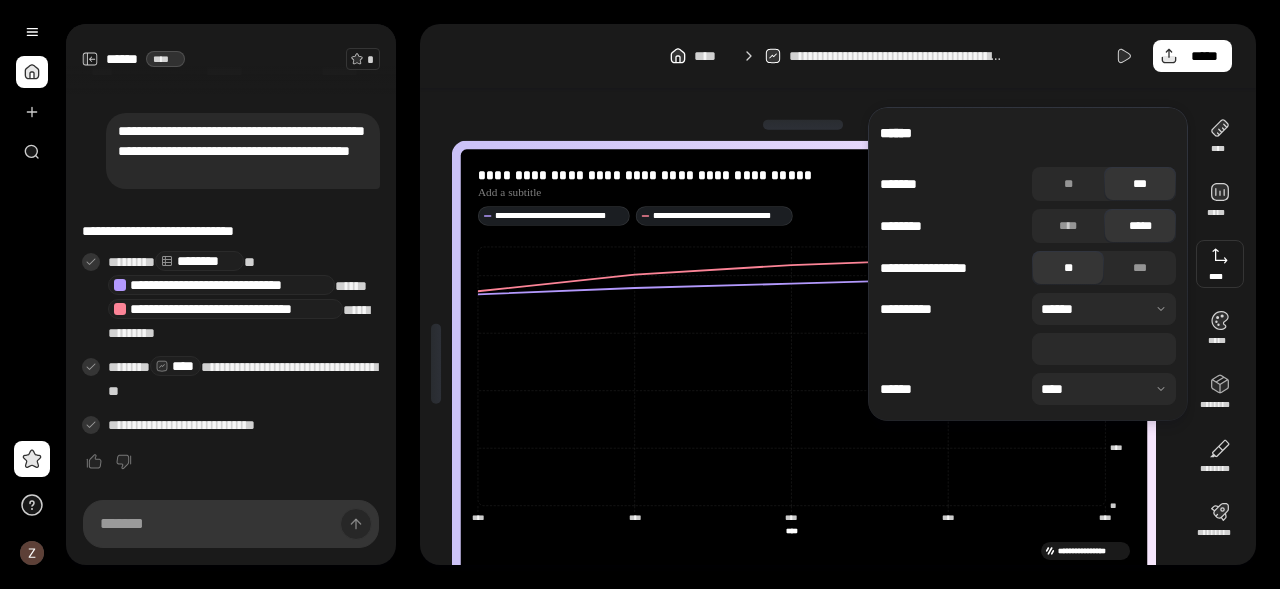 click on "**********" at bounding box center [952, 309] 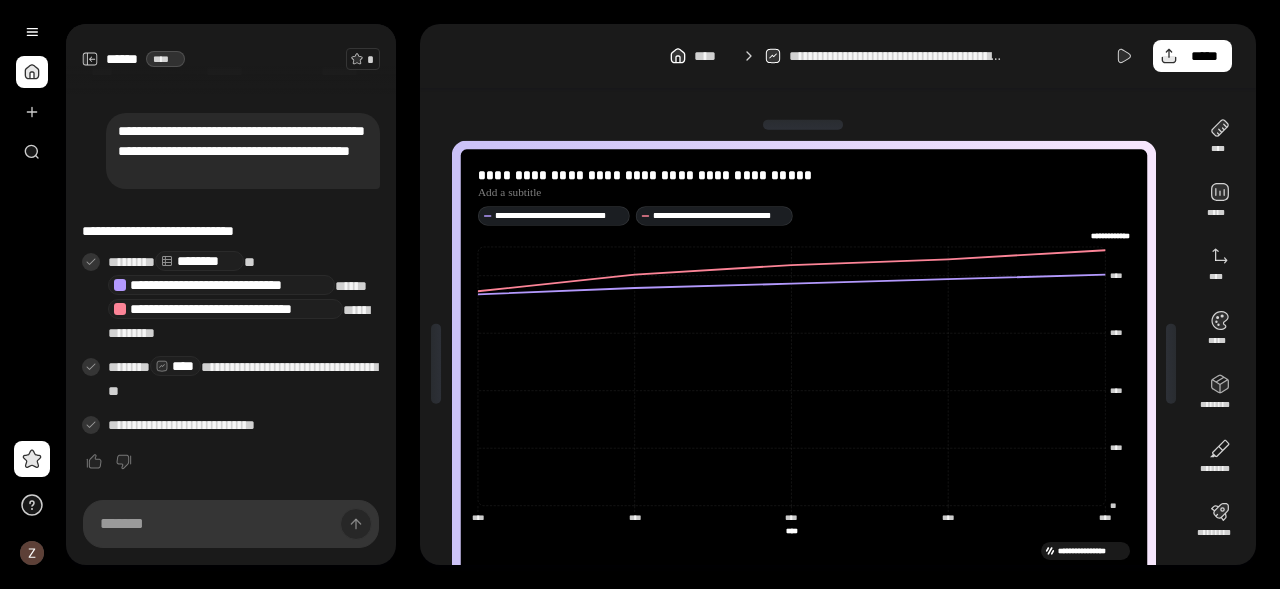 click on "**********" at bounding box center (838, 56) 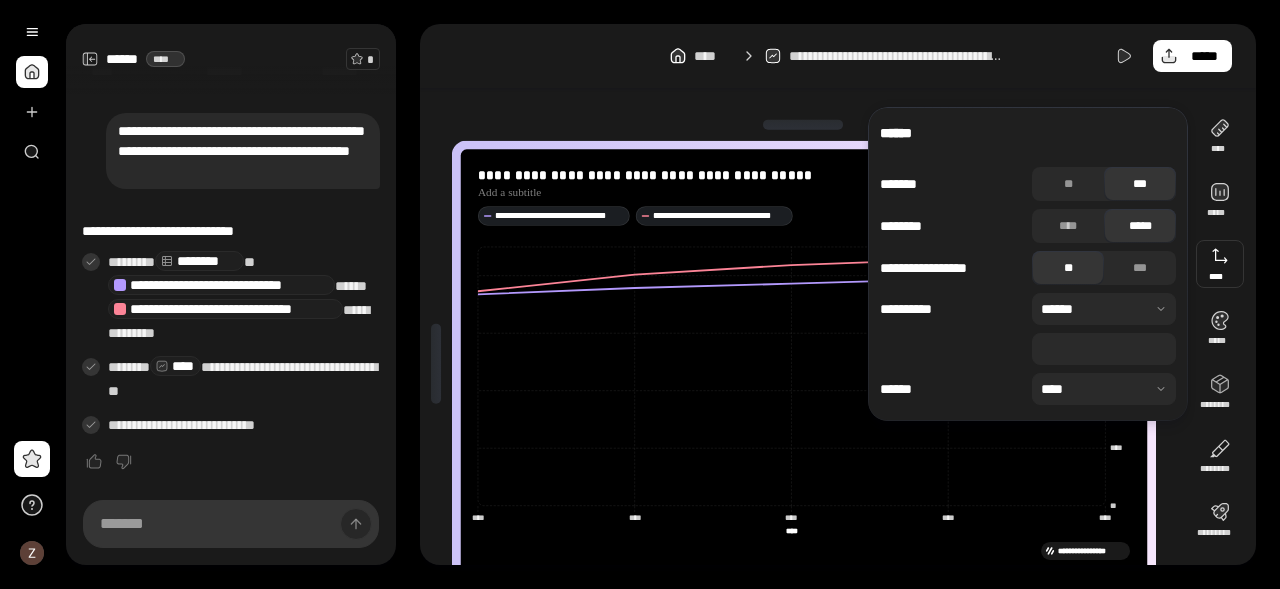 click on "******" at bounding box center [1028, 133] 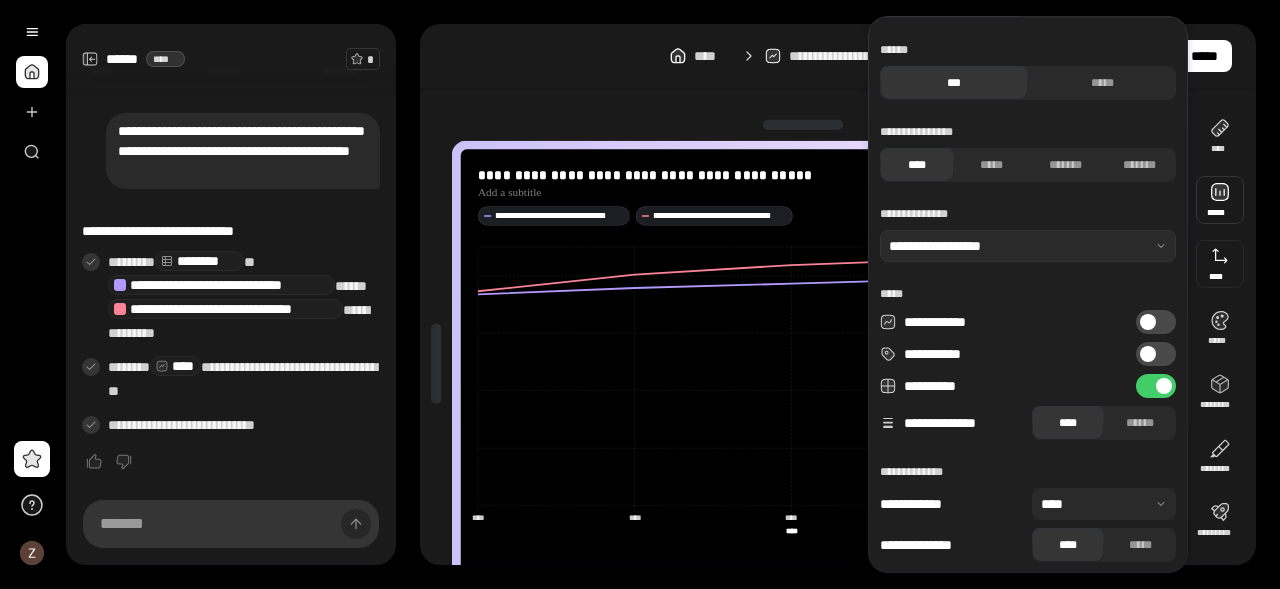 scroll, scrollTop: 310, scrollLeft: 0, axis: vertical 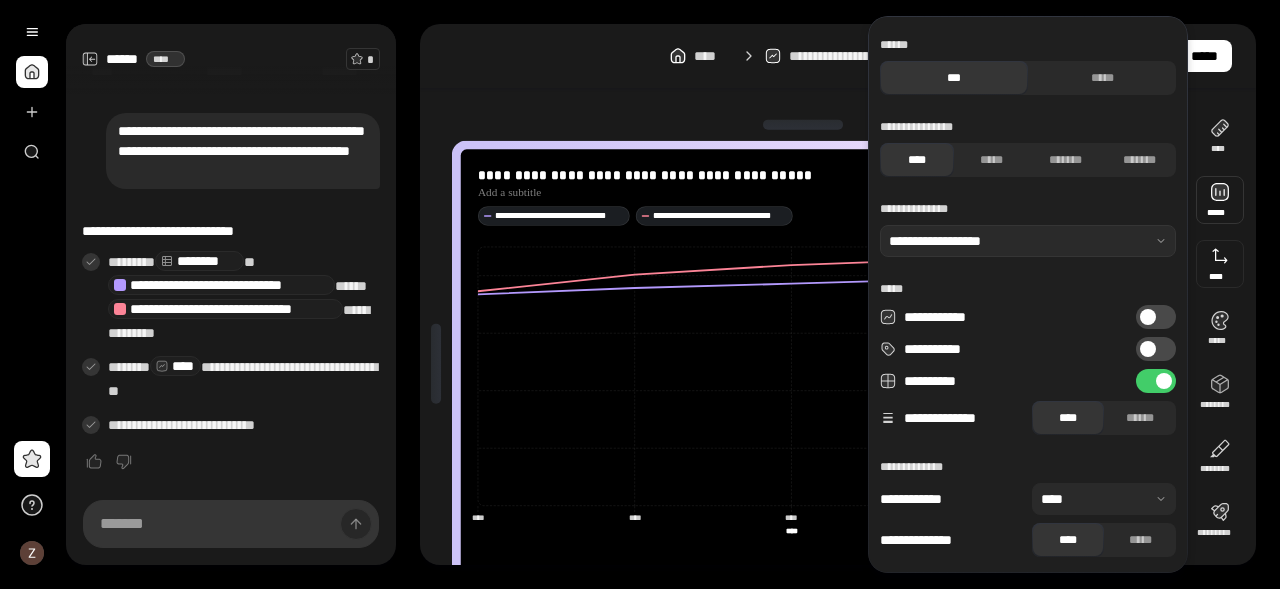 click at bounding box center (804, 125) 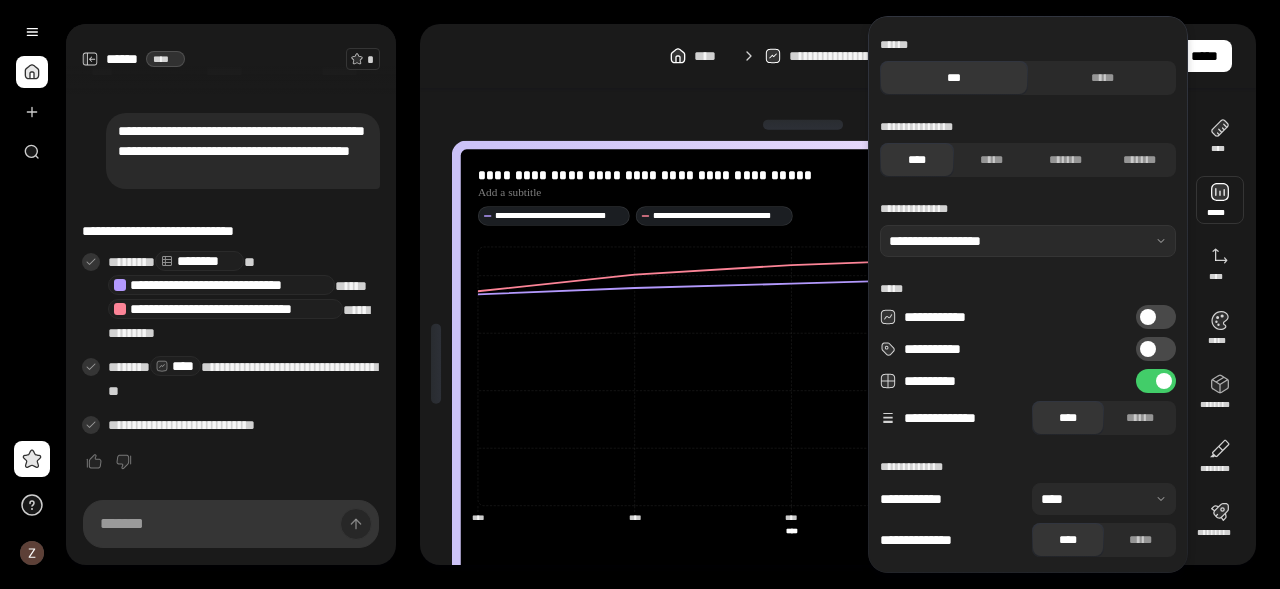 scroll, scrollTop: 4, scrollLeft: 0, axis: vertical 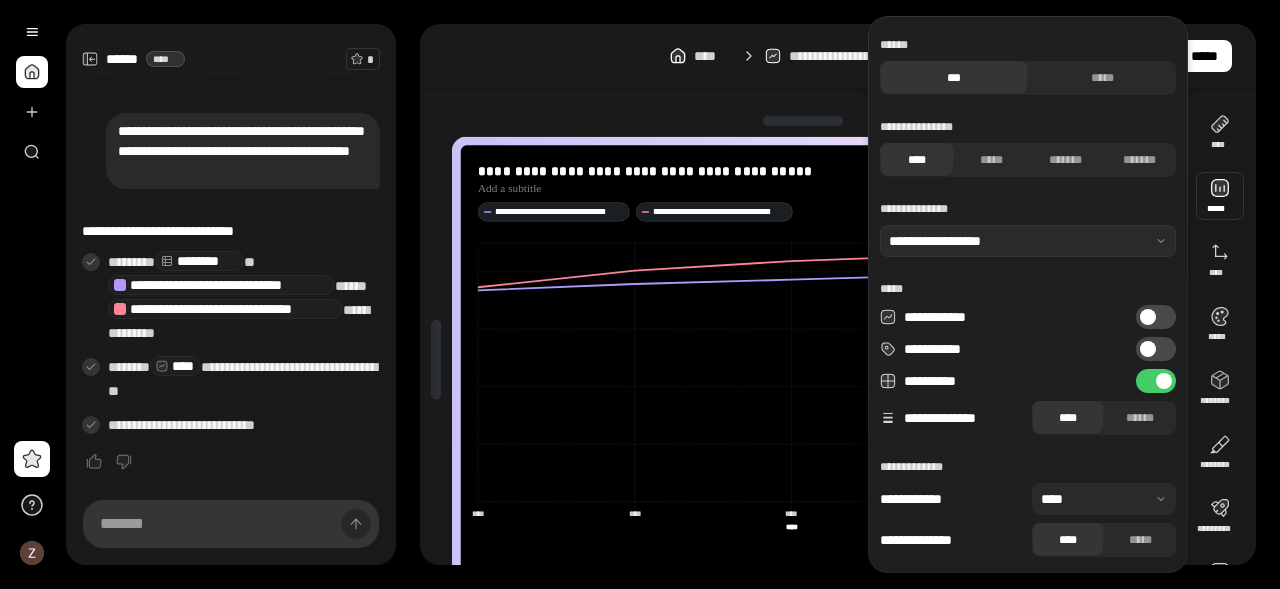 click on "**********" at bounding box center (804, 360) 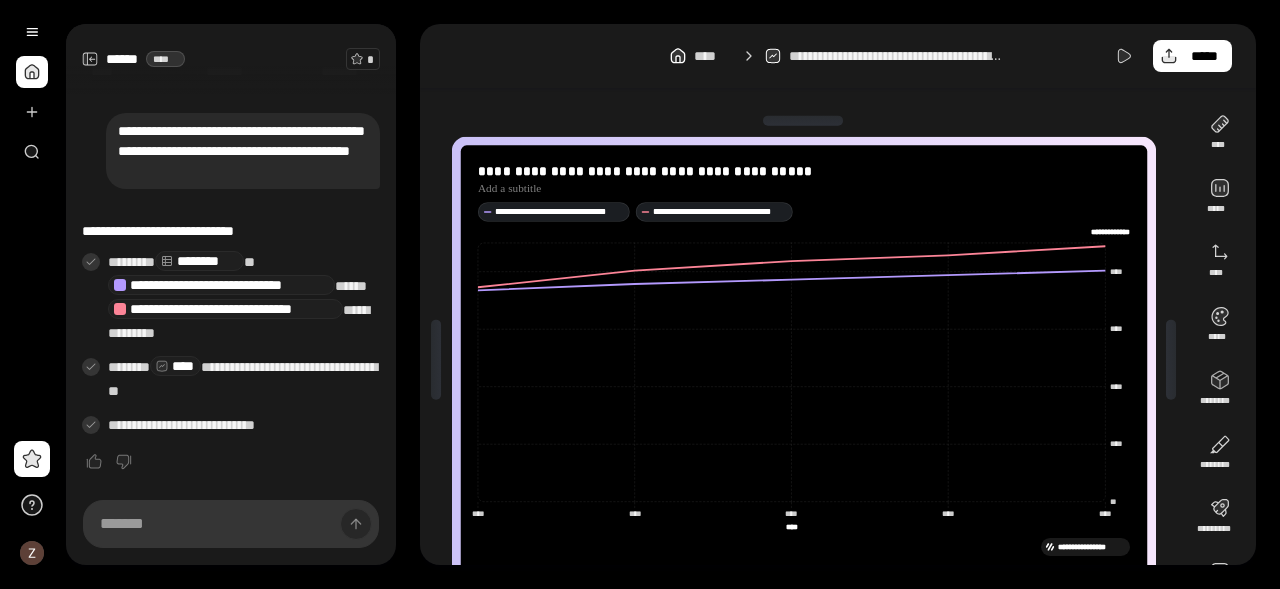 click on "****" 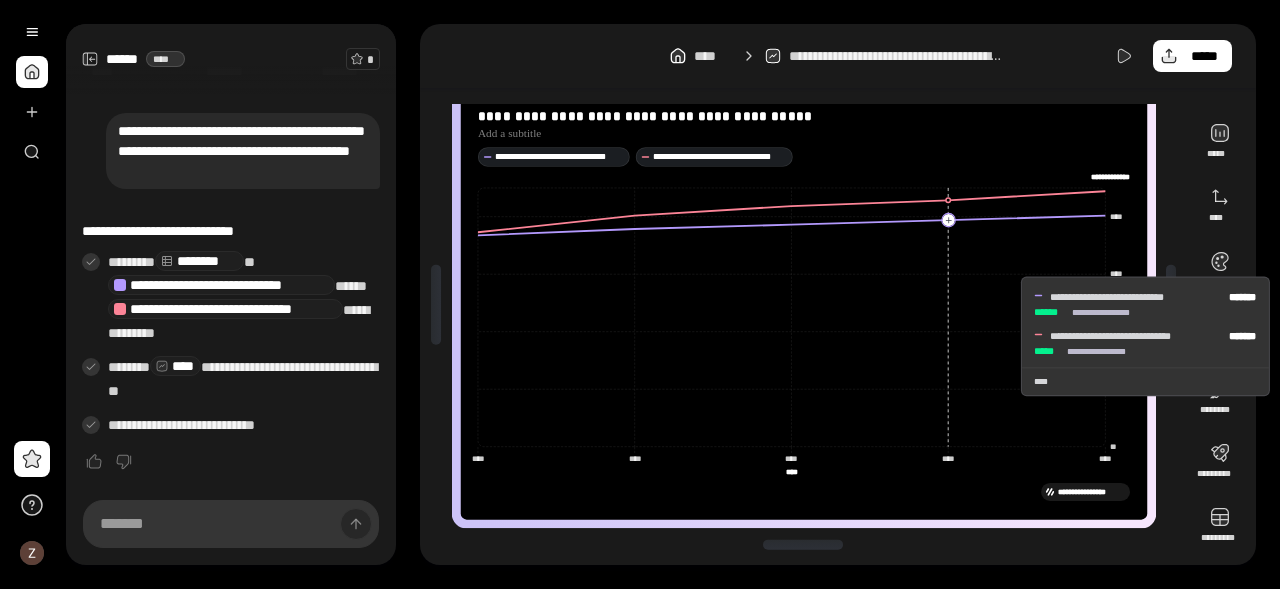scroll, scrollTop: 0, scrollLeft: 0, axis: both 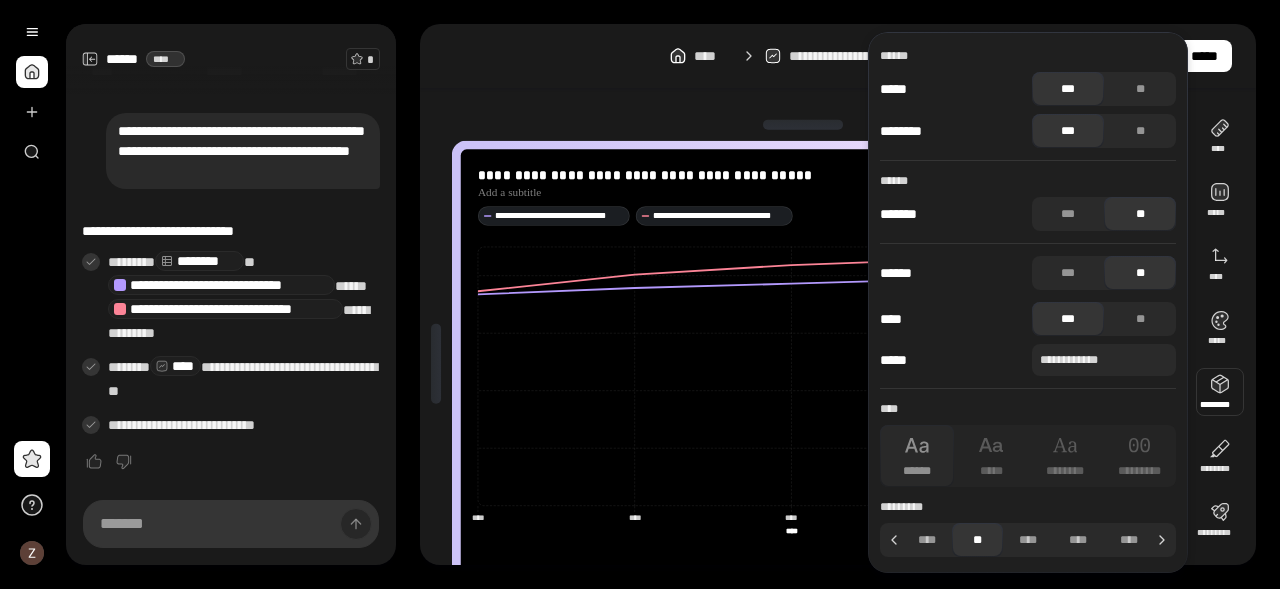 click at bounding box center (804, 125) 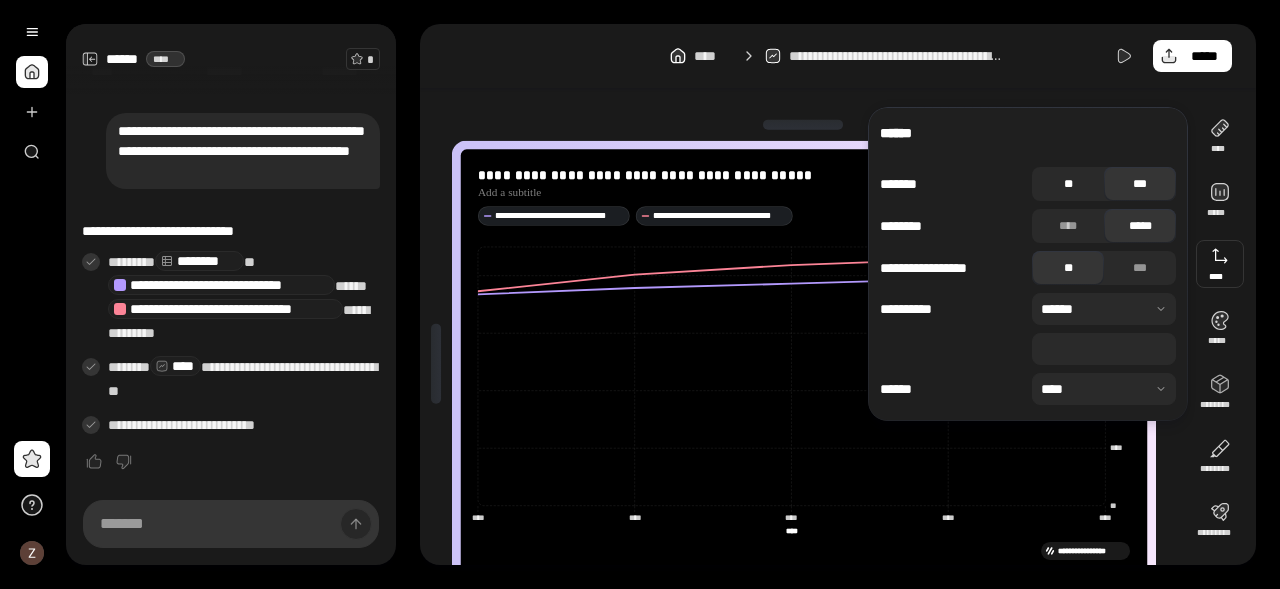 click on "**" at bounding box center [1068, 184] 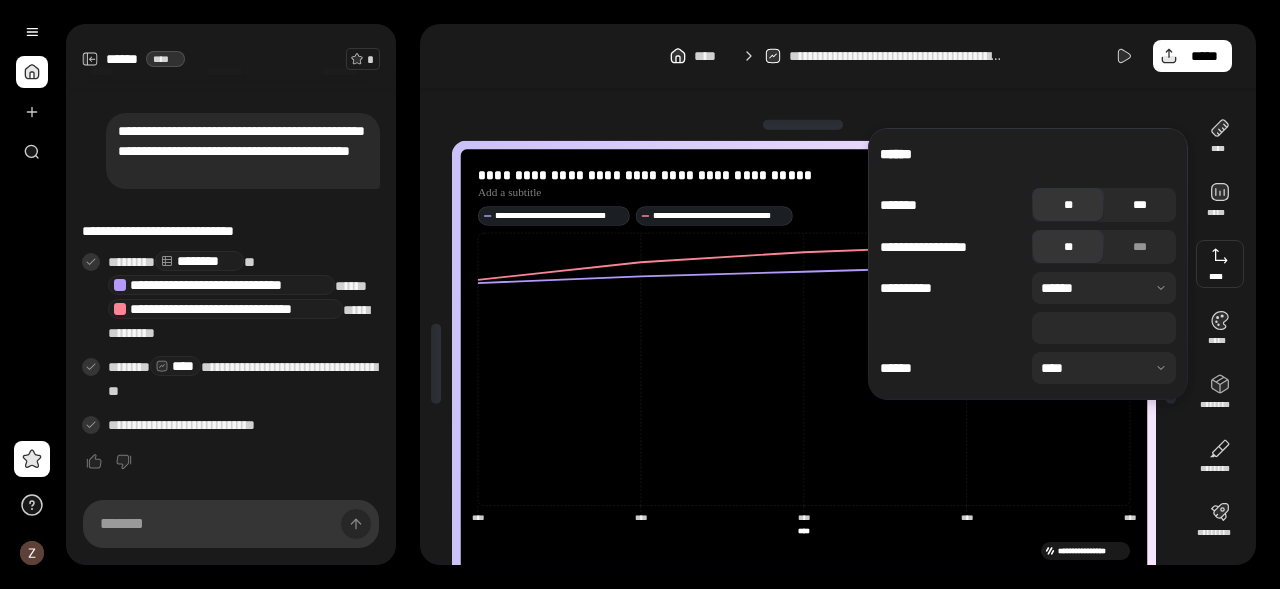 click on "***" at bounding box center [1140, 205] 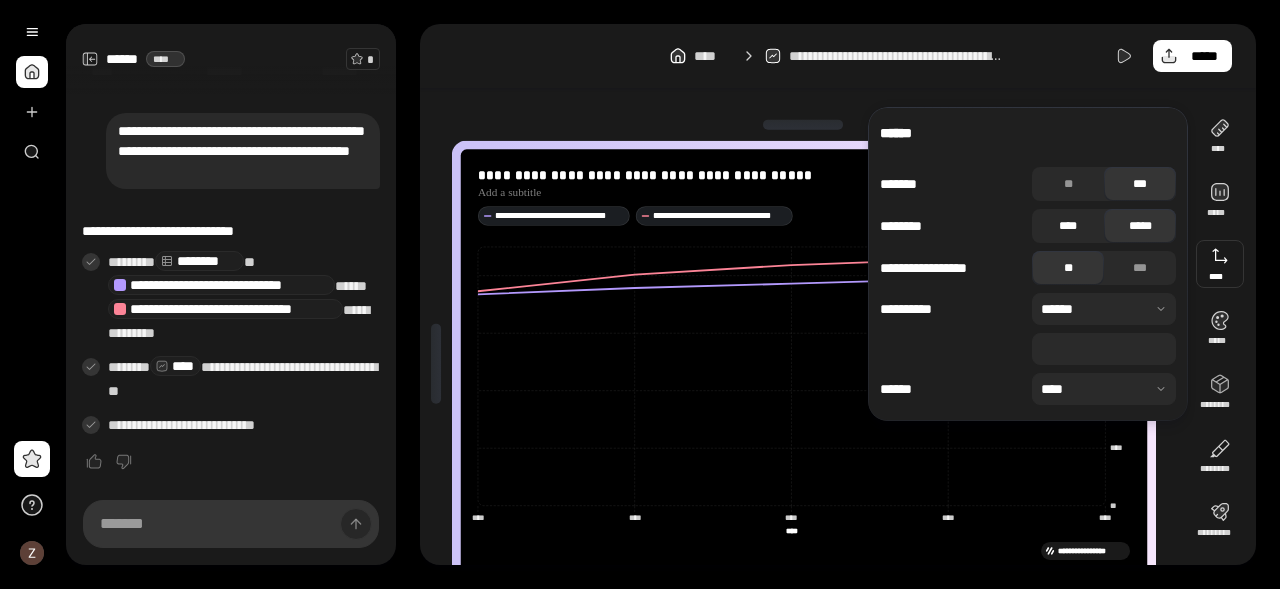 click on "****" at bounding box center (1068, 226) 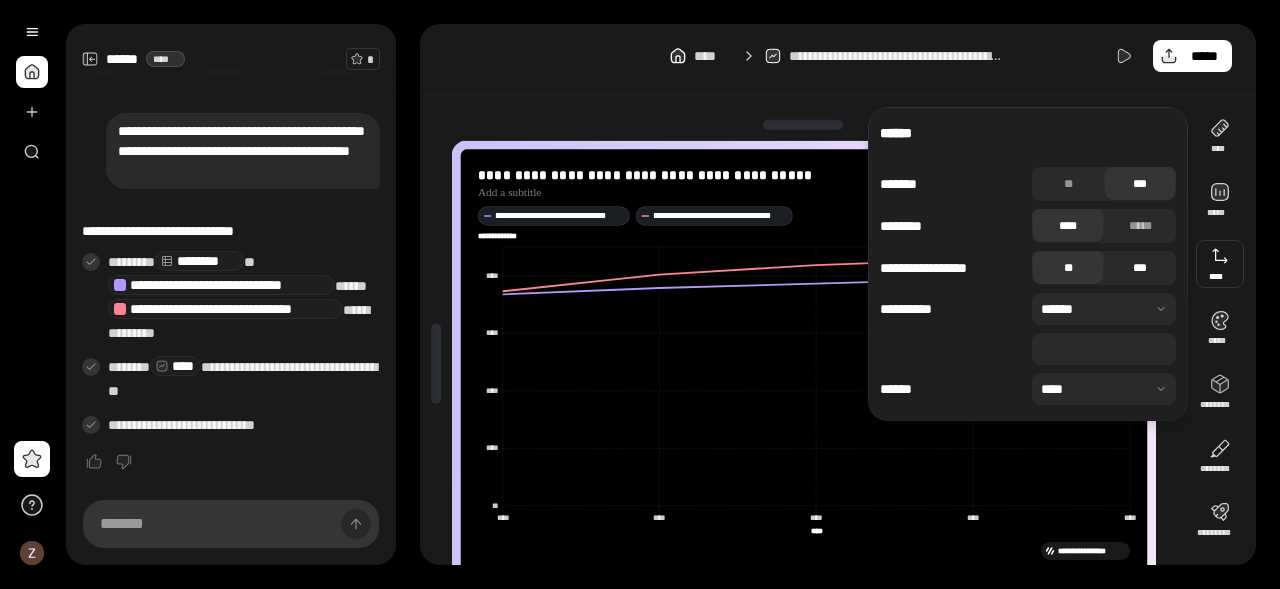 click on "***" at bounding box center [1140, 268] 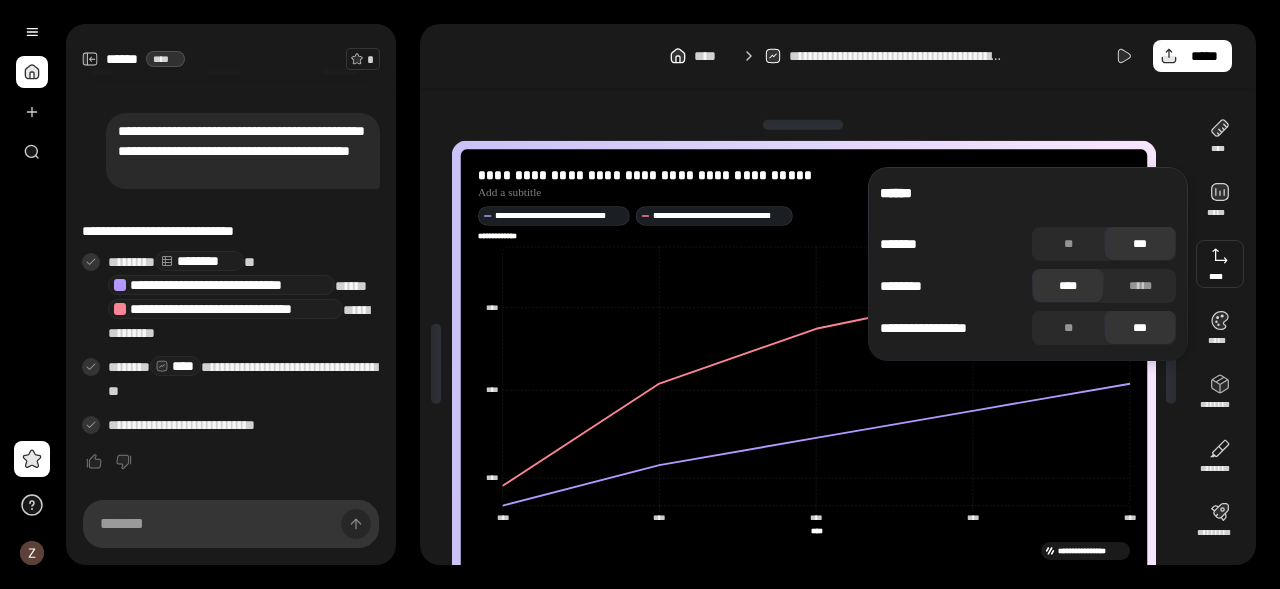 click on "**********" at bounding box center [804, 364] 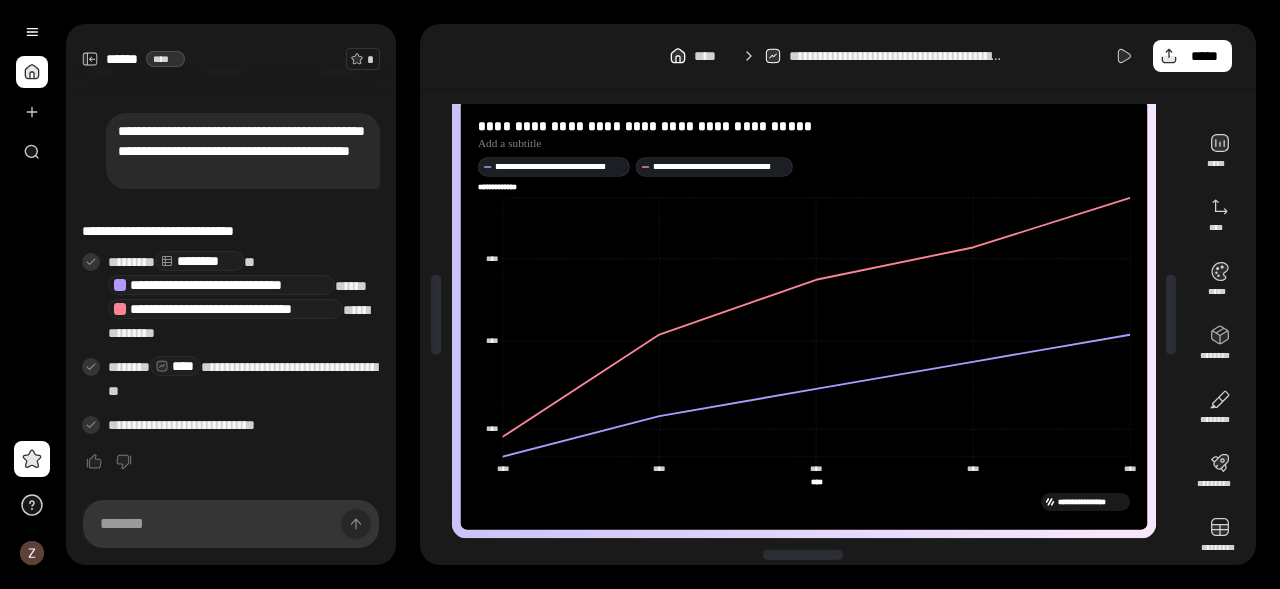 scroll, scrollTop: 59, scrollLeft: 0, axis: vertical 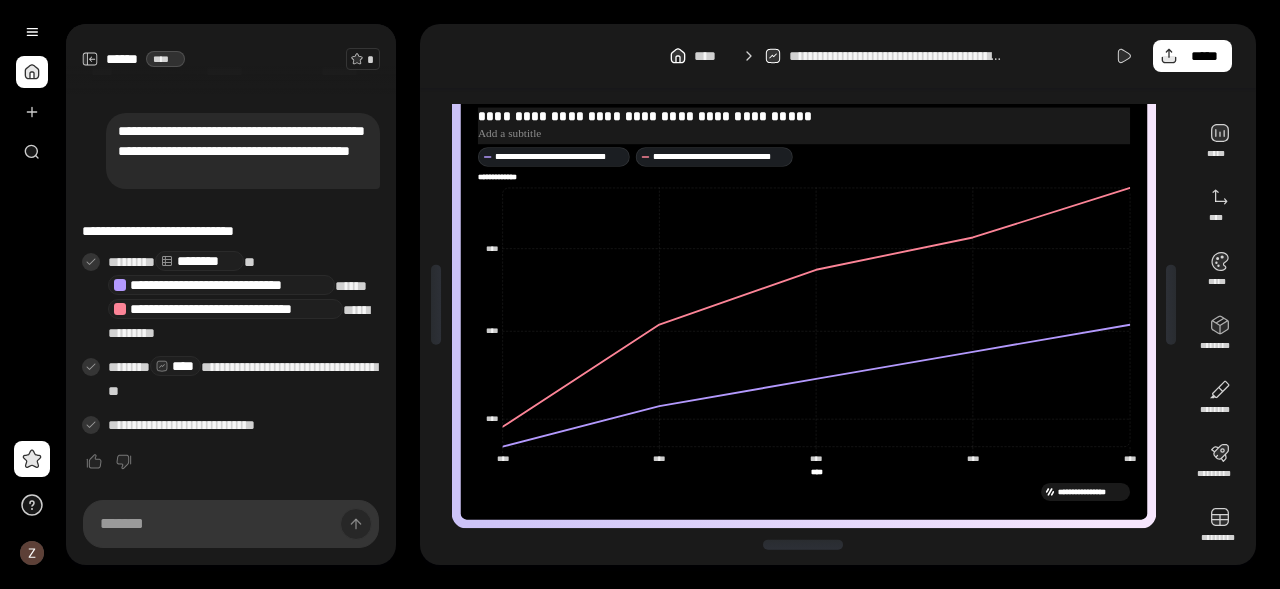 click at bounding box center (803, 133) 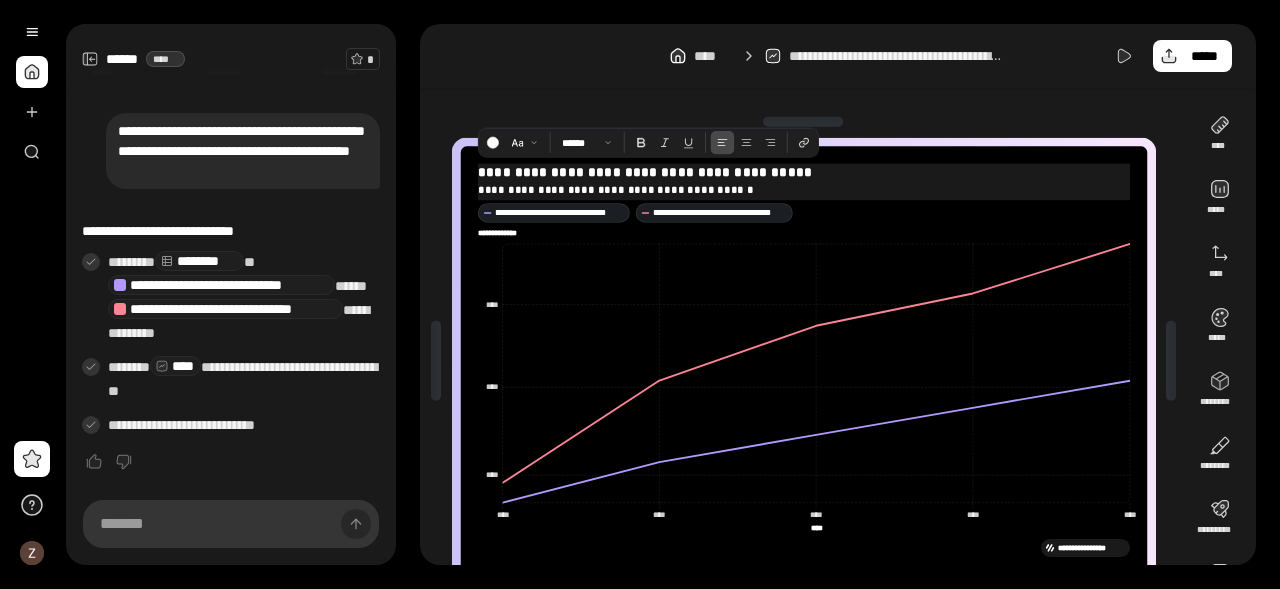 scroll, scrollTop: 0, scrollLeft: 0, axis: both 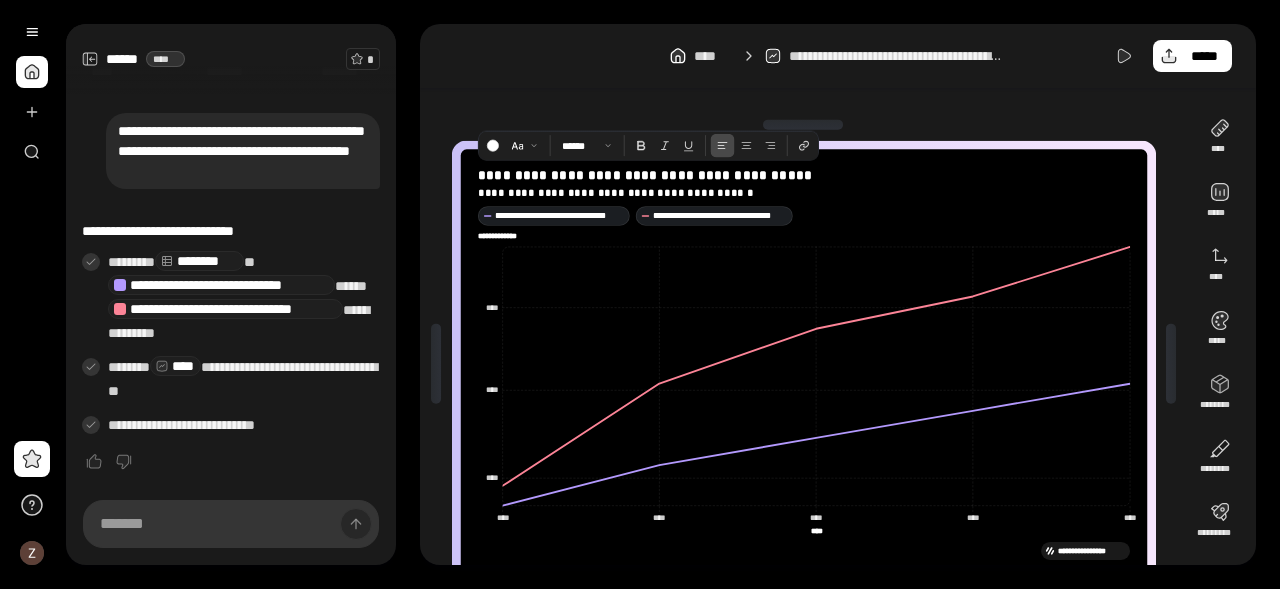 click on "**********" at bounding box center [838, 294] 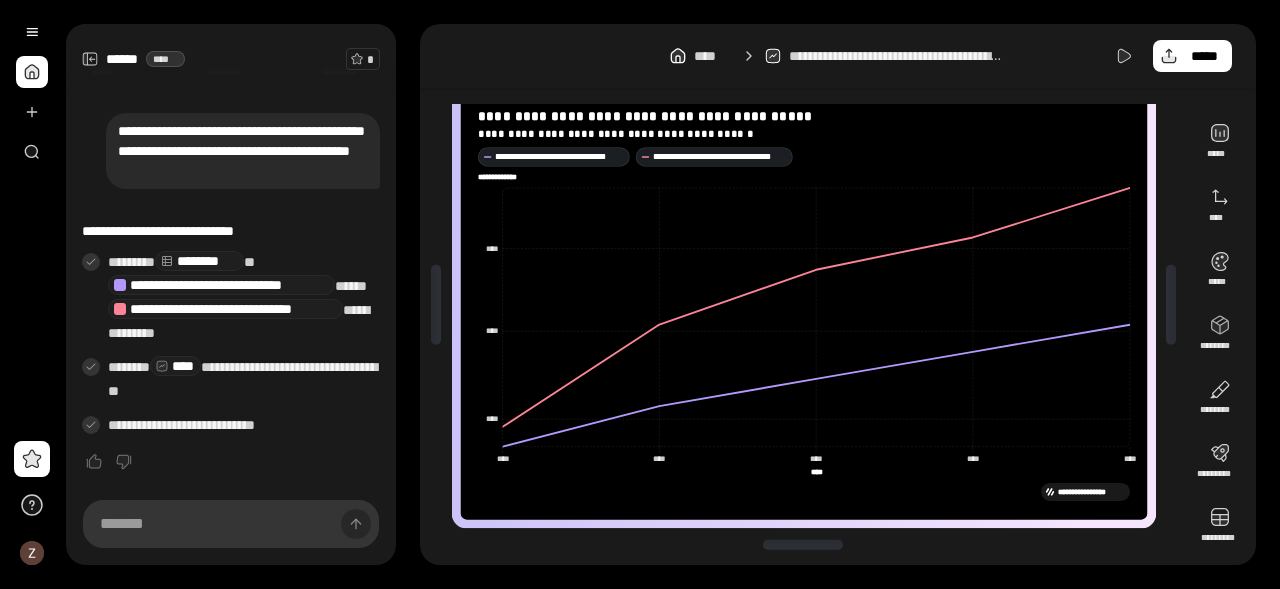 scroll, scrollTop: 0, scrollLeft: 0, axis: both 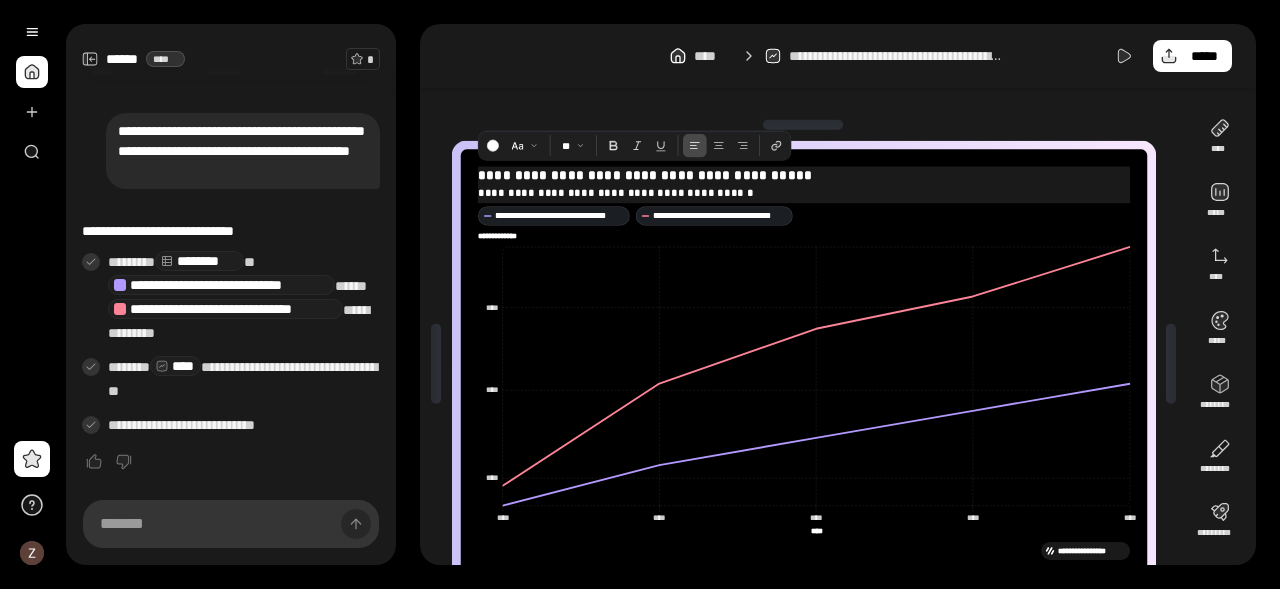 click on "**********" at bounding box center [803, 175] 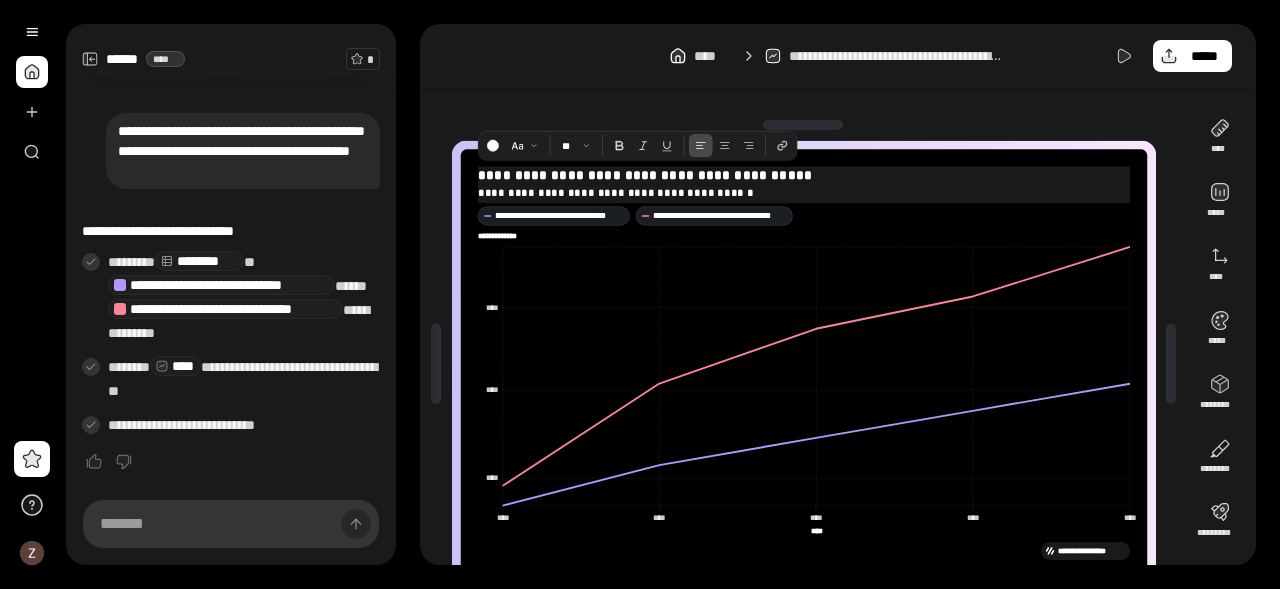 click on "**********" at bounding box center [803, 175] 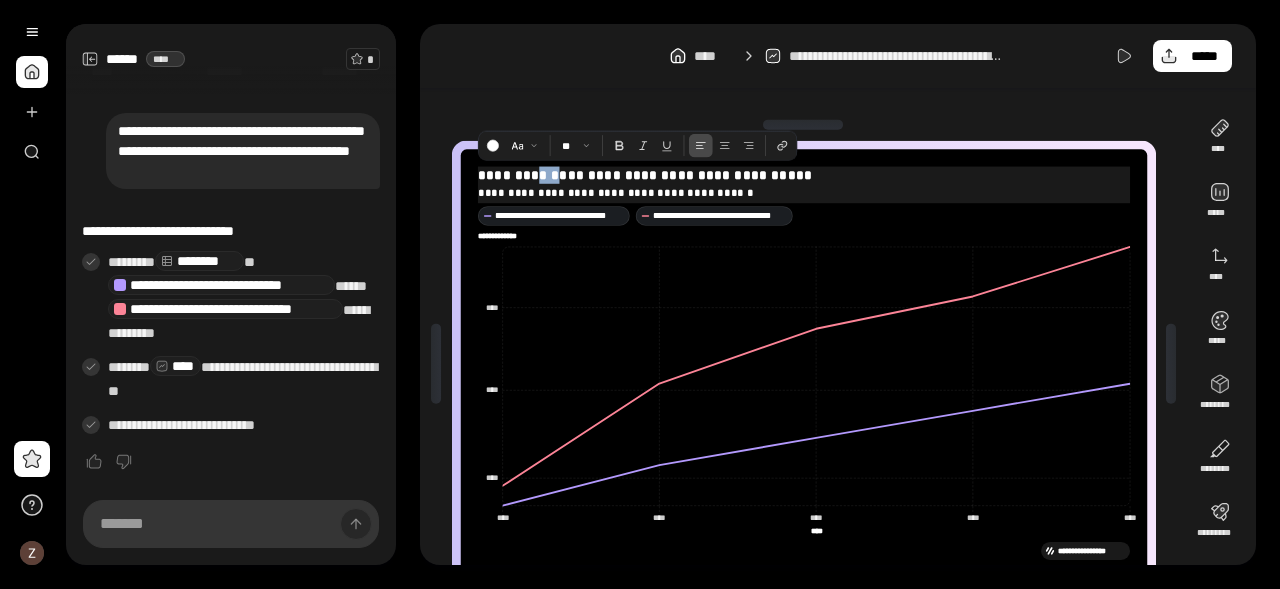 click on "**********" at bounding box center [803, 175] 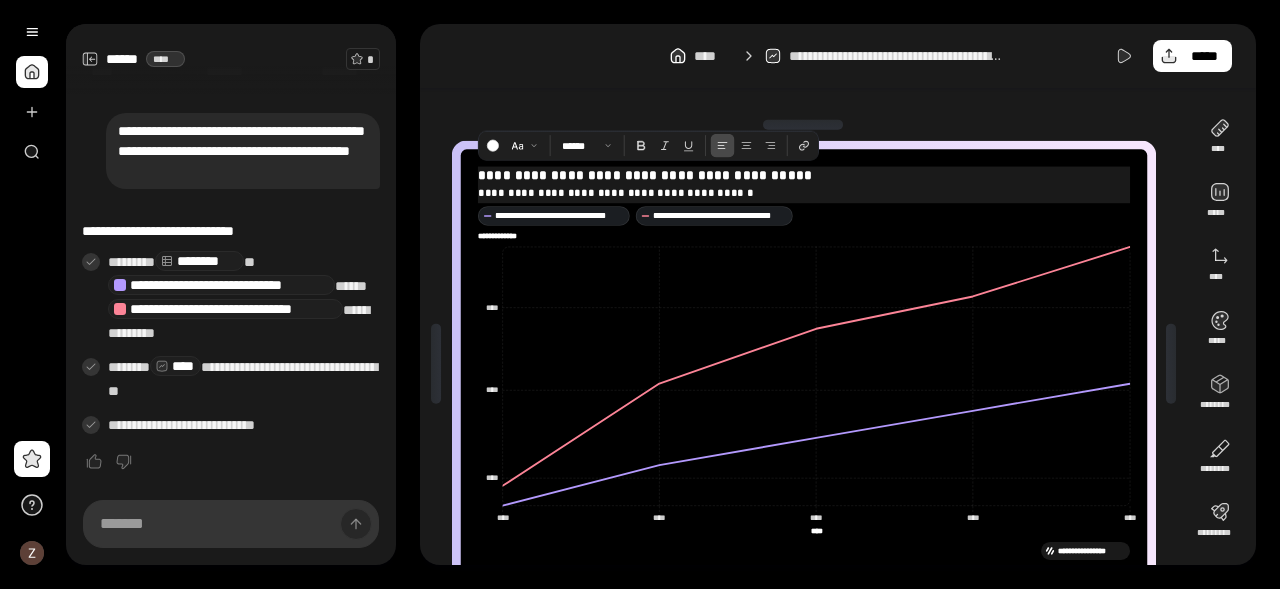 click on "**********" at bounding box center (803, 192) 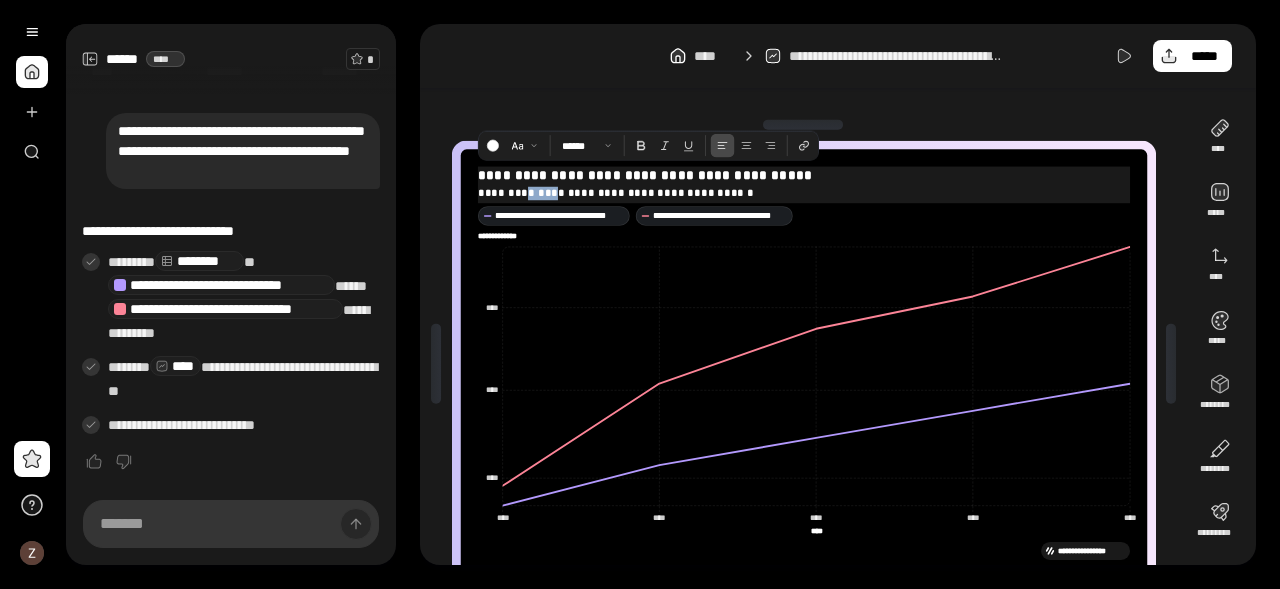 drag, startPoint x: 526, startPoint y: 192, endPoint x: 551, endPoint y: 191, distance: 25.019993 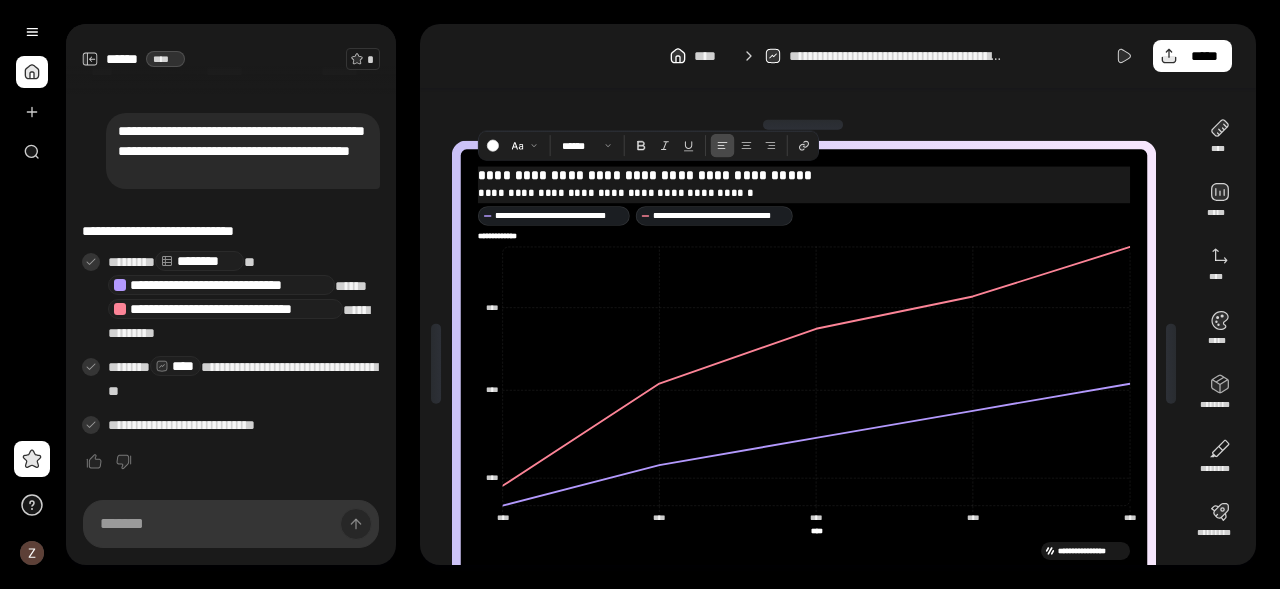 click on "**********" at bounding box center [803, 192] 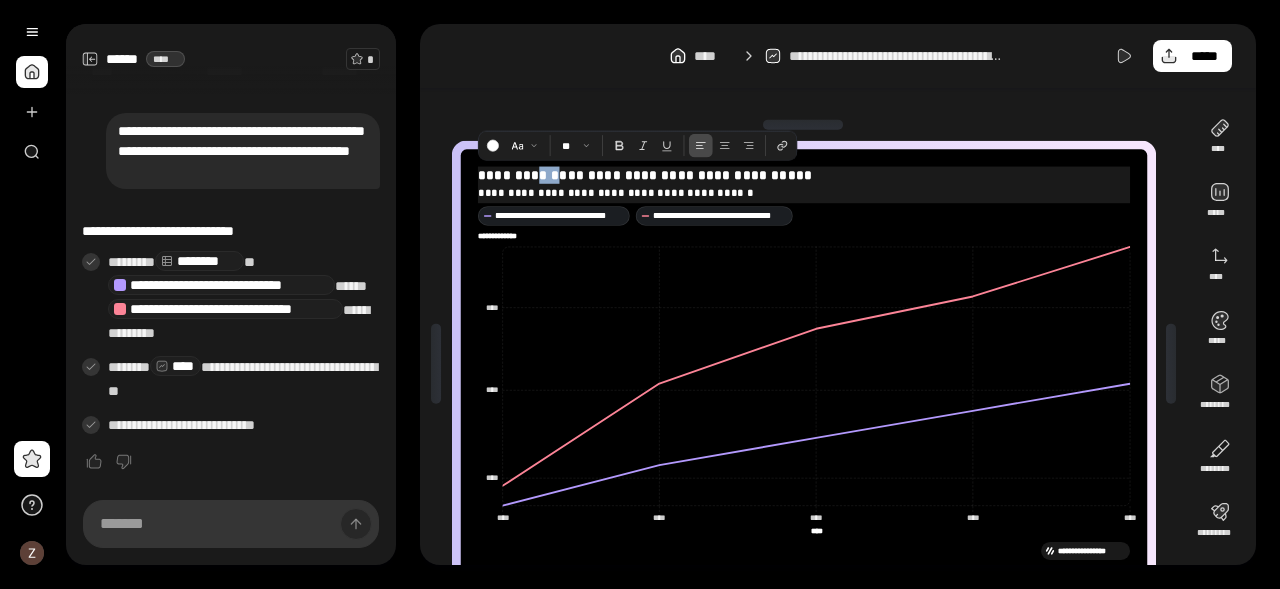 click on "**********" at bounding box center [803, 175] 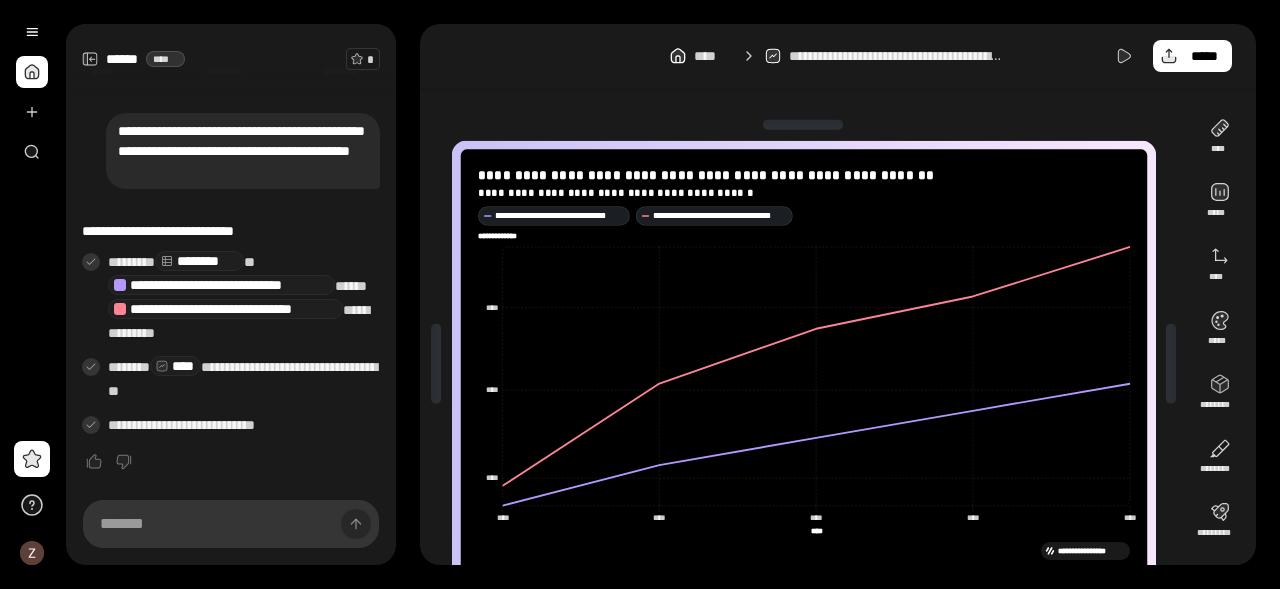 click on "**********" at bounding box center (804, 364) 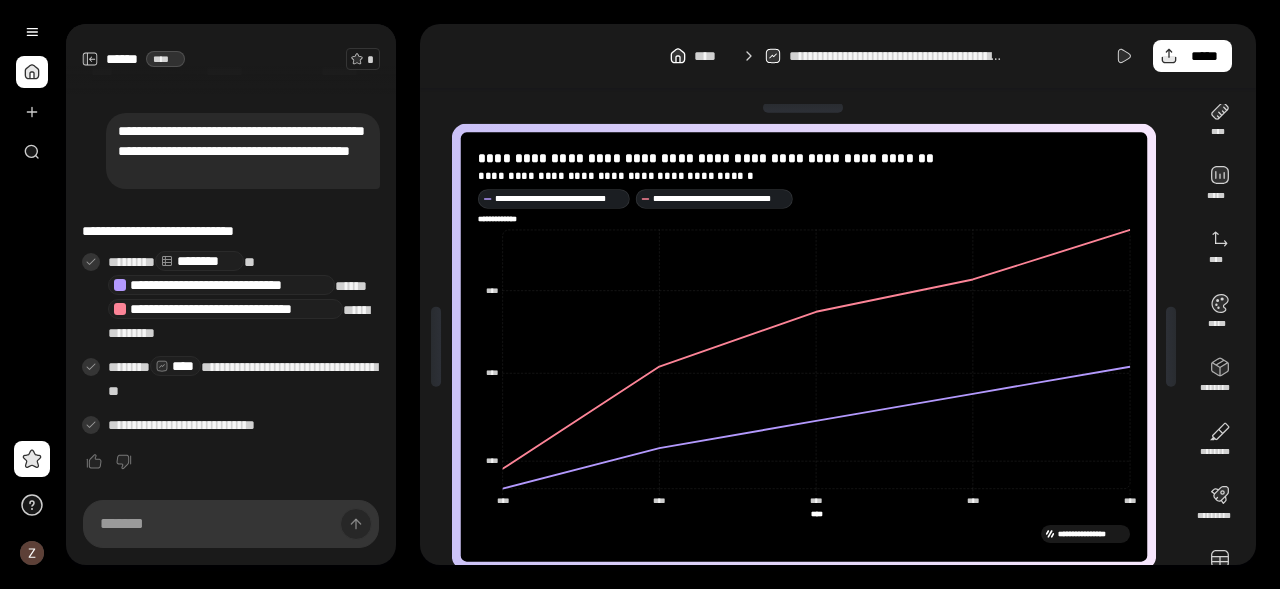 scroll, scrollTop: 18, scrollLeft: 0, axis: vertical 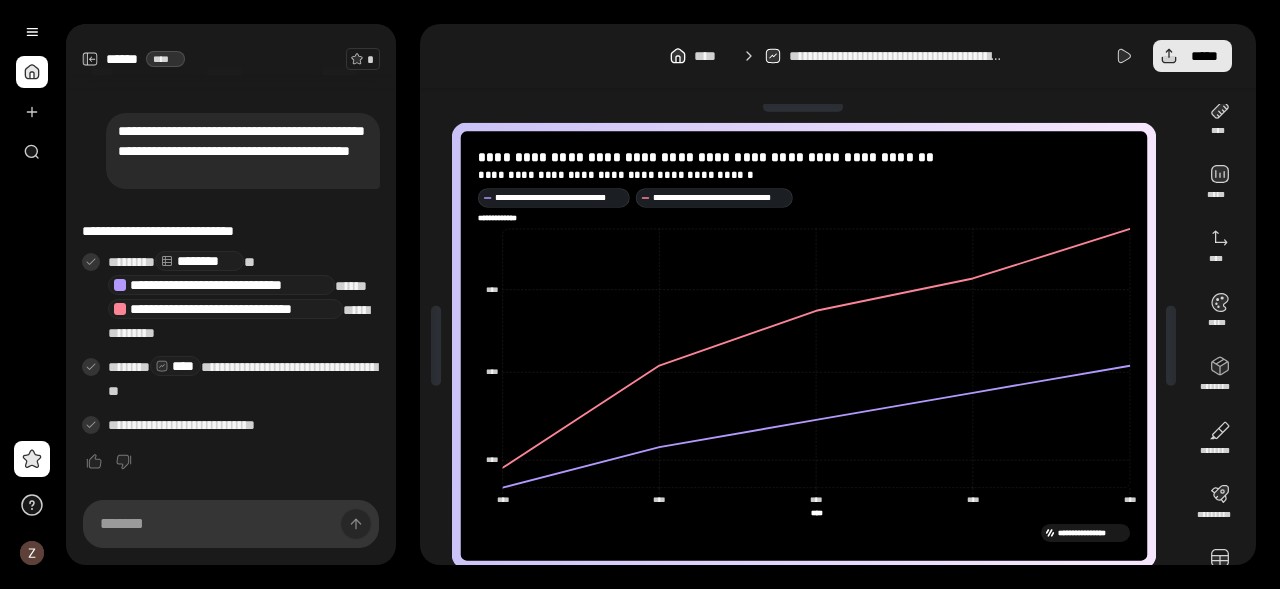 click on "*****" at bounding box center (1192, 56) 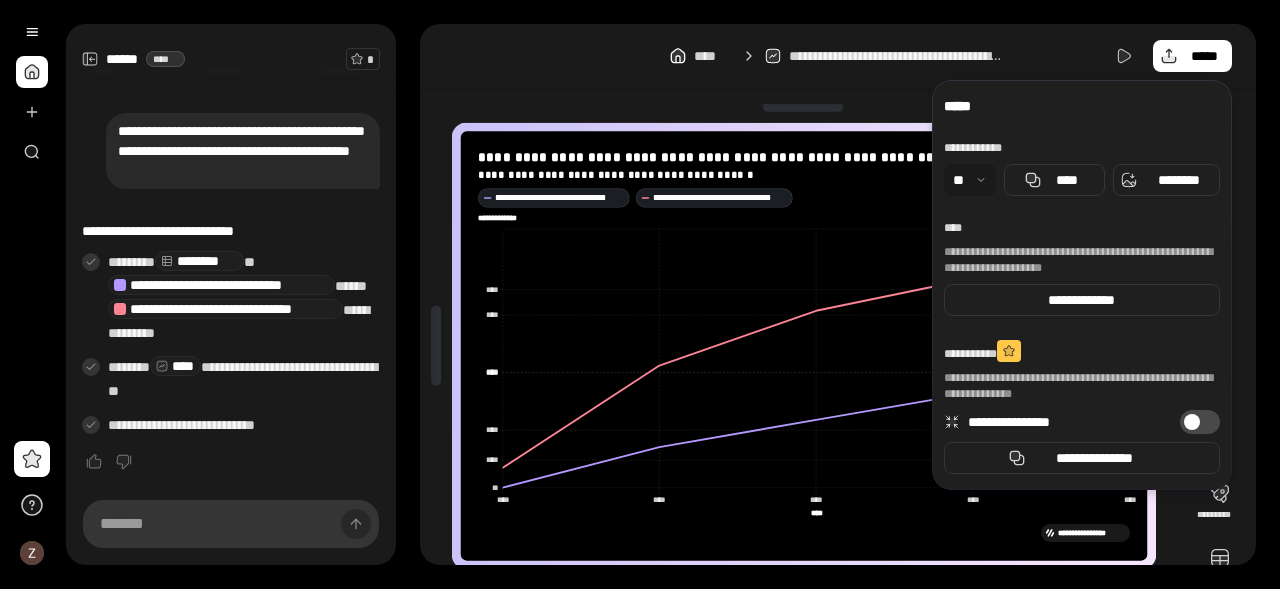 click at bounding box center (804, 107) 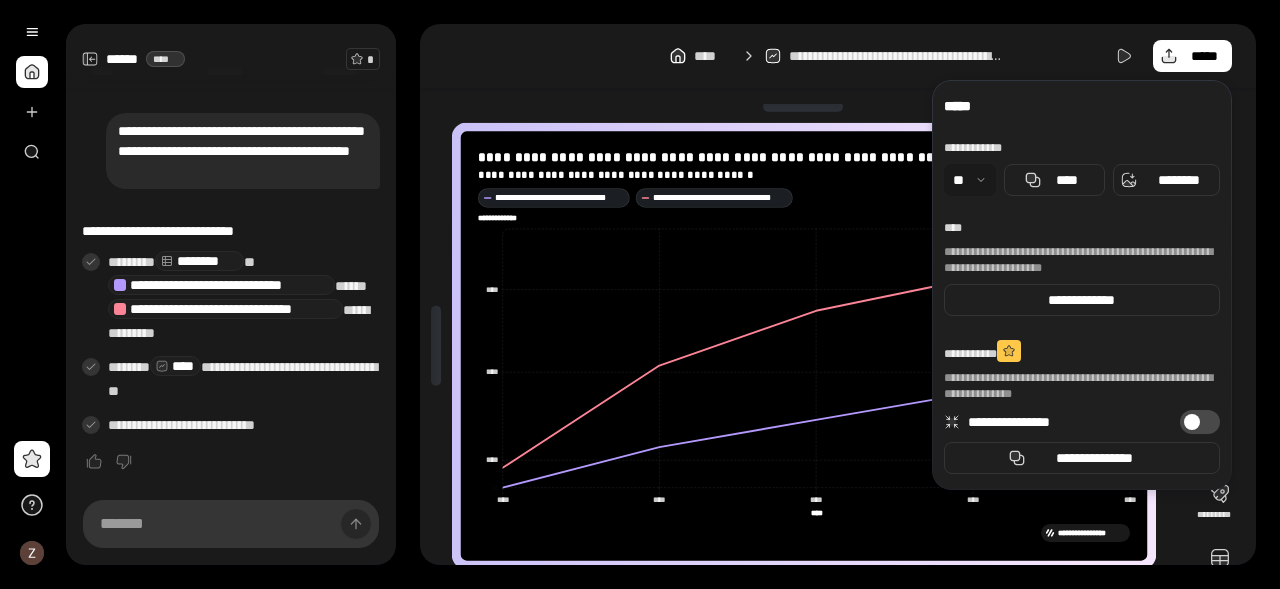 click on "**********" at bounding box center (838, 56) 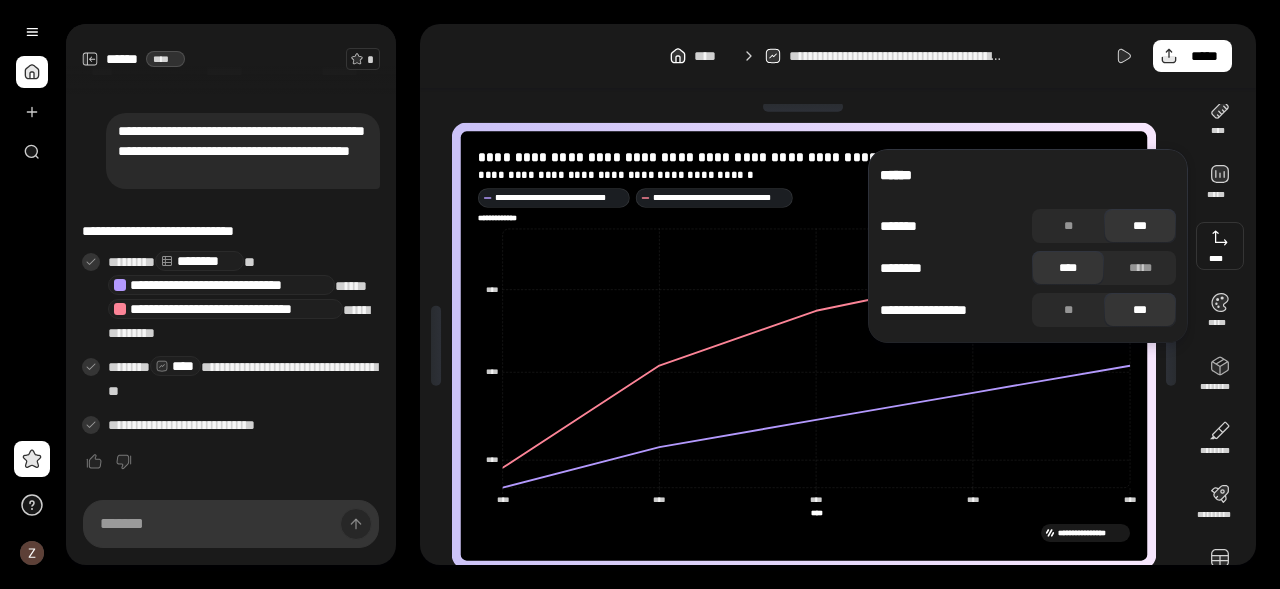 click on "**********" at bounding box center (838, 56) 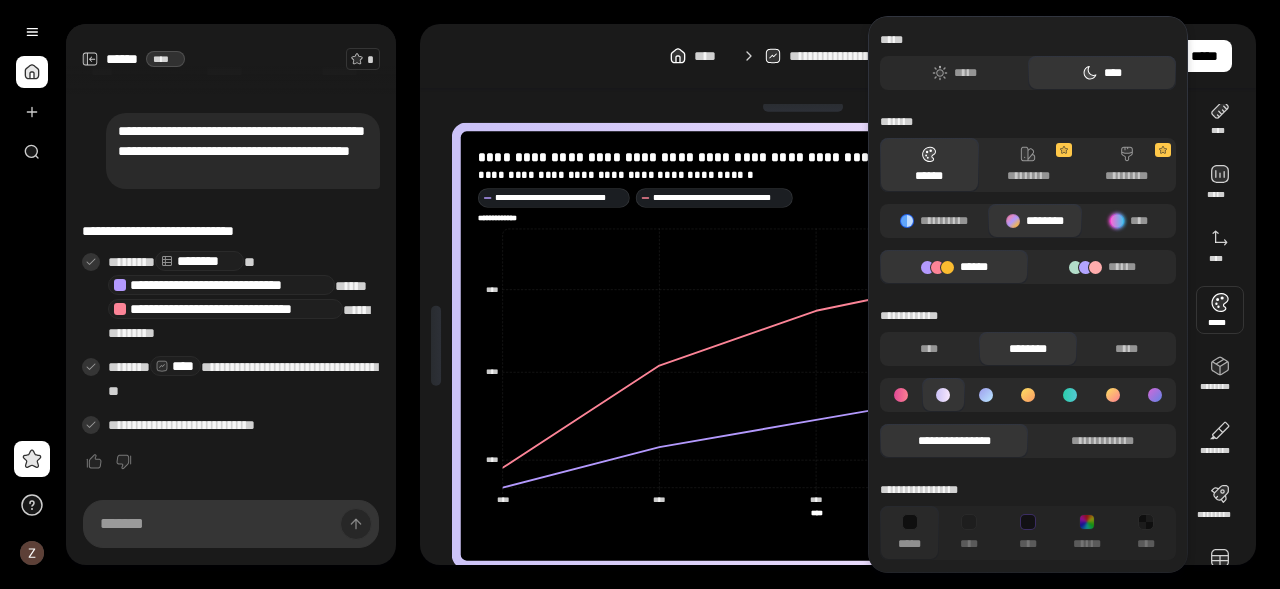 click on "***** ***** ****" at bounding box center (1028, 61) 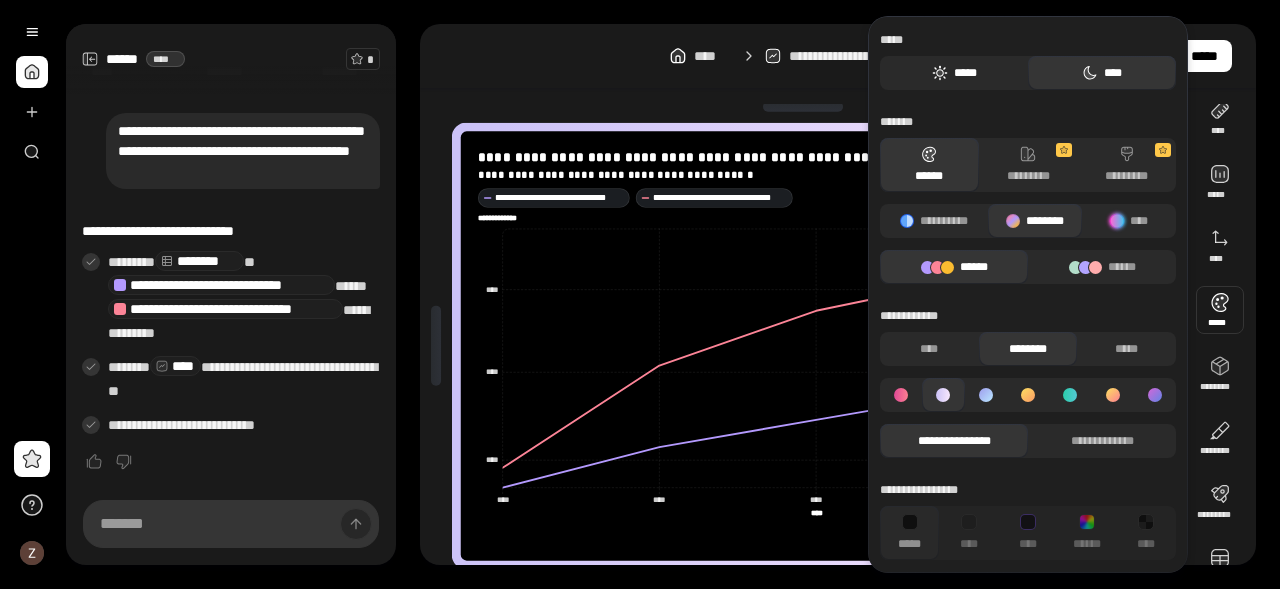 click on "*****" at bounding box center [954, 73] 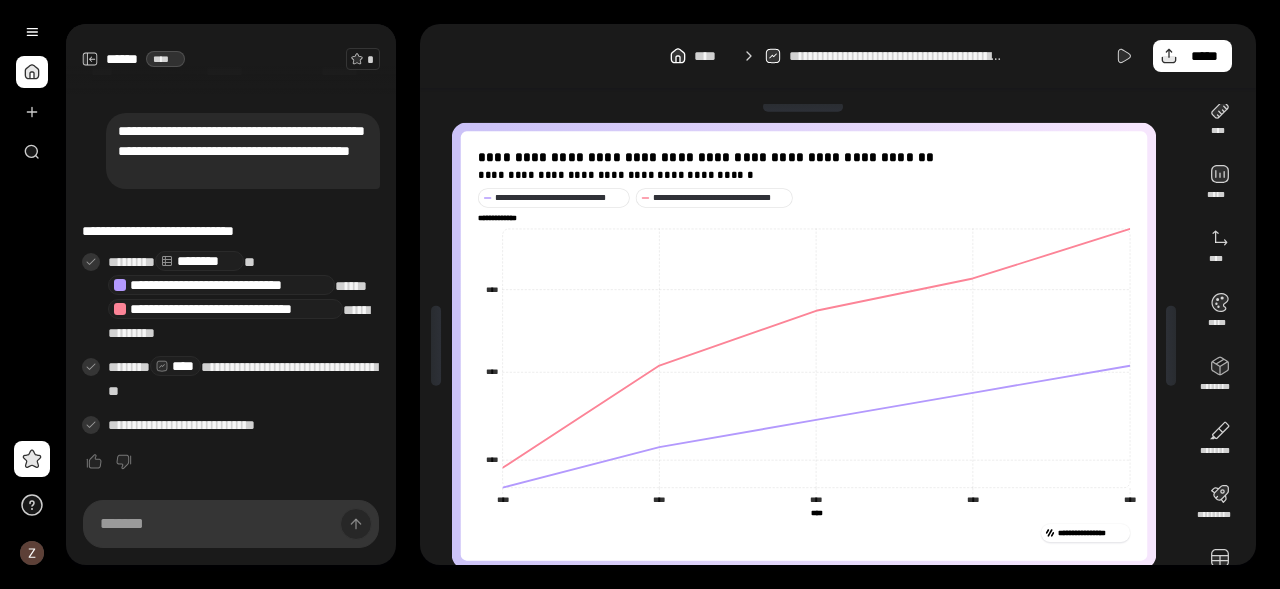 click on "**********" at bounding box center (838, 294) 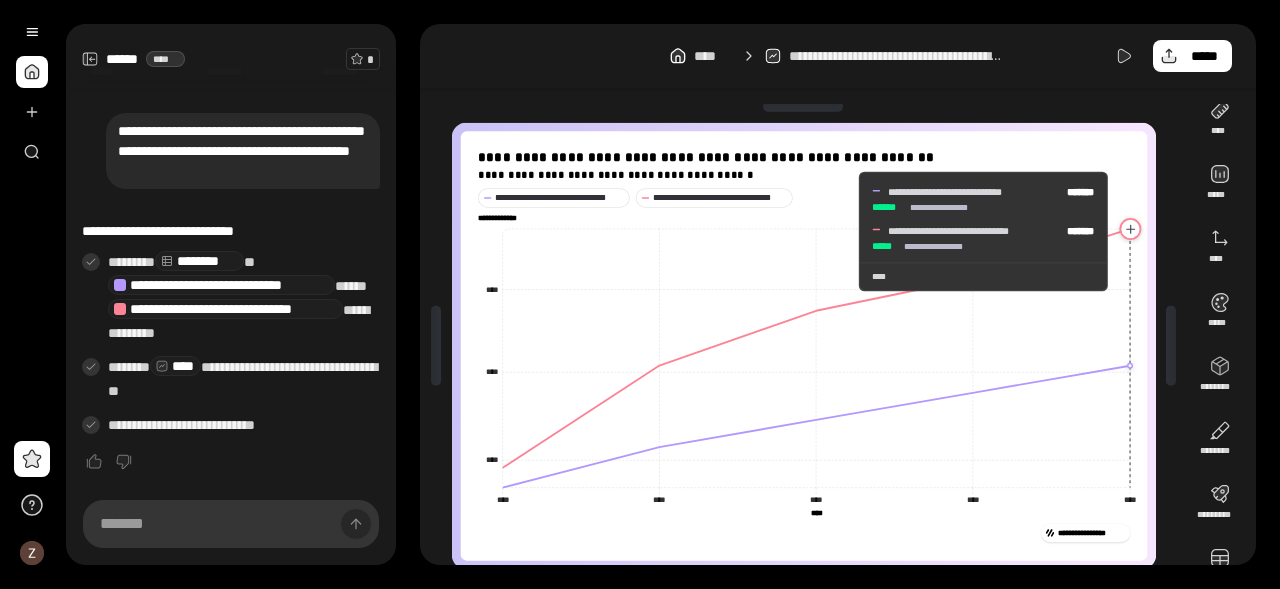 click 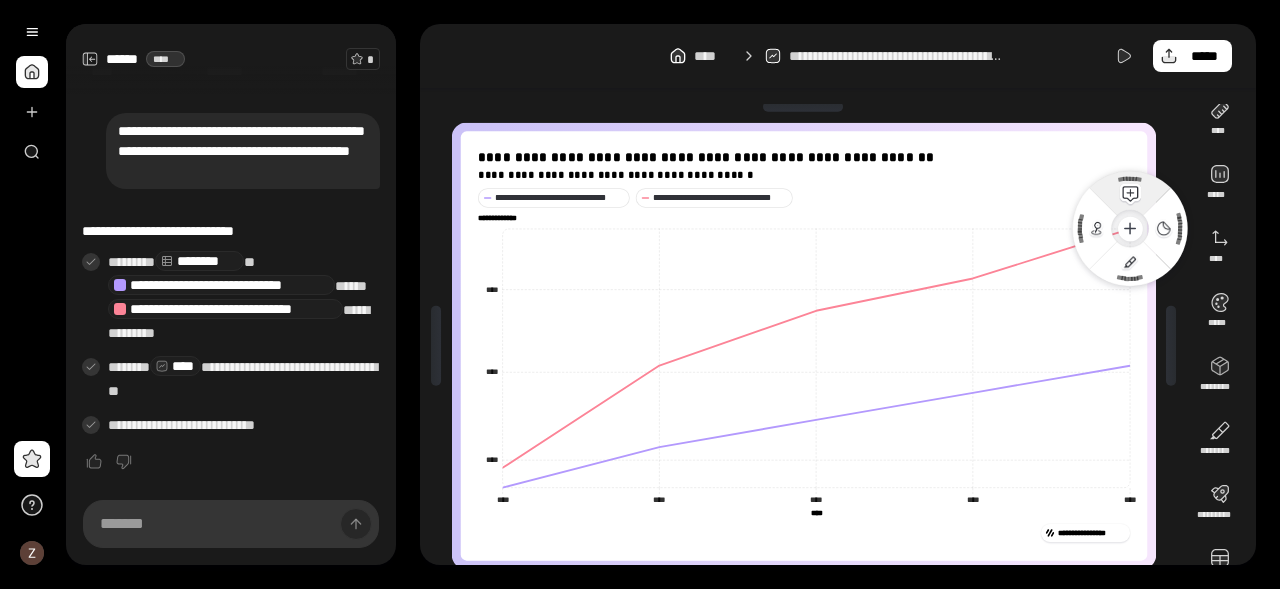 click 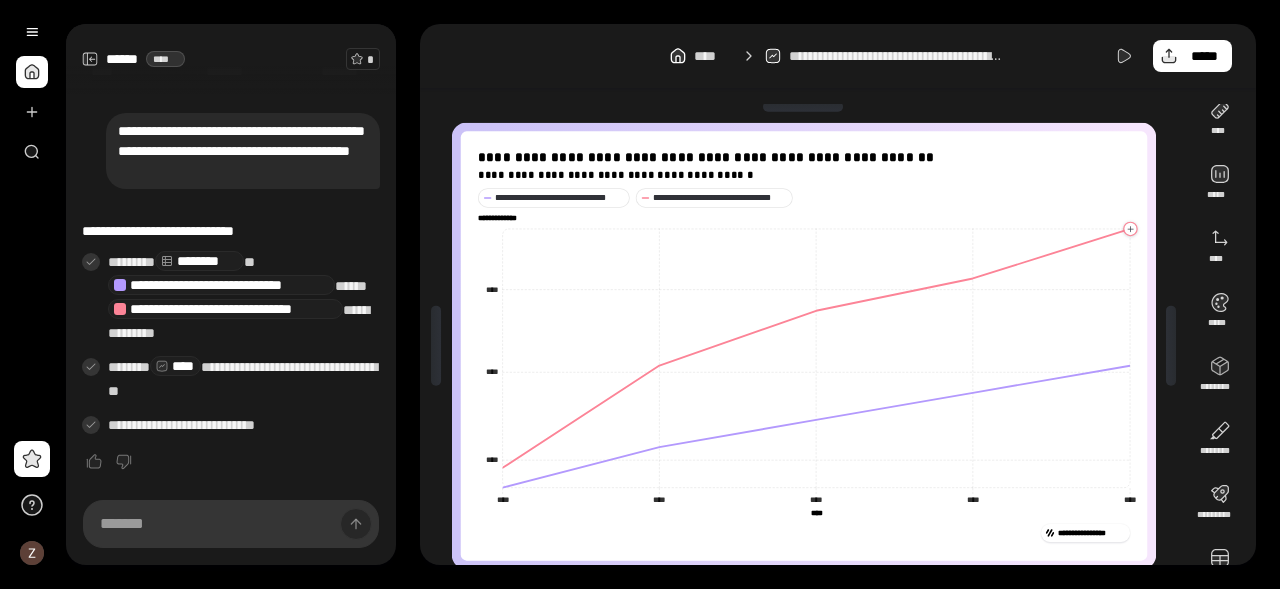 click 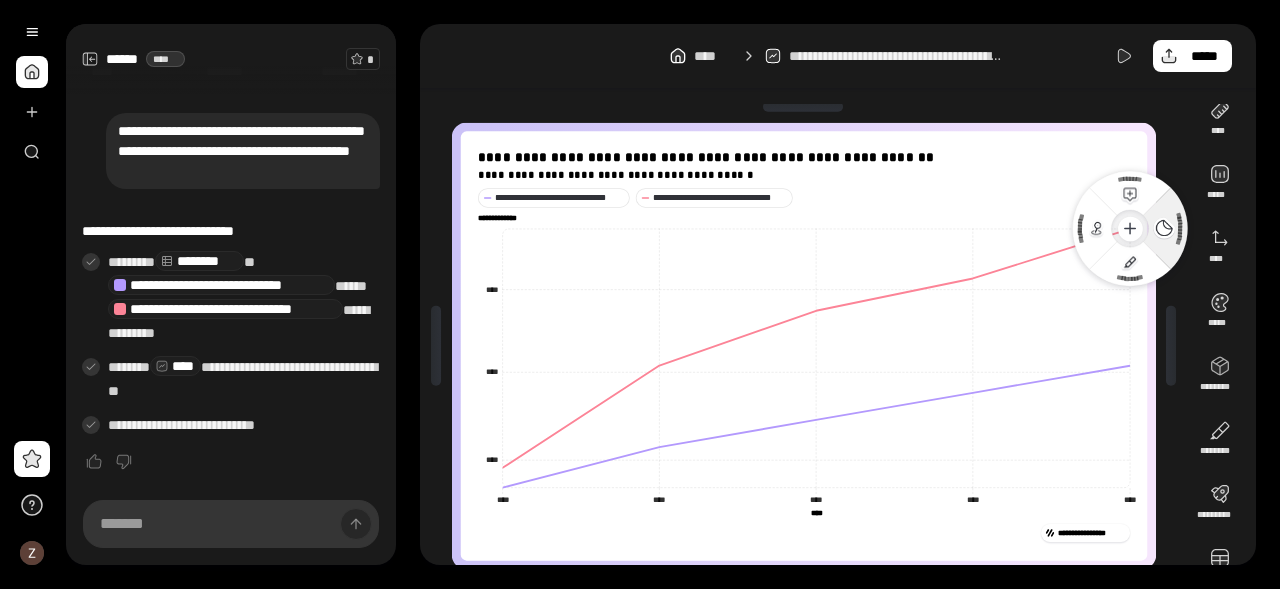 click 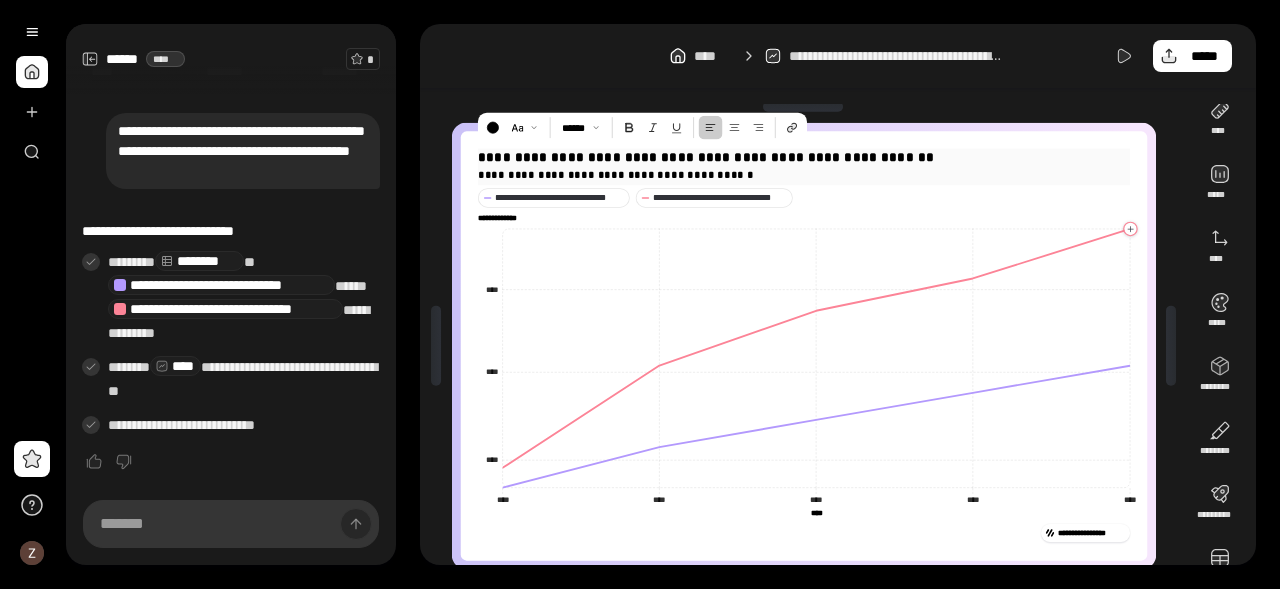 click on "**********" at bounding box center (803, 174) 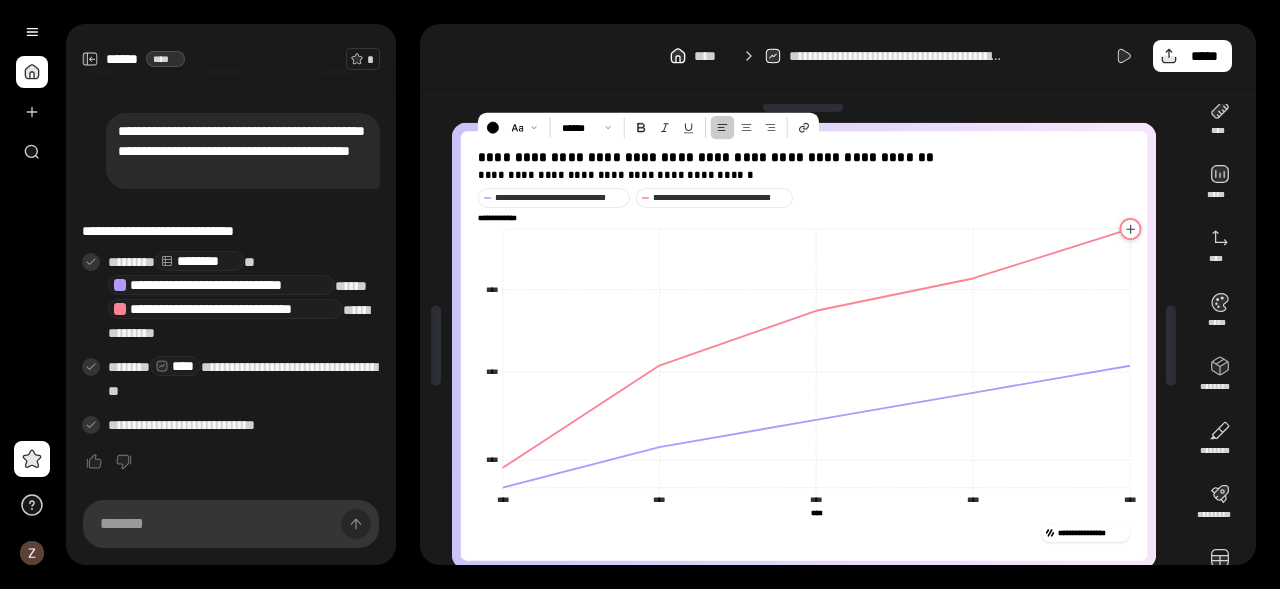 click at bounding box center [1129, 228] 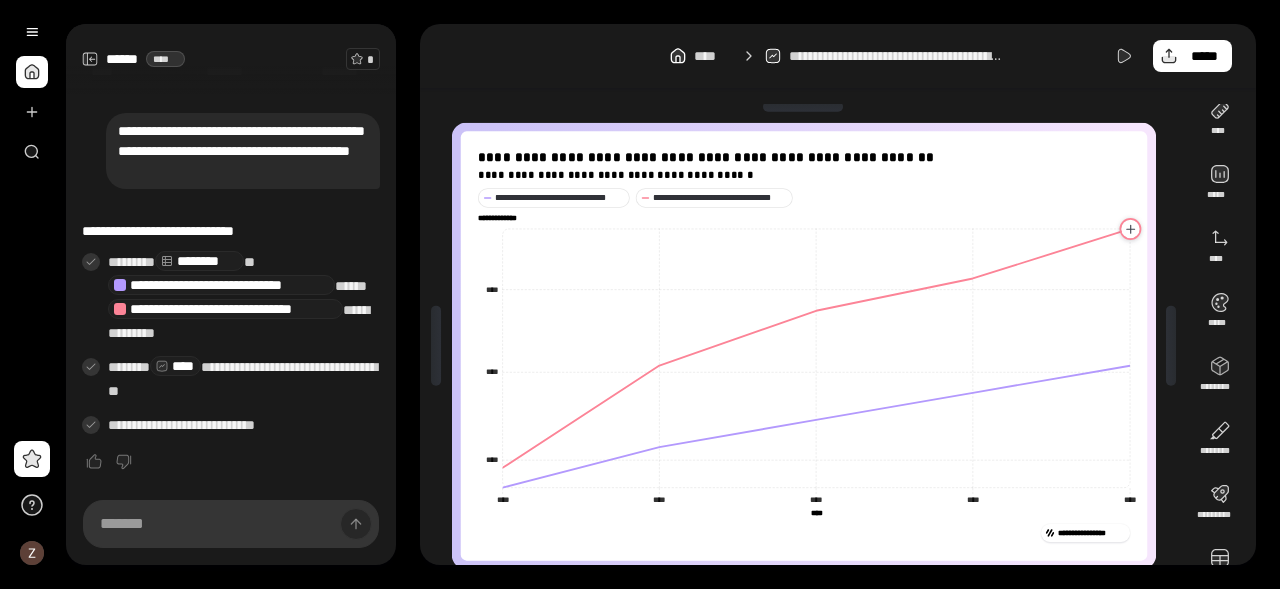 click at bounding box center [1129, 228] 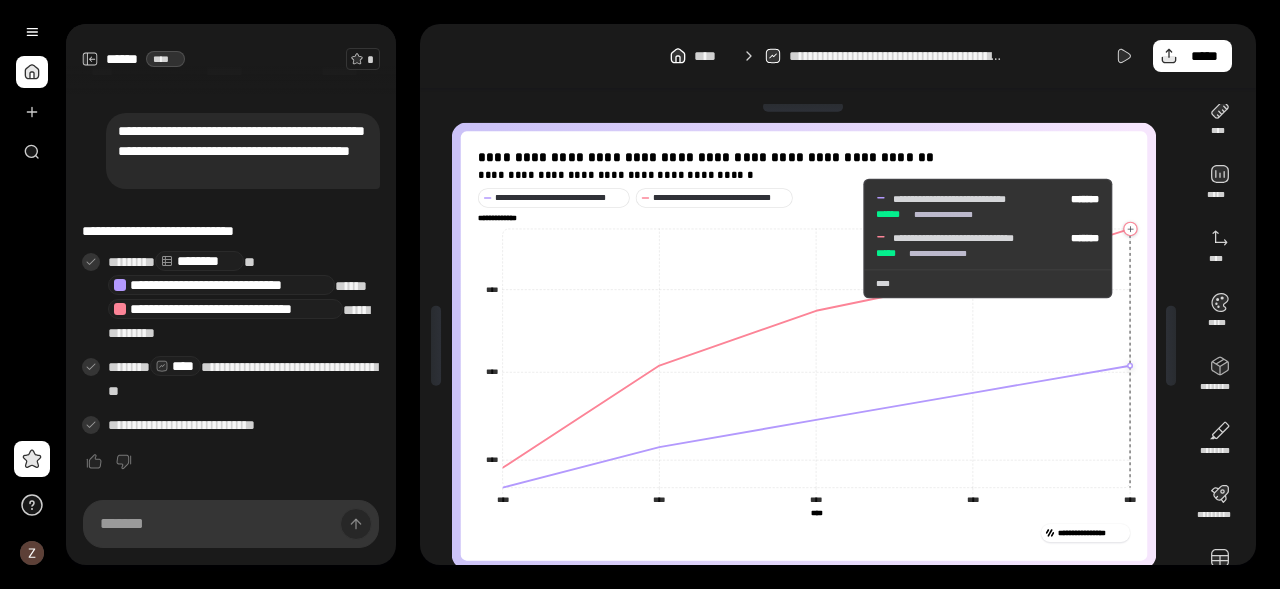 click 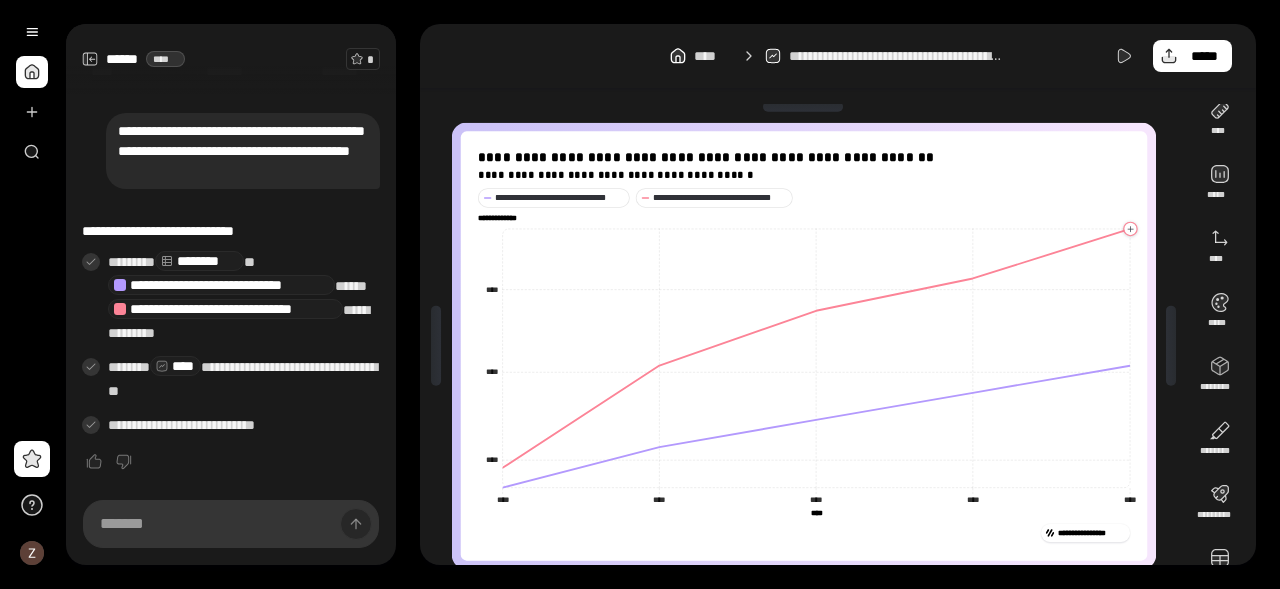click on "**********" at bounding box center [803, 197] 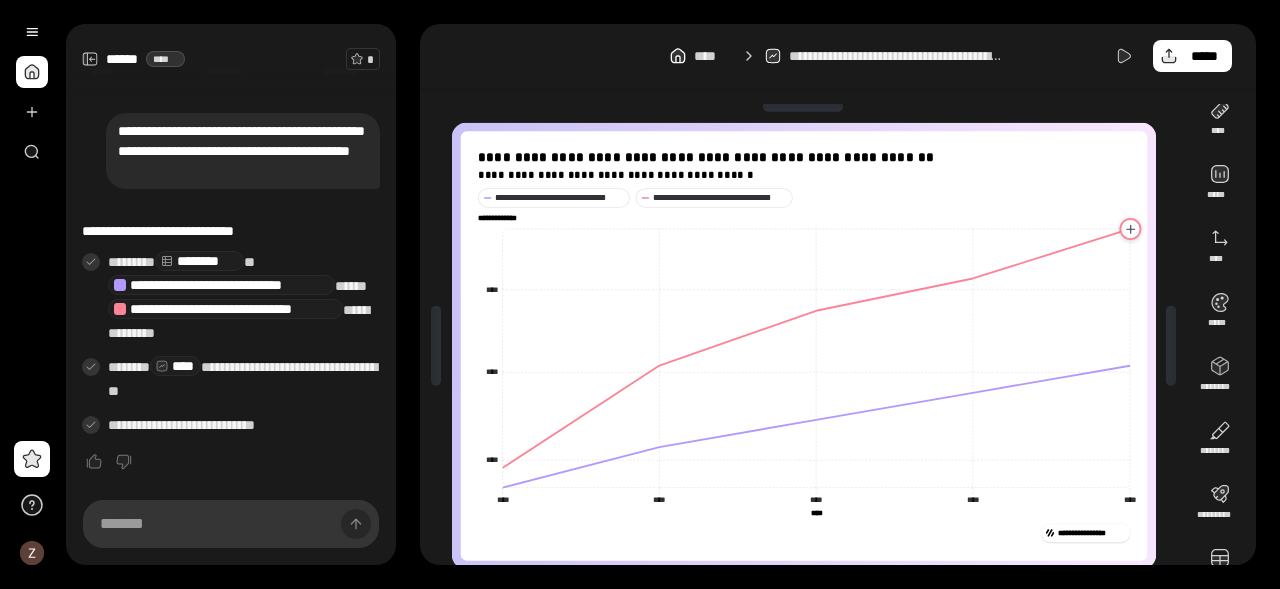 click 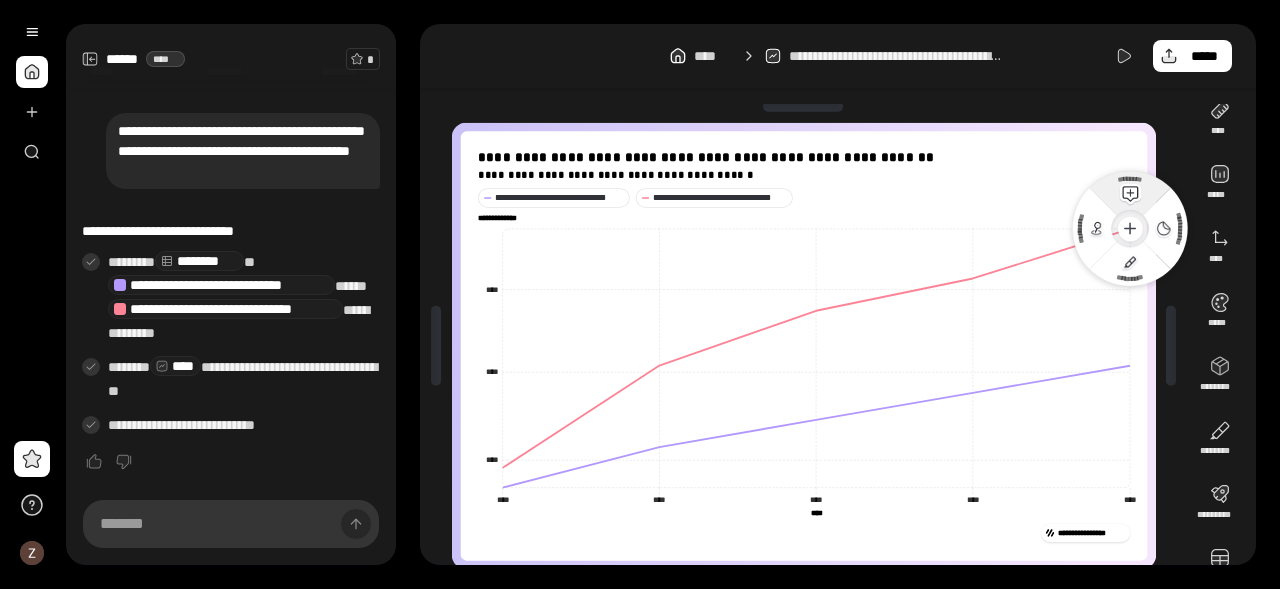 click 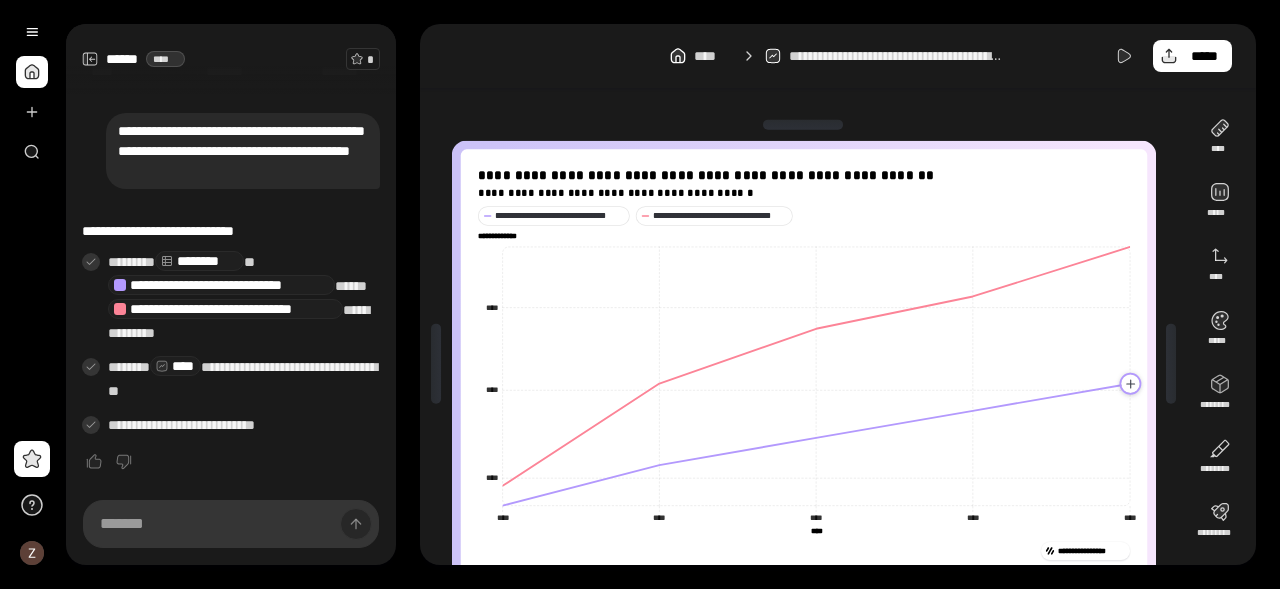 click 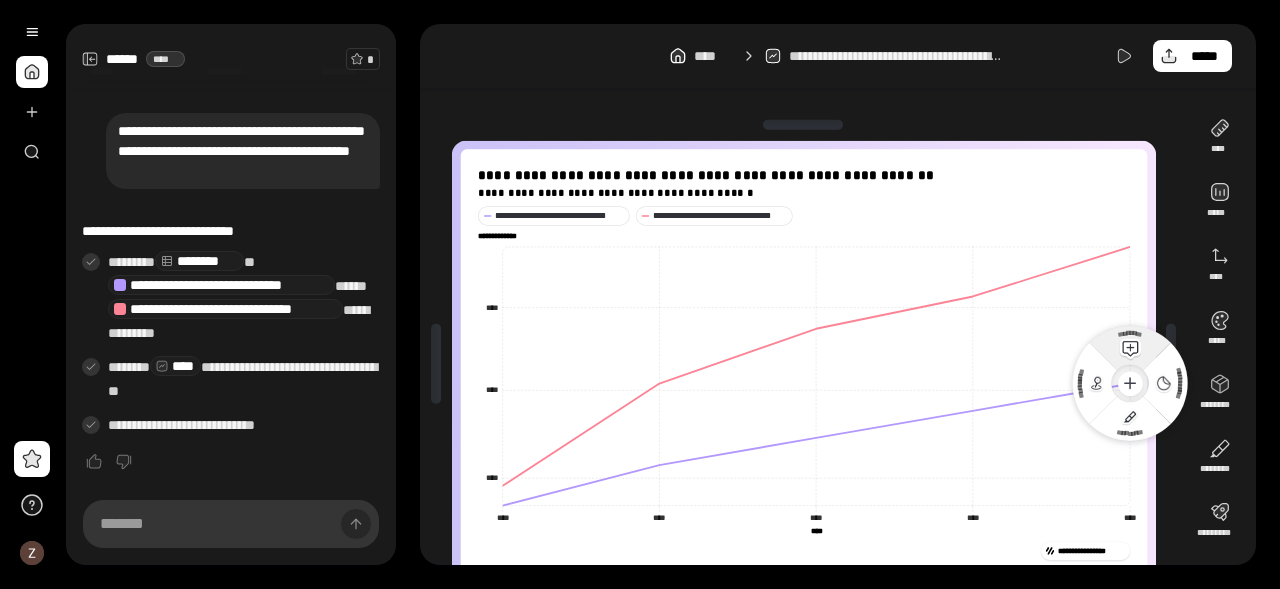 click 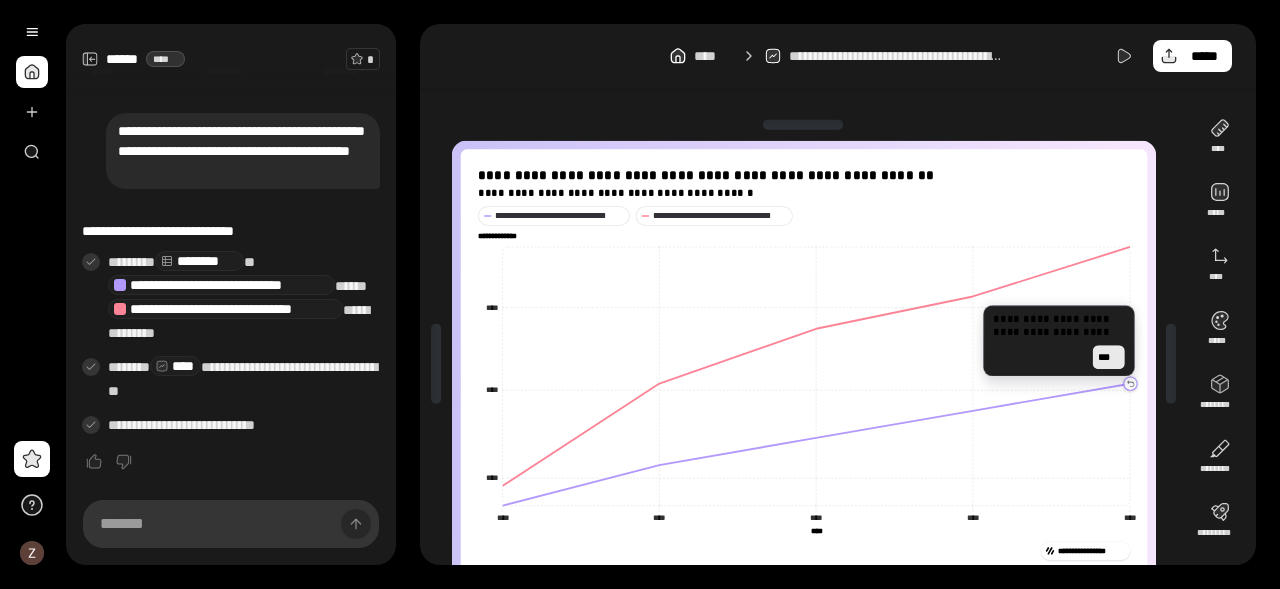 click on "***" at bounding box center [1108, 357] 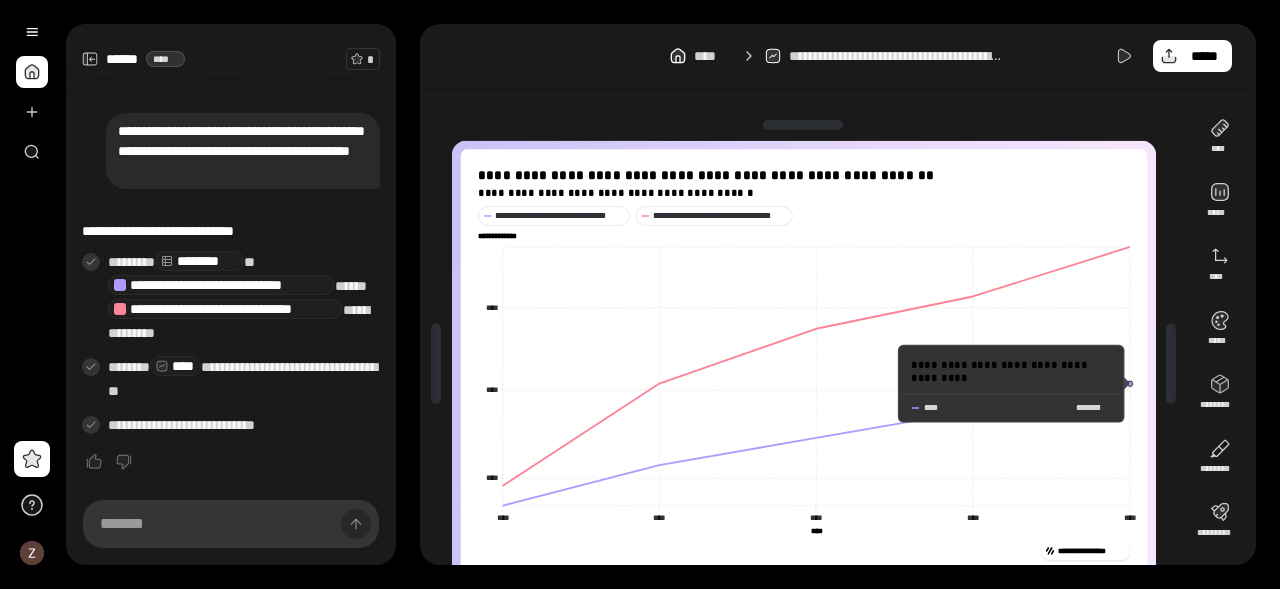 drag, startPoint x: 1069, startPoint y: 391, endPoint x: 1014, endPoint y: 369, distance: 59.236813 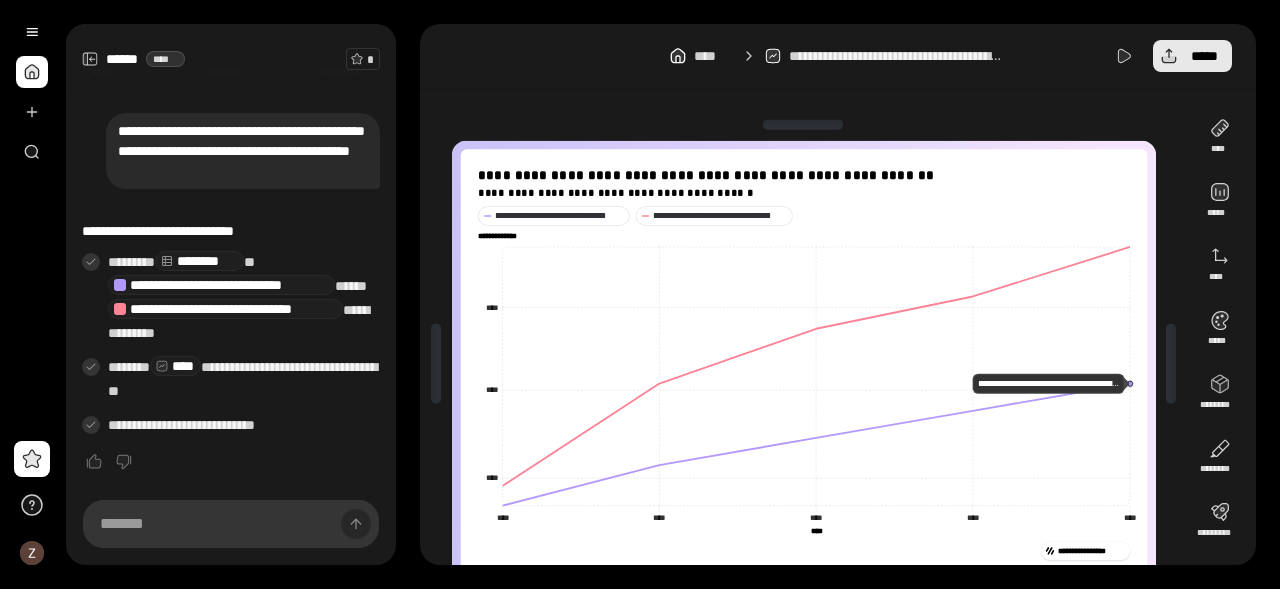 click on "*****" at bounding box center (1192, 56) 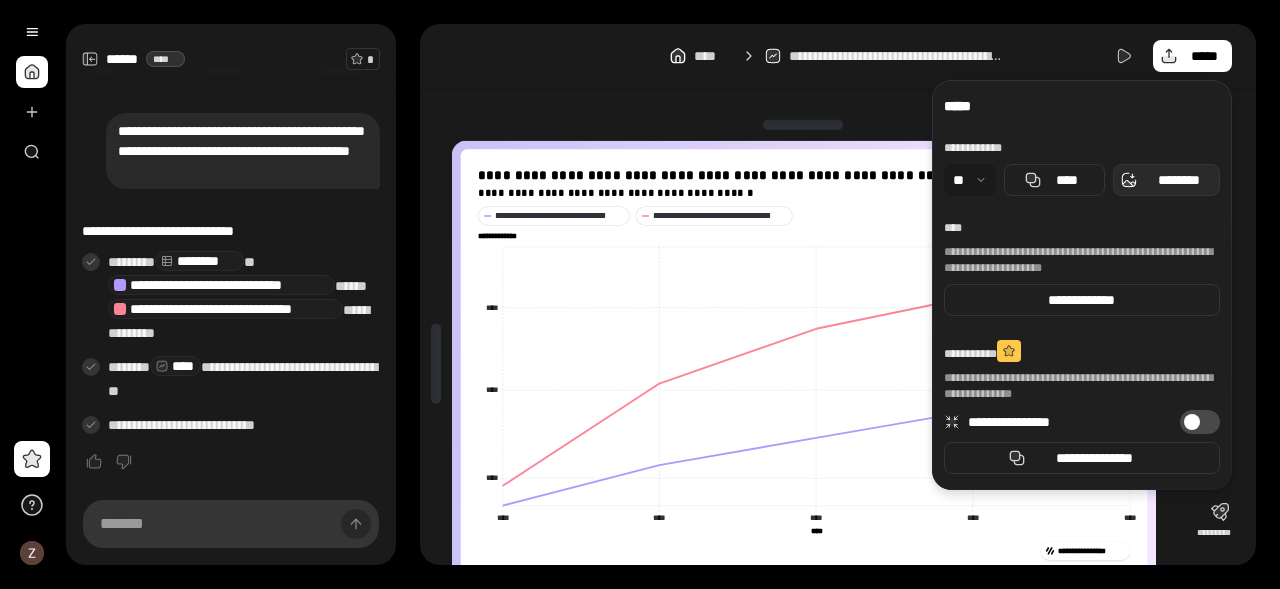 click on "********" at bounding box center [1178, 180] 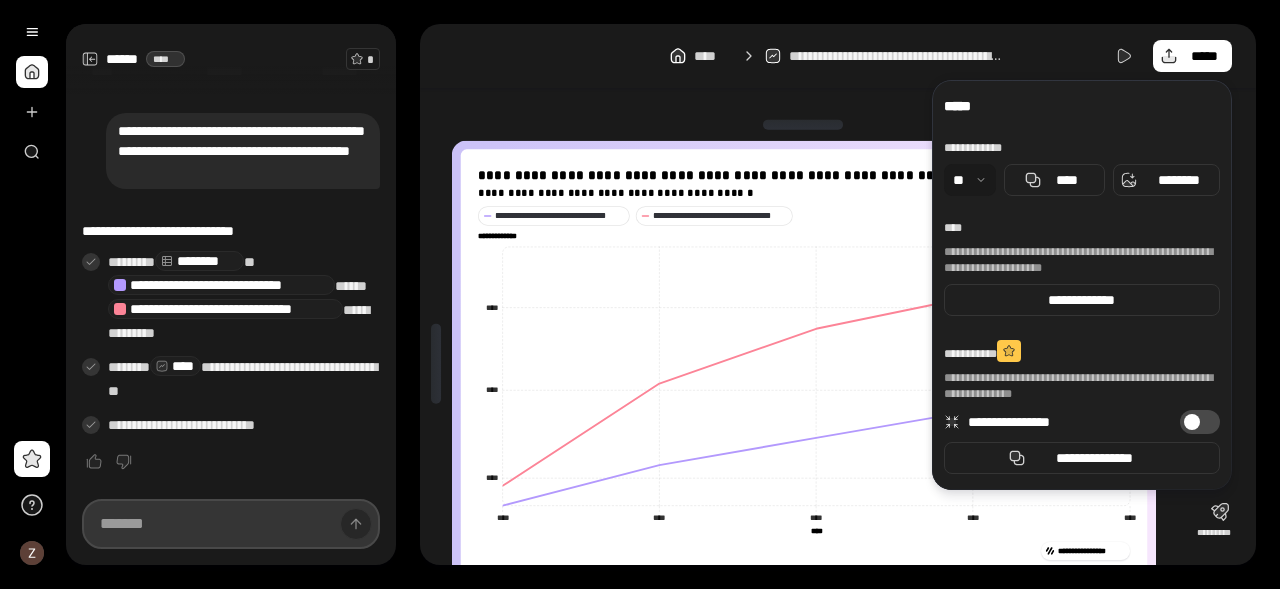 click at bounding box center [231, 524] 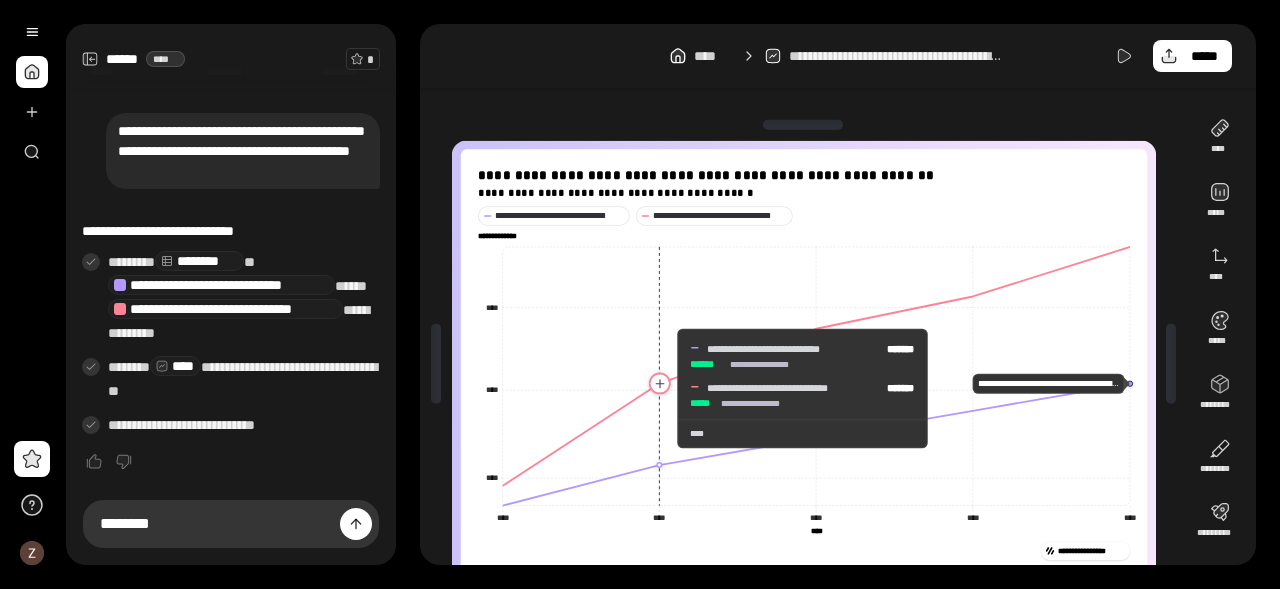 click 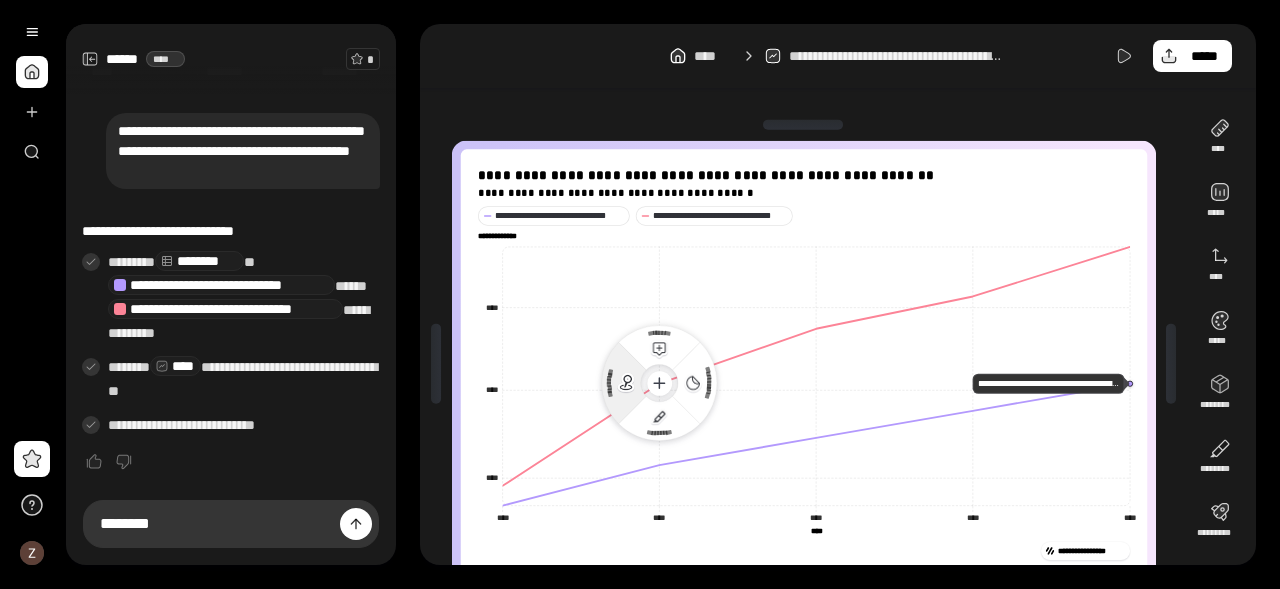 click 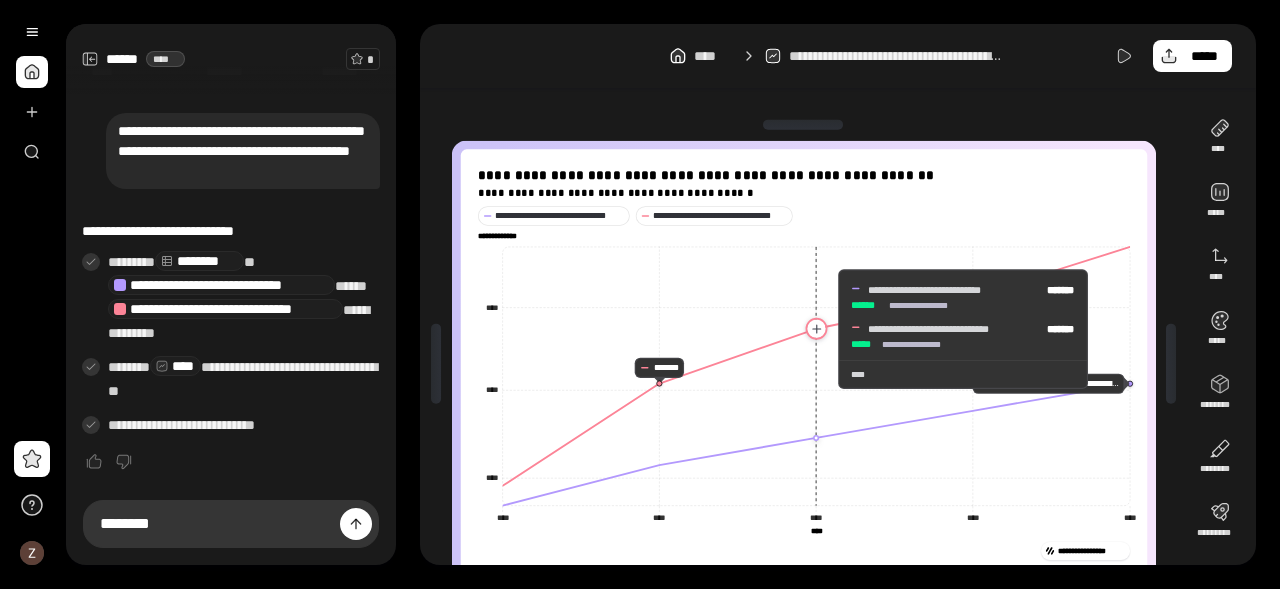click 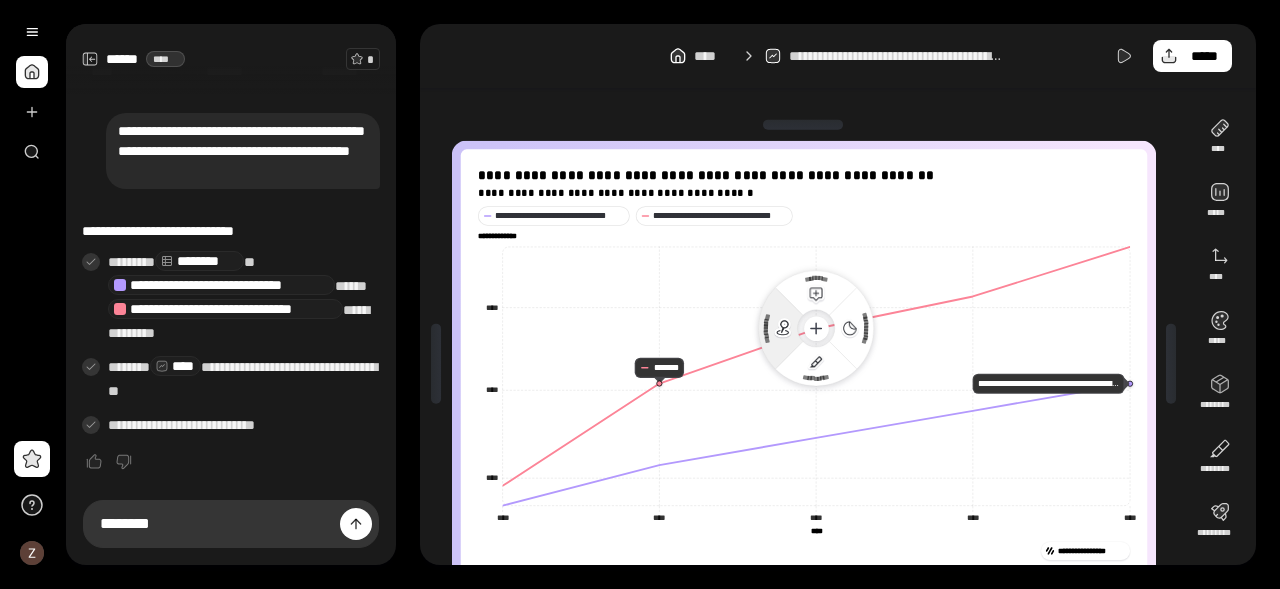 click 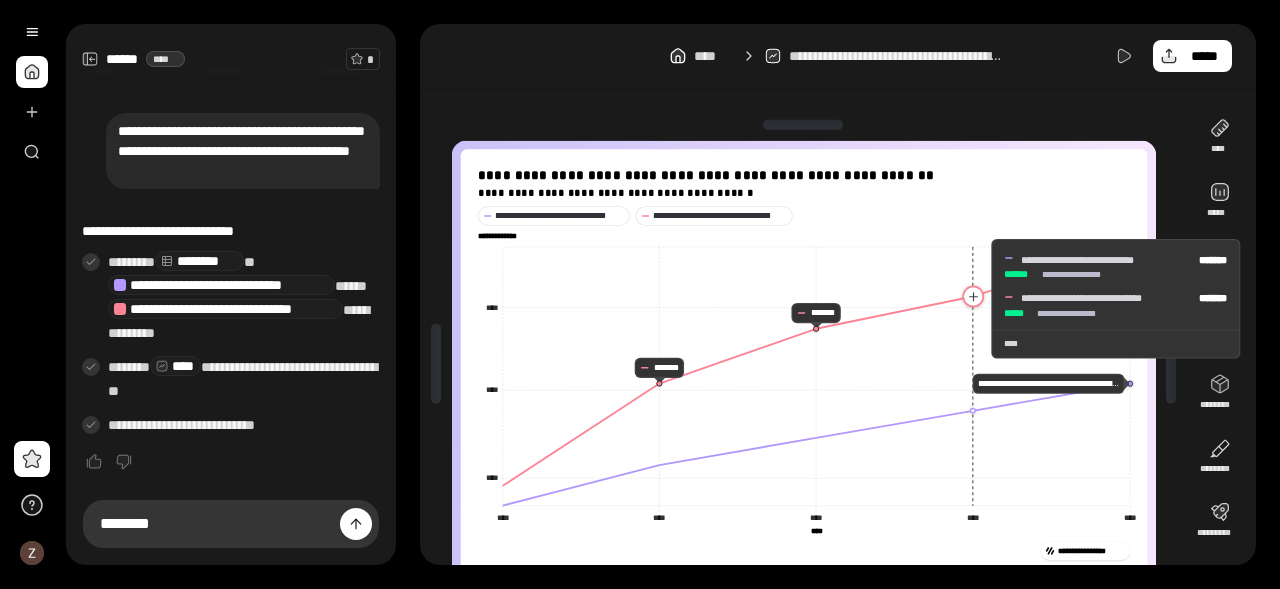 click 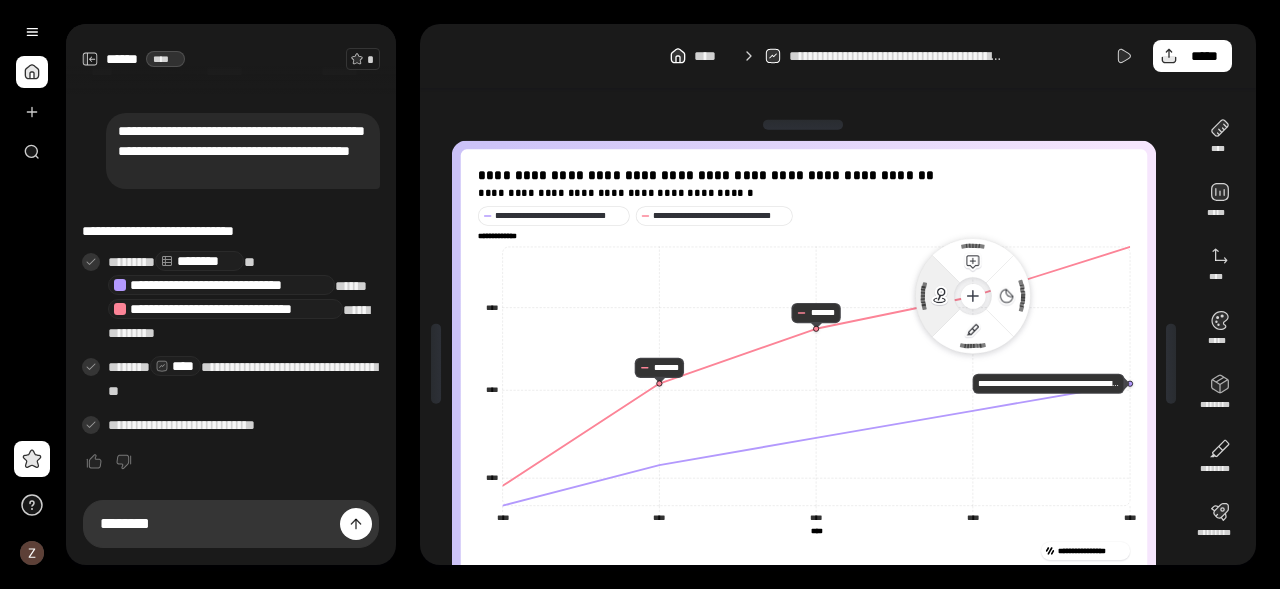 click 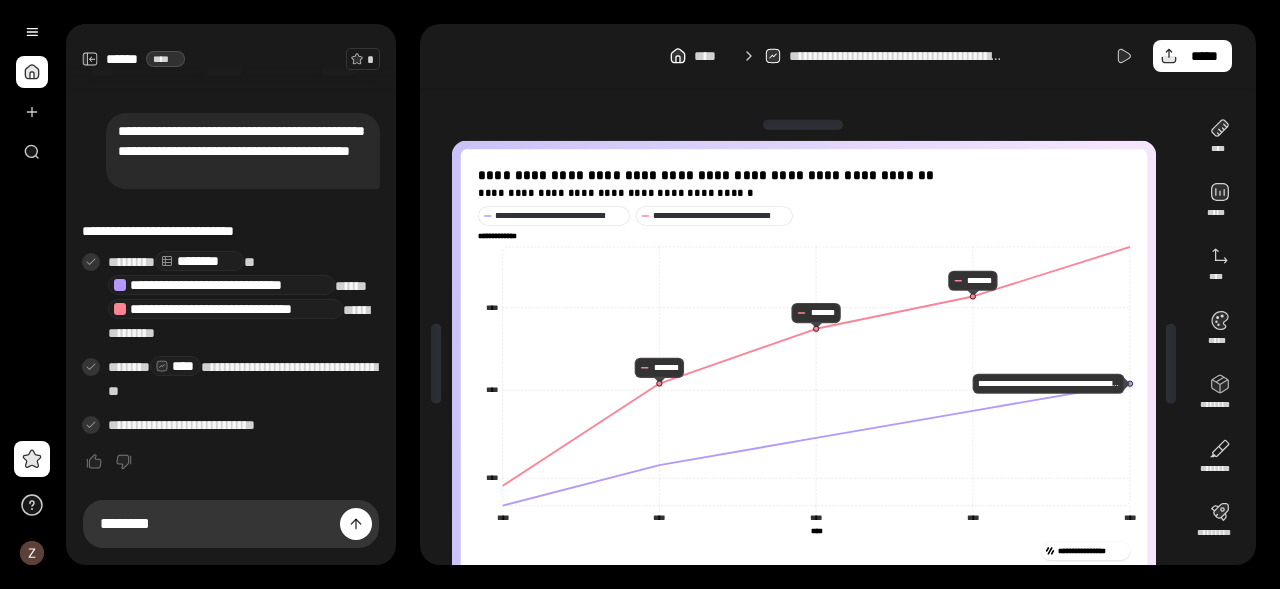 click on "**********" 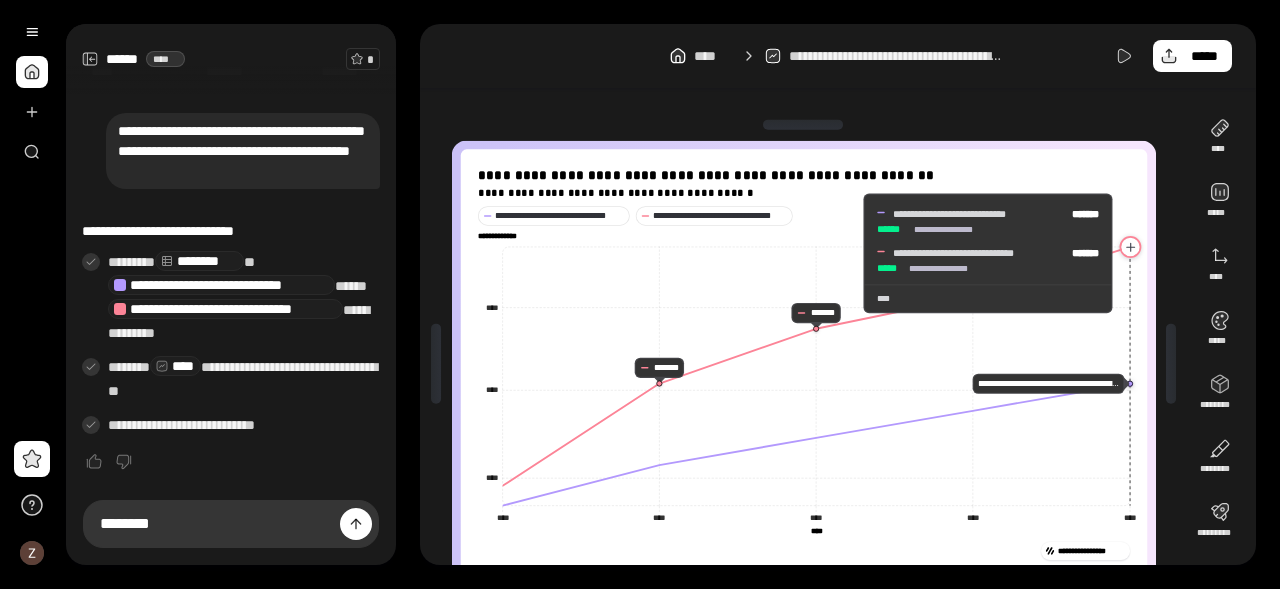 click 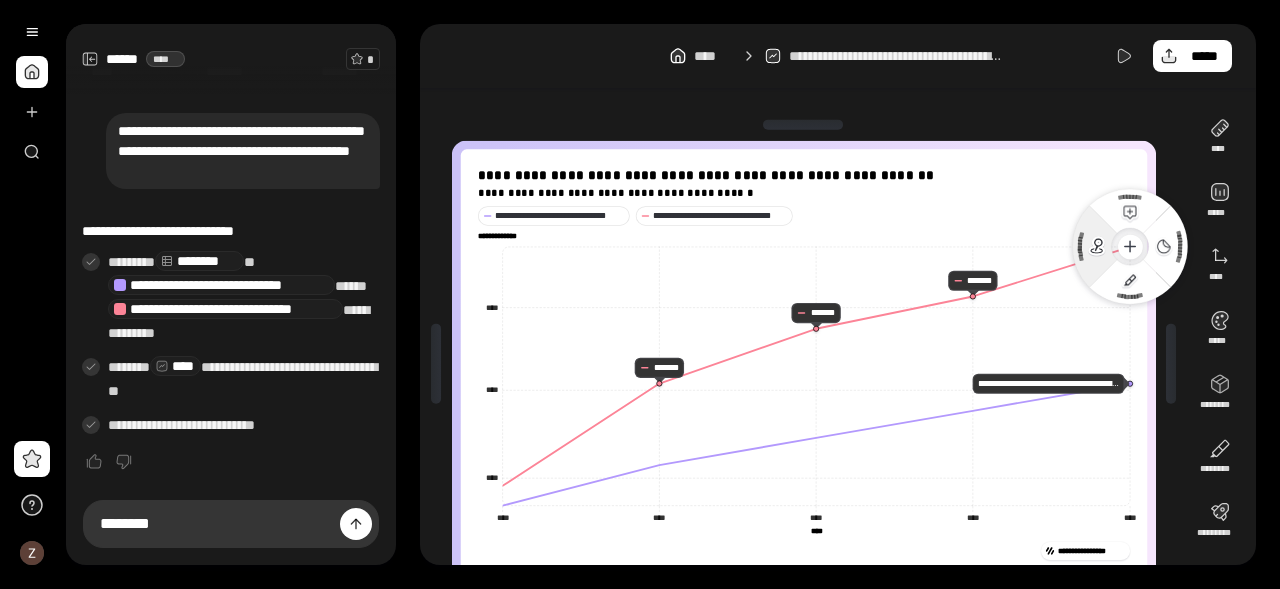 click 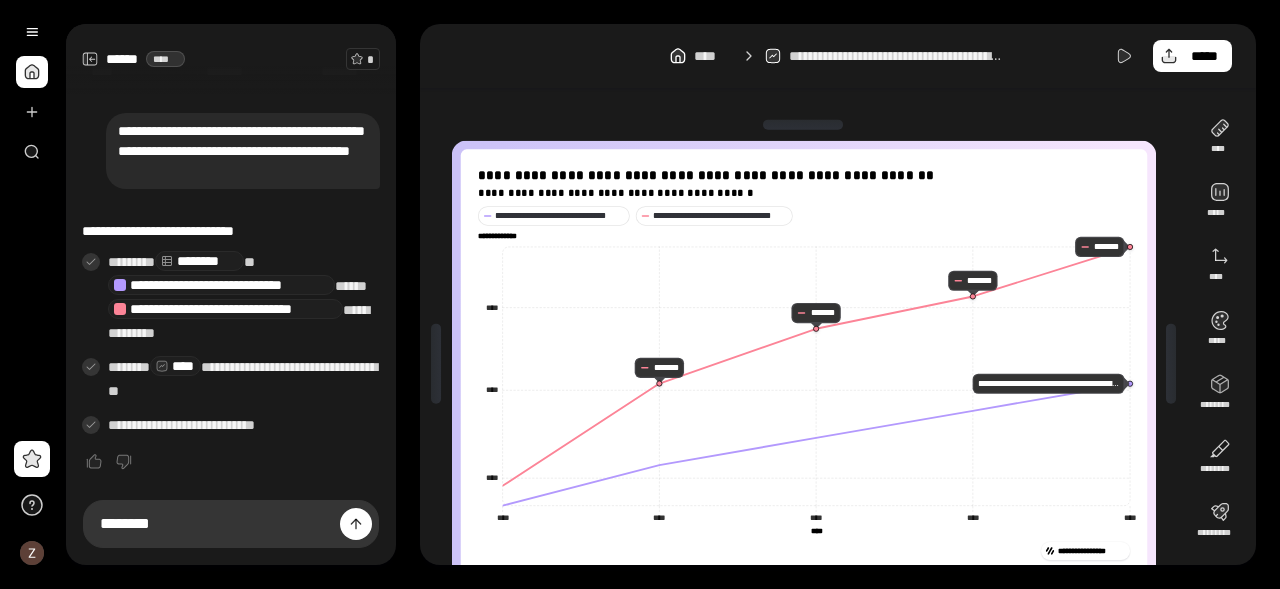 click on "**********" at bounding box center (804, 364) 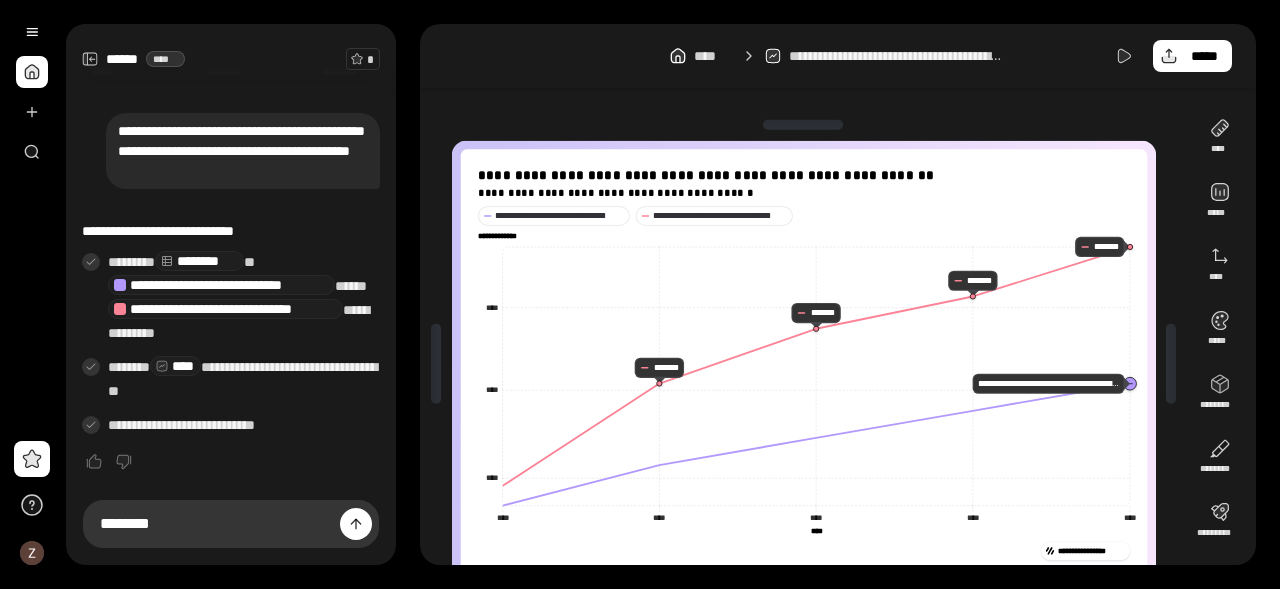 click 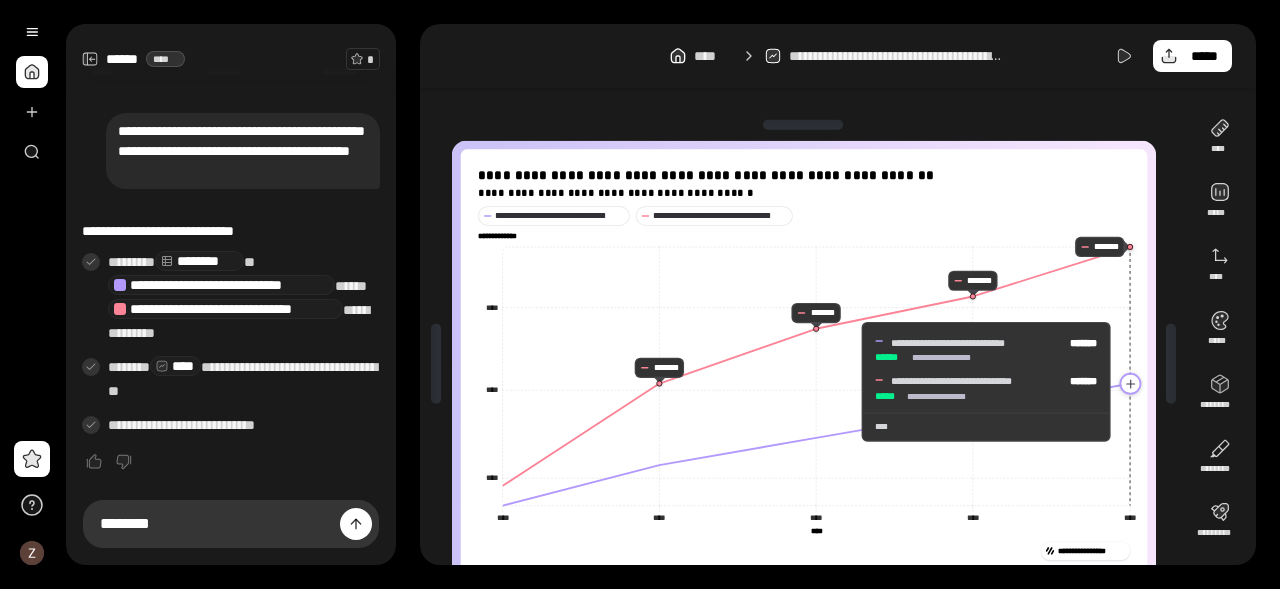 click 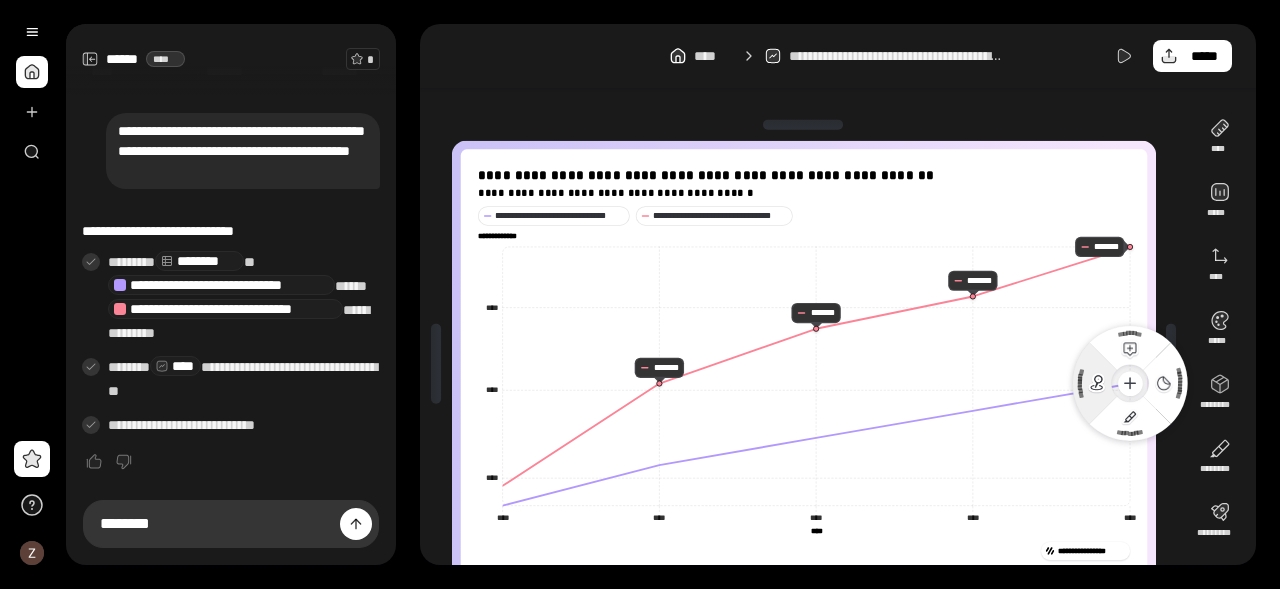 click 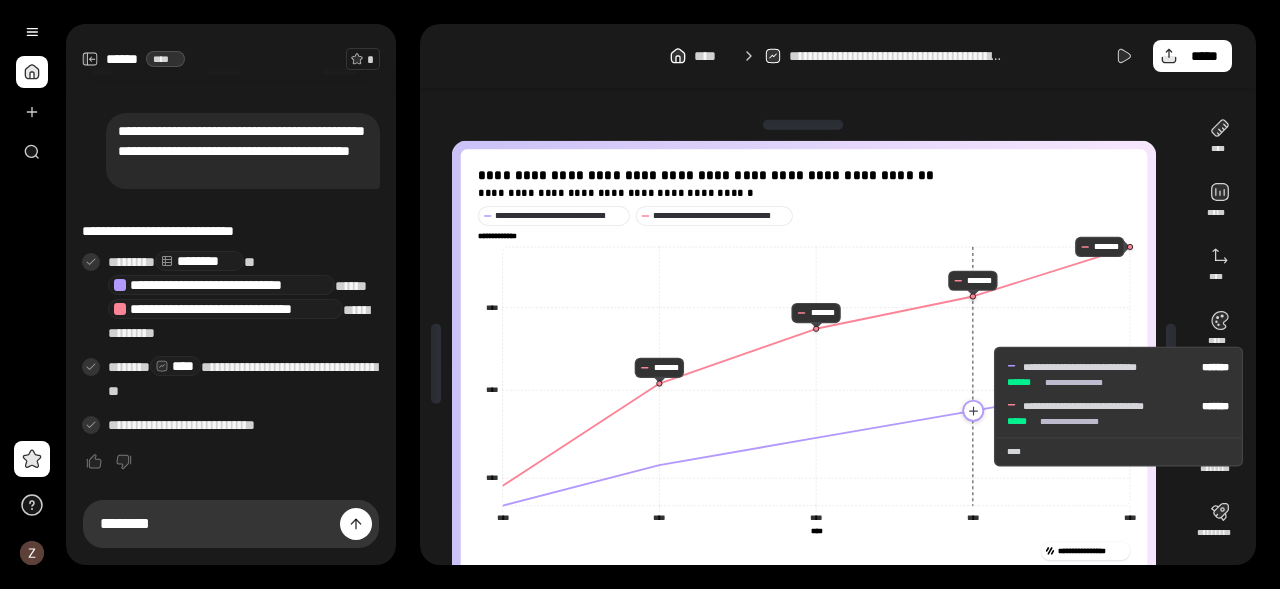 click 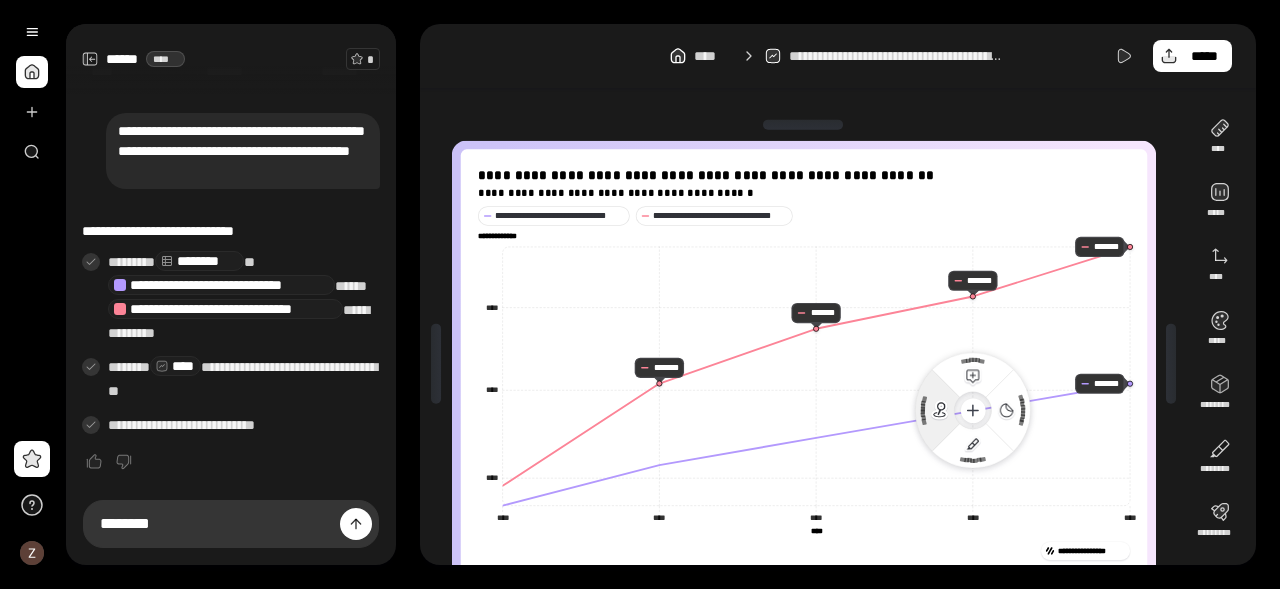 click 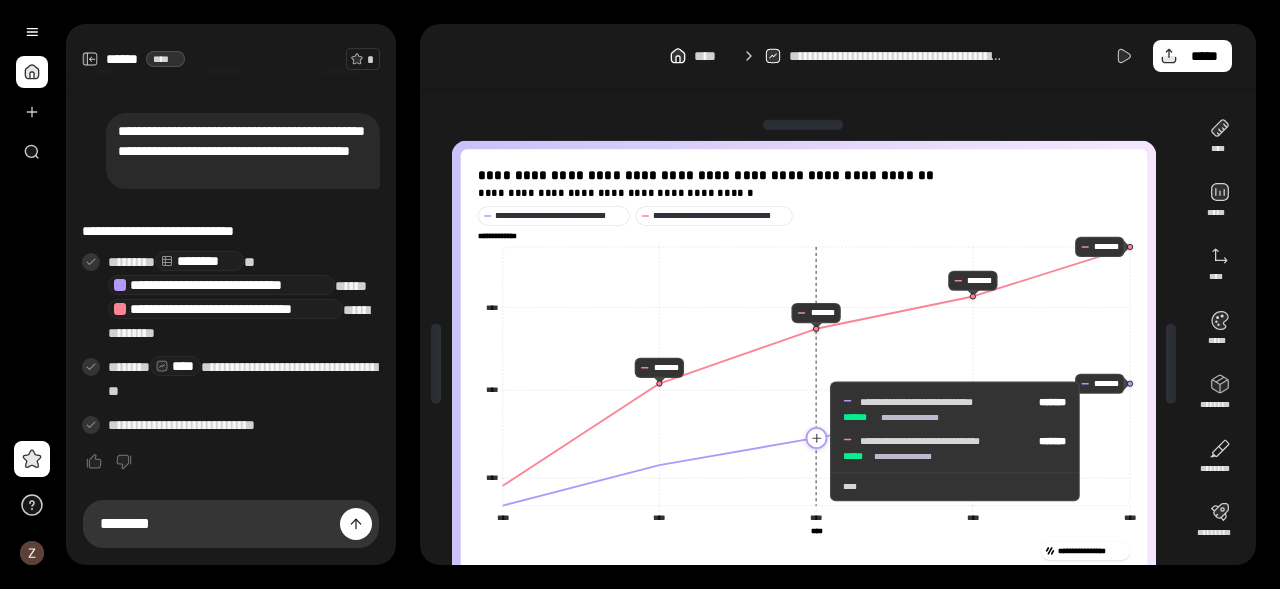 click 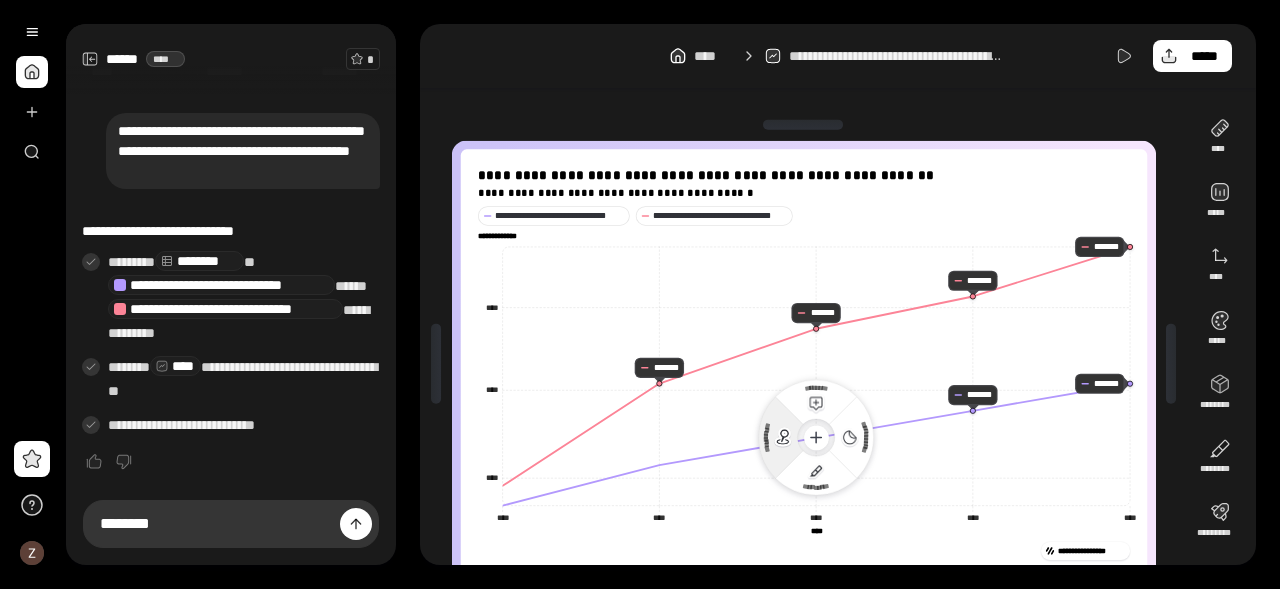 click 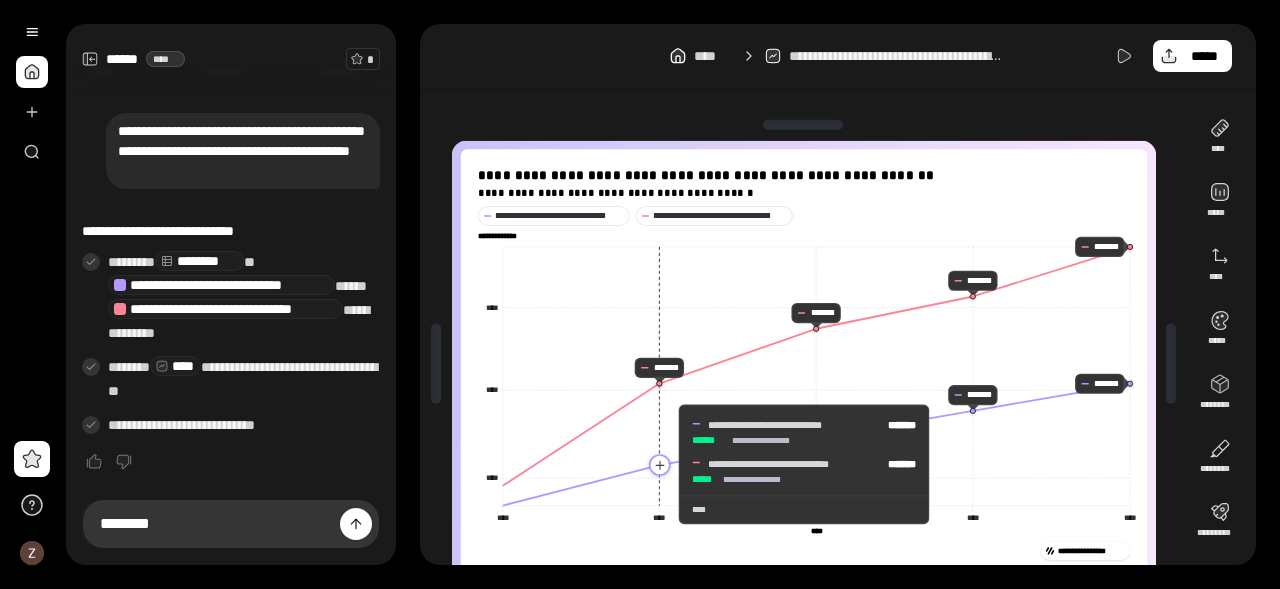 click 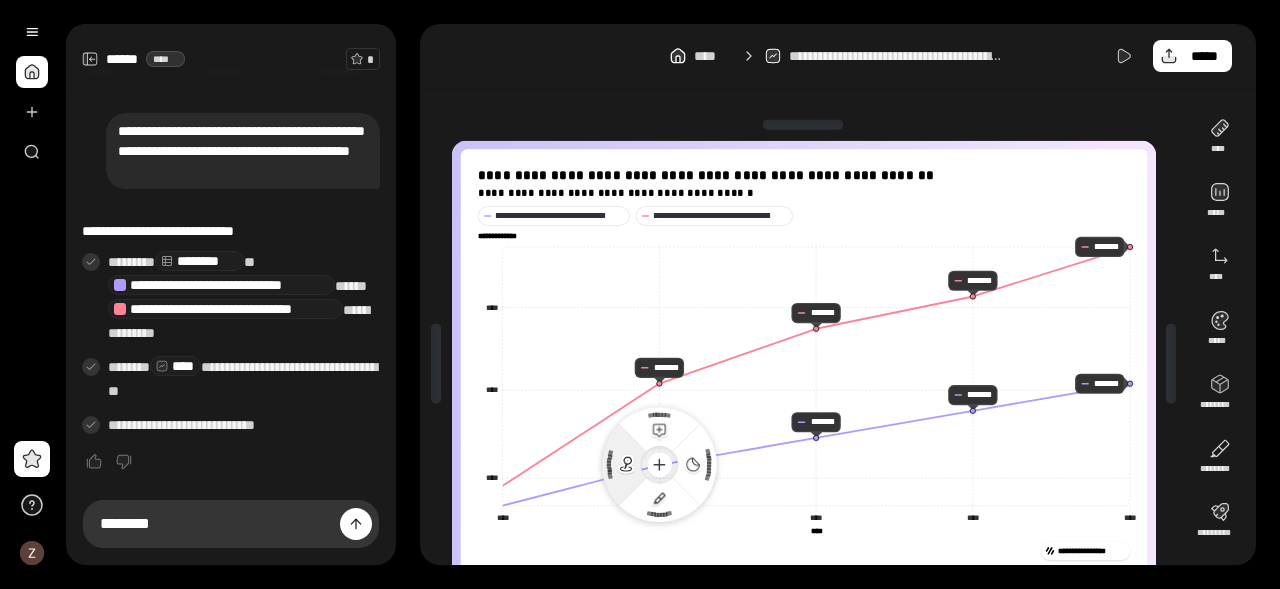 click 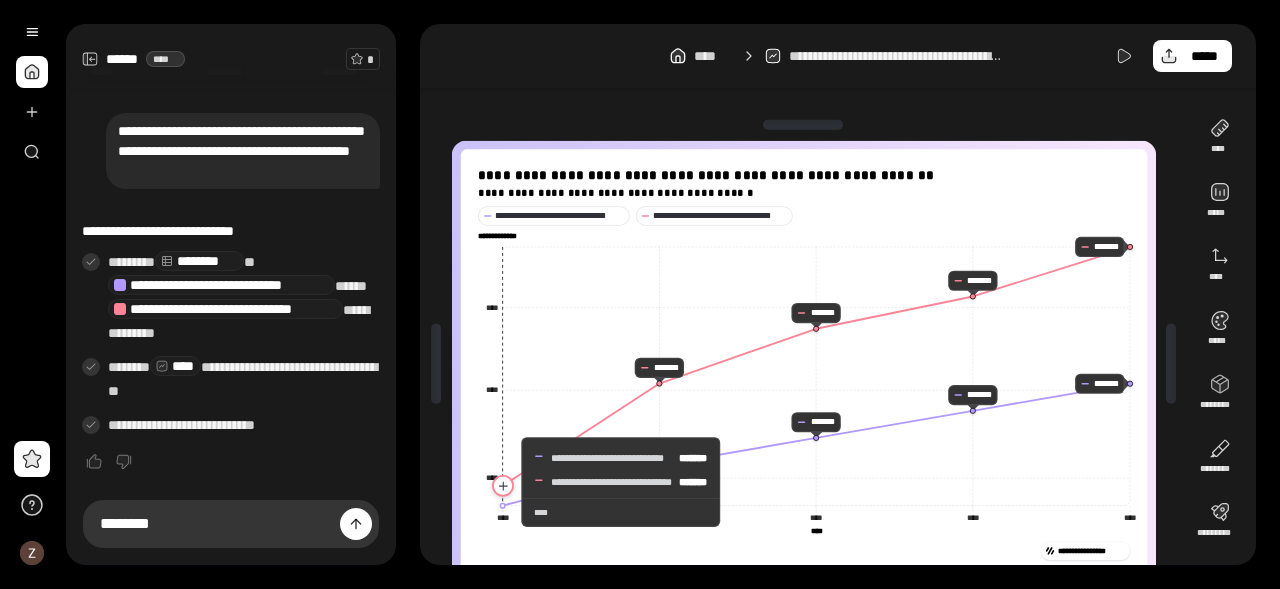 click 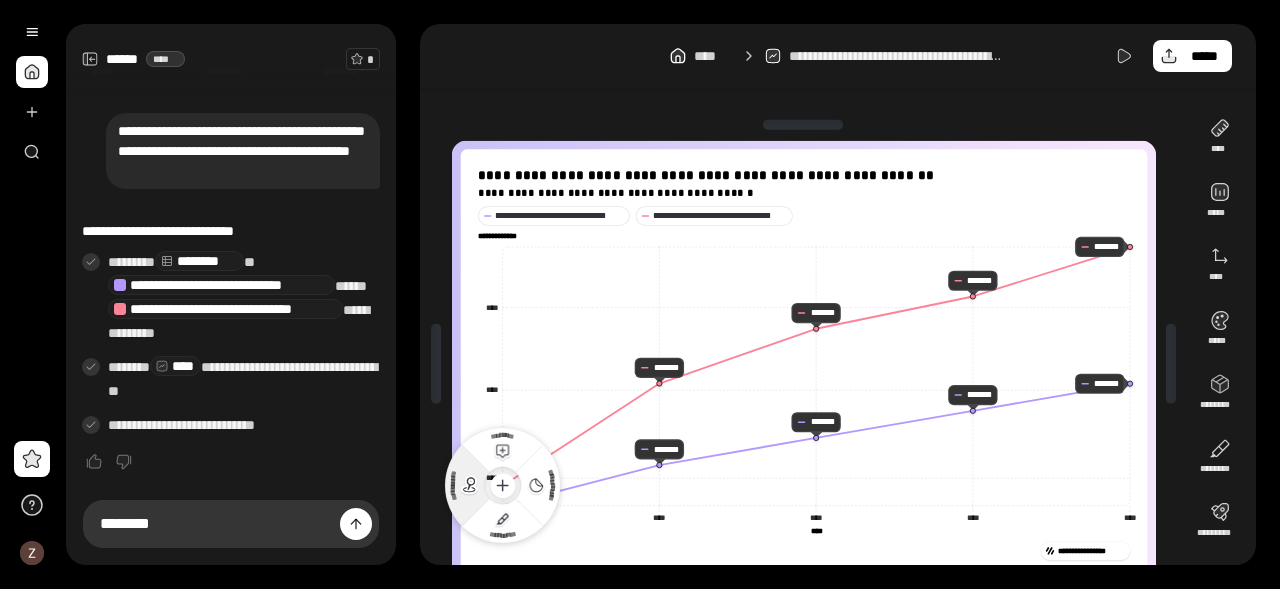 click 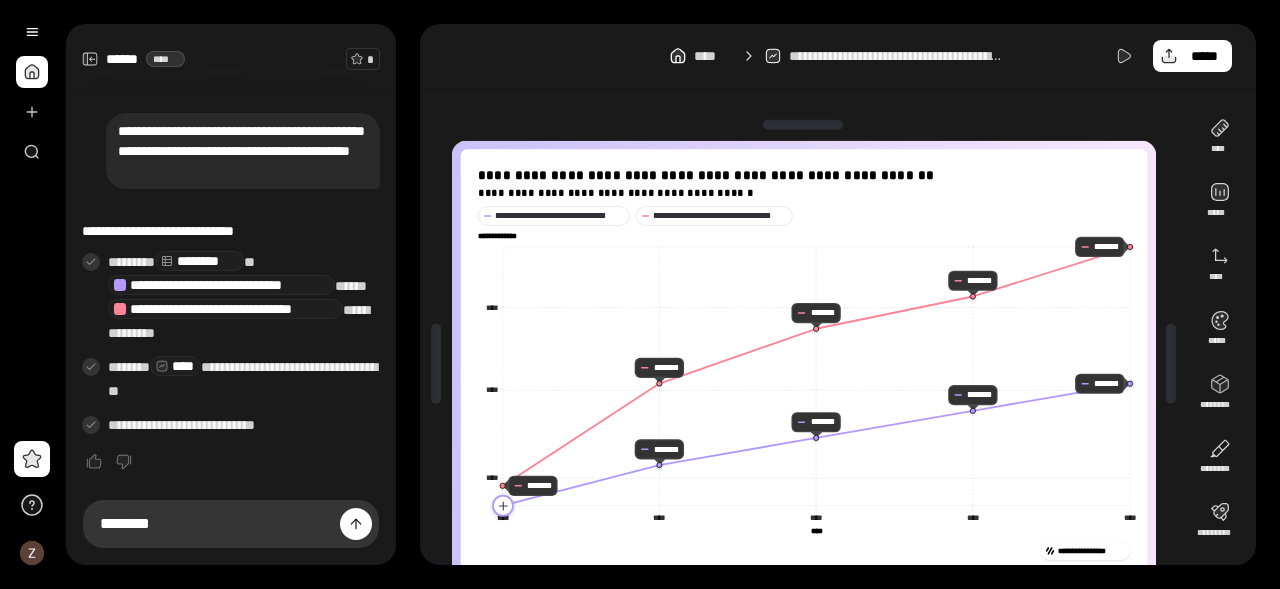 click 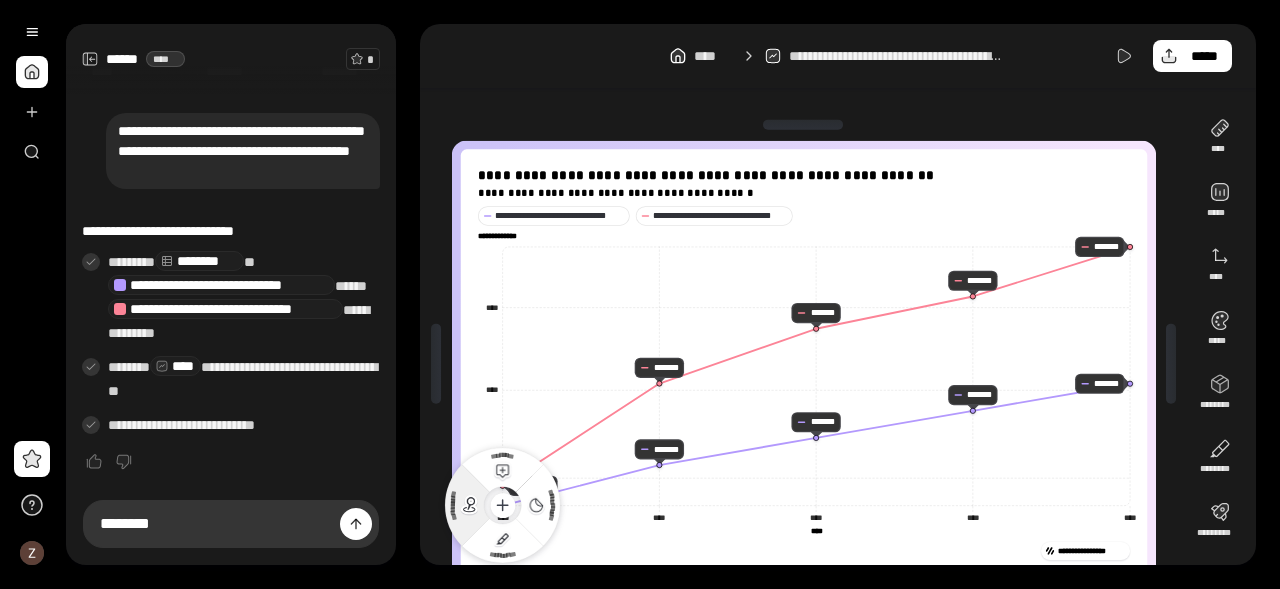 click 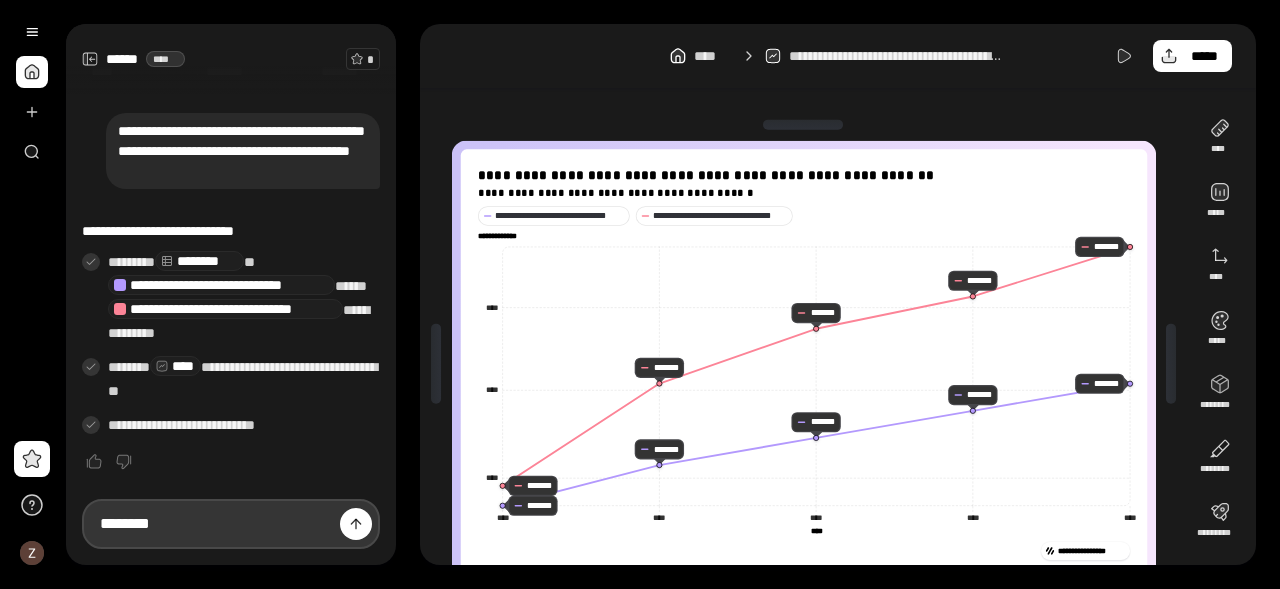 click on "********" at bounding box center (231, 524) 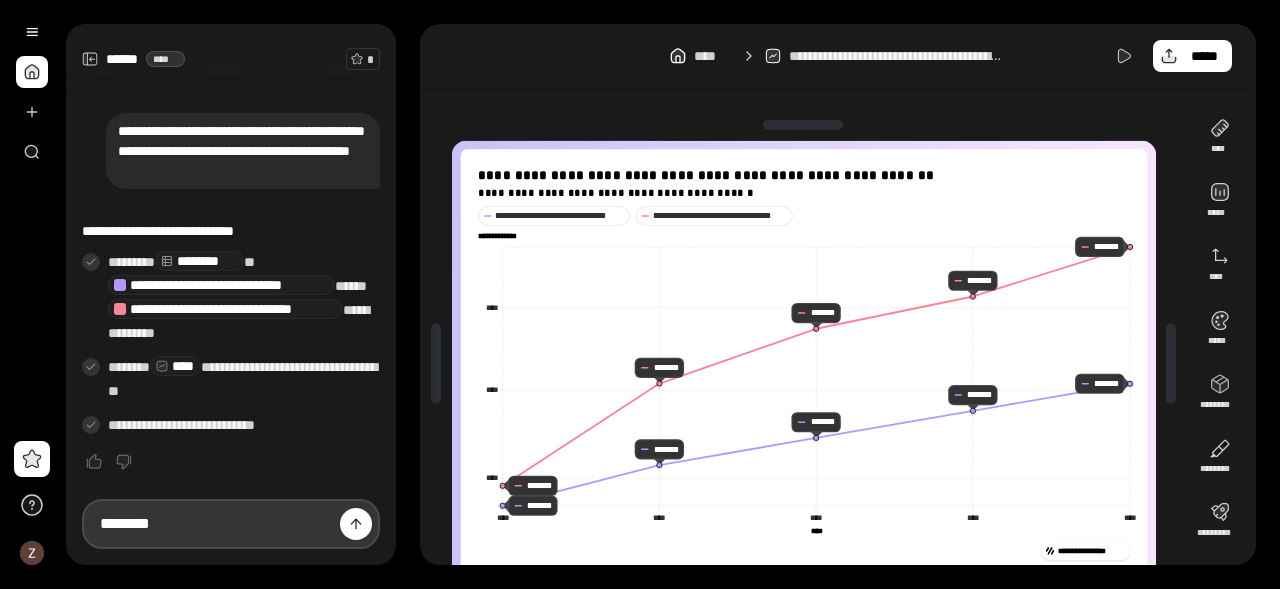 click on "********" at bounding box center (231, 524) 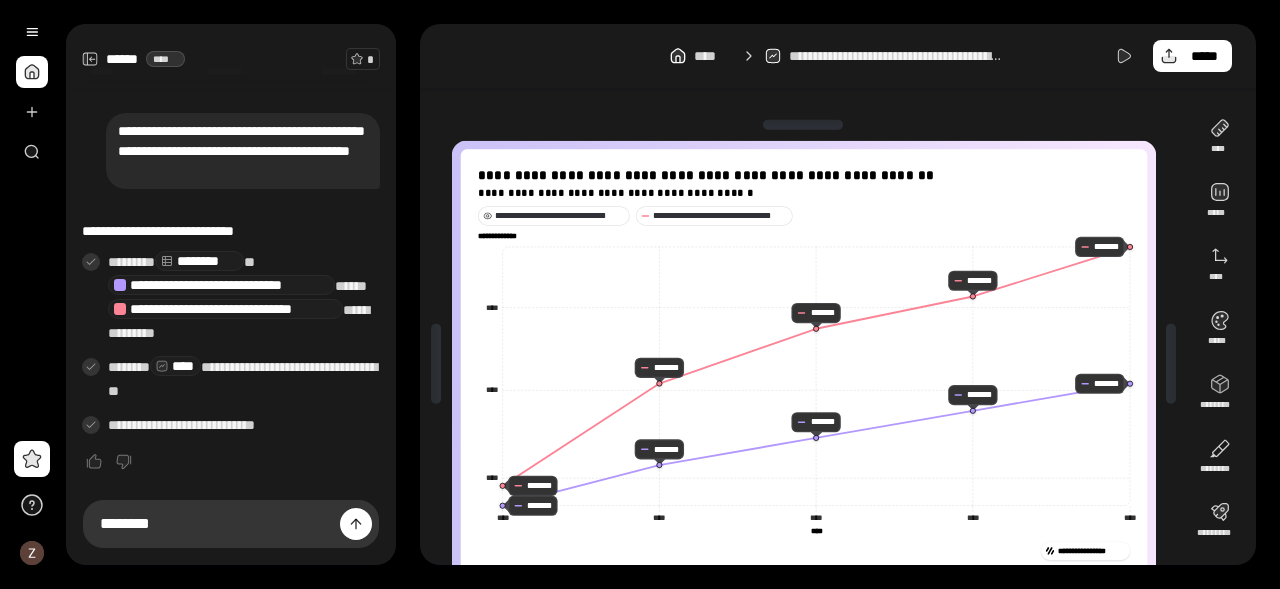 click on "**********" at bounding box center (559, 215) 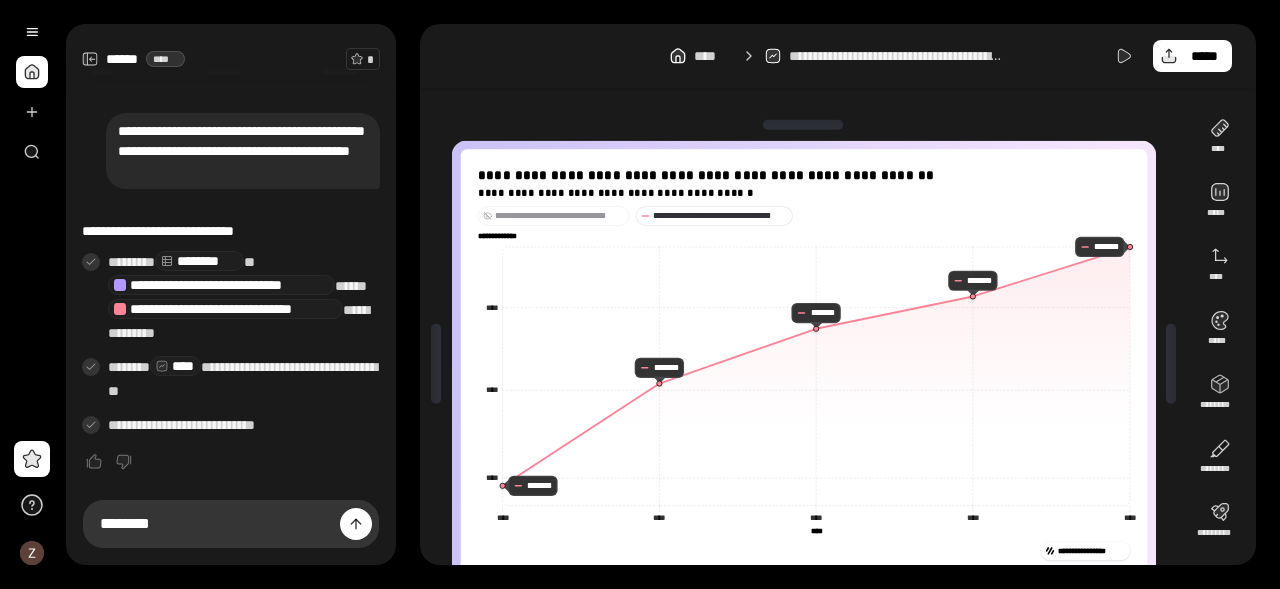 click on "**********" at bounding box center [559, 215] 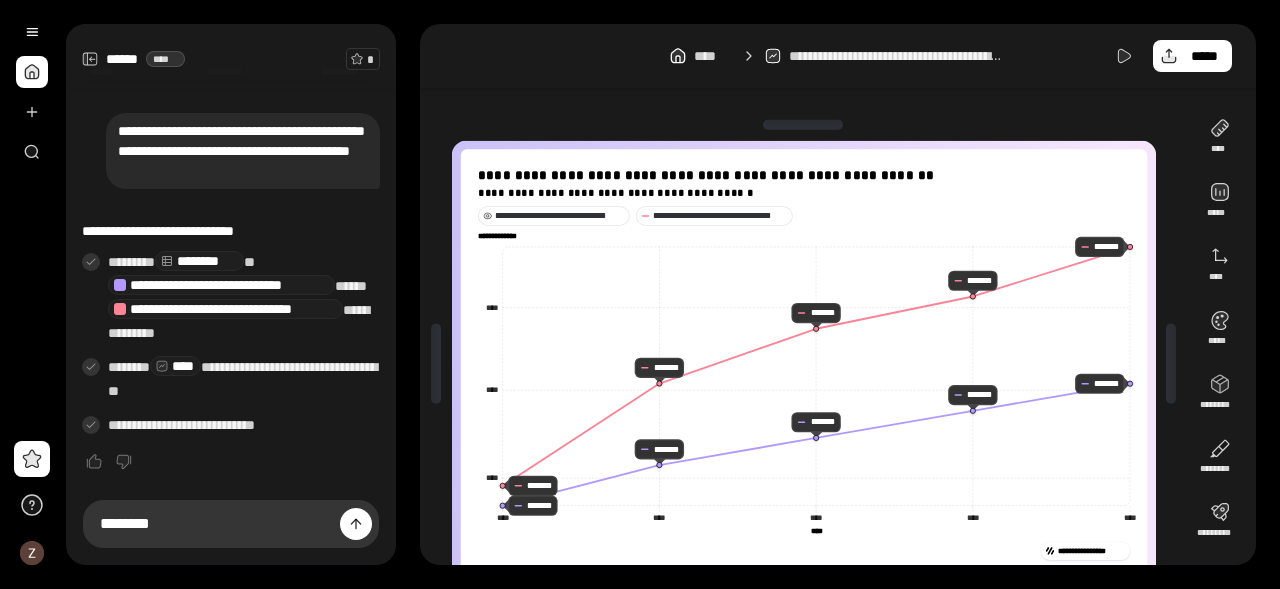 click on "**********" at bounding box center (559, 215) 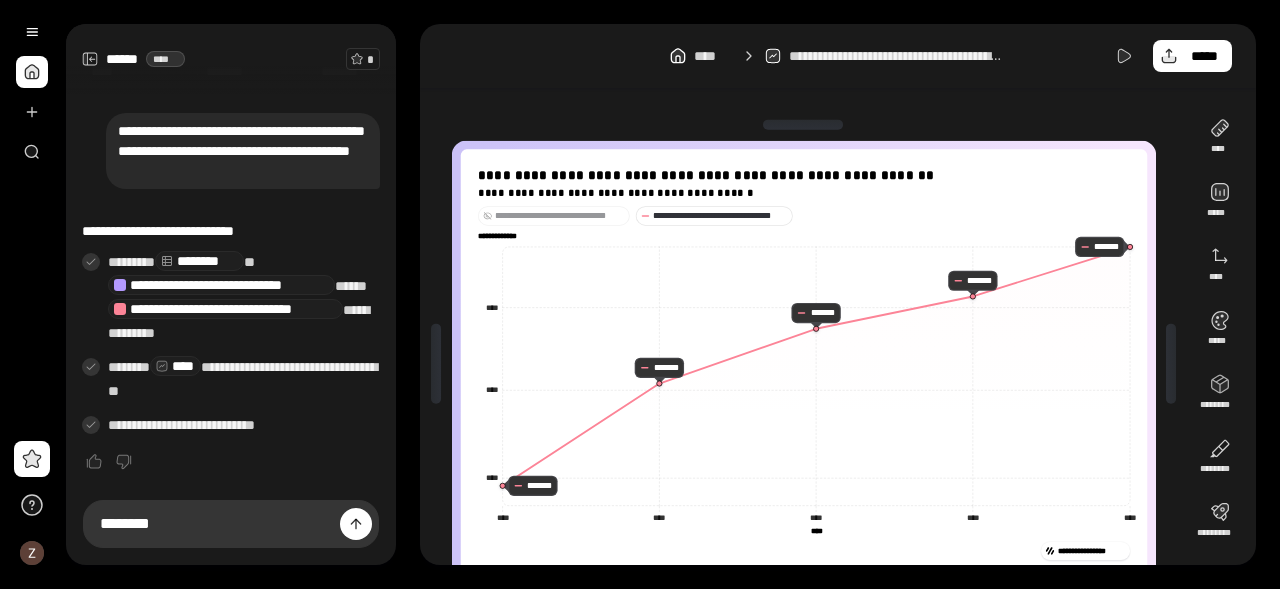 click on "**********" at bounding box center [559, 215] 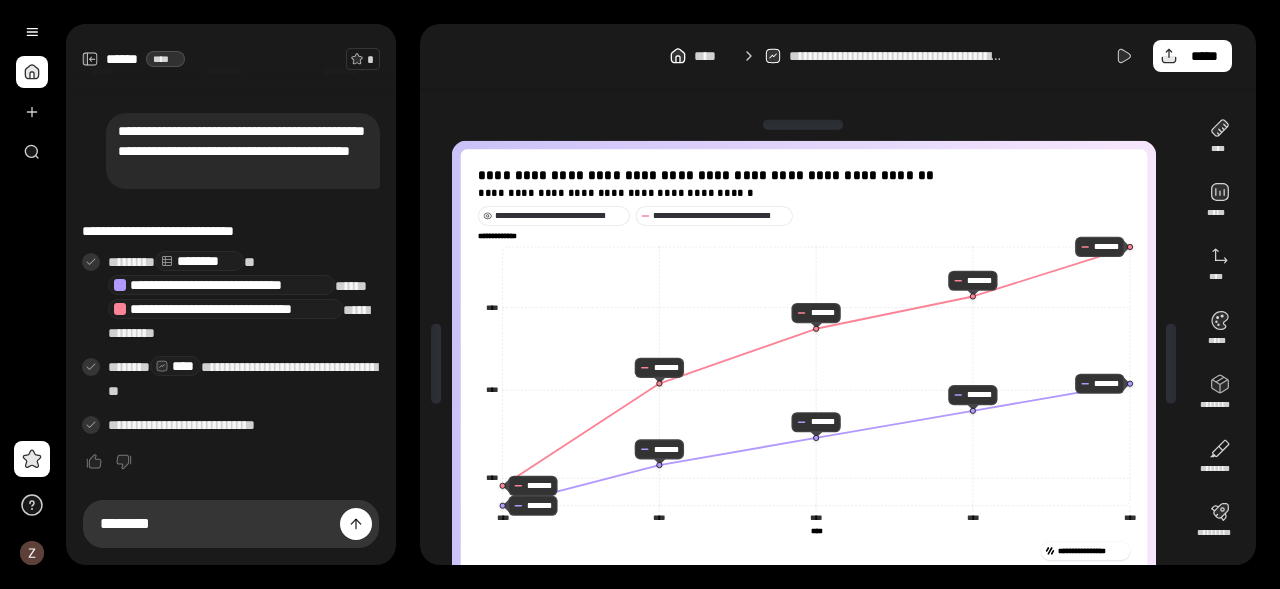 click on "**********" at bounding box center [559, 215] 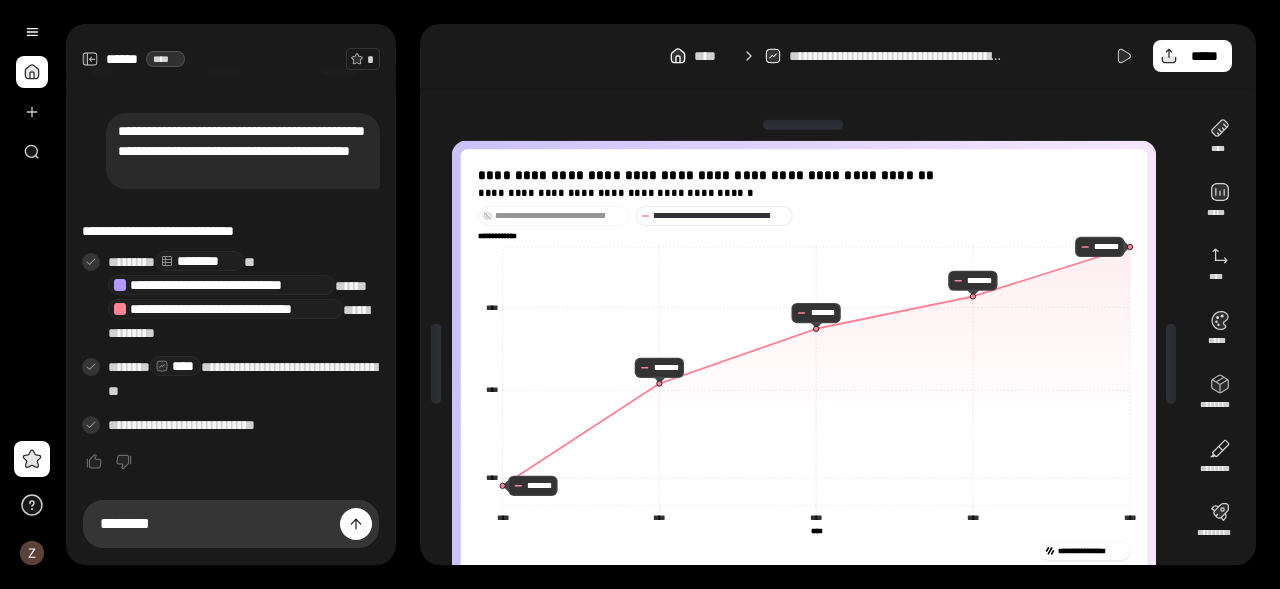 click on "**********" at bounding box center (559, 215) 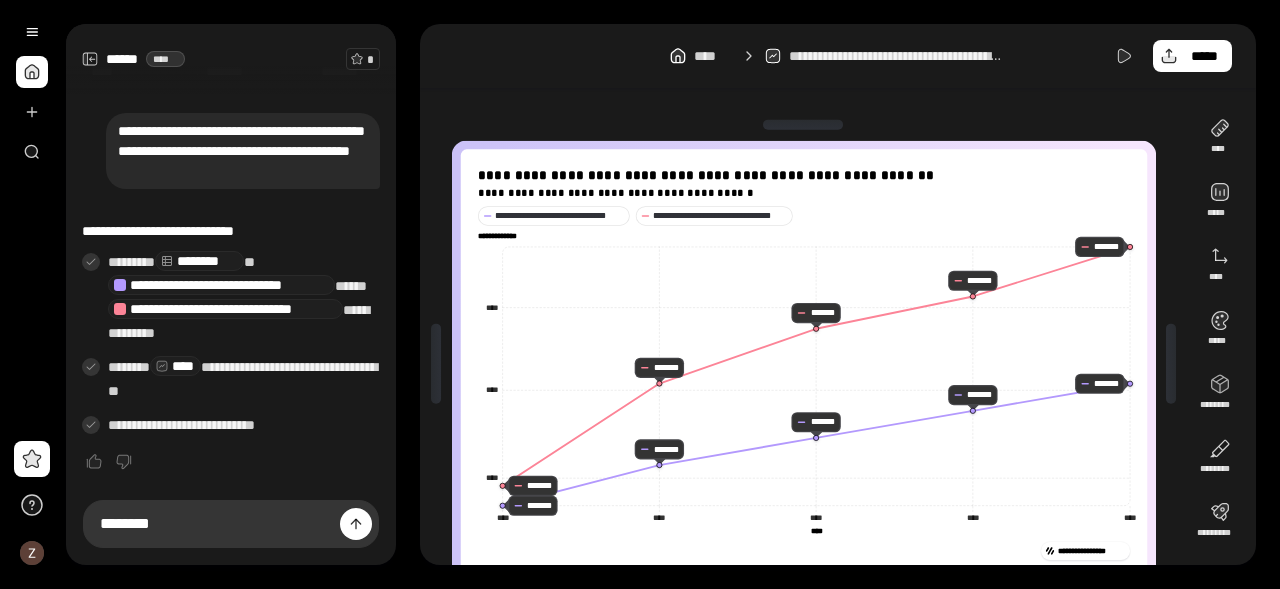 click on "**********" at bounding box center (838, 56) 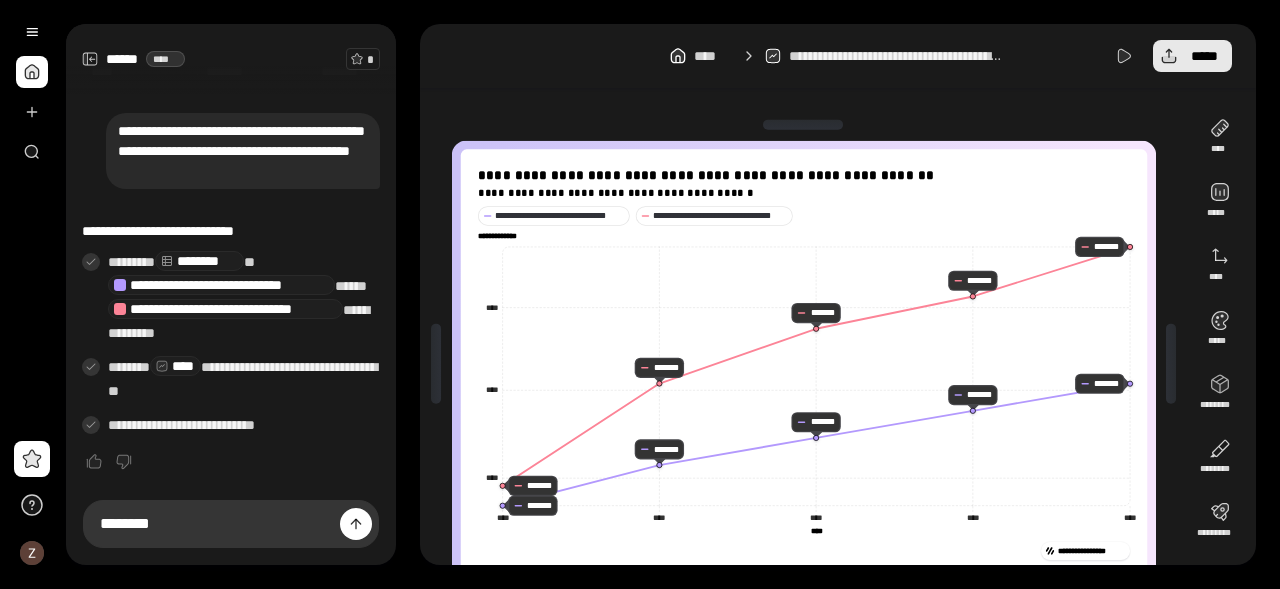 click on "*****" at bounding box center [1192, 56] 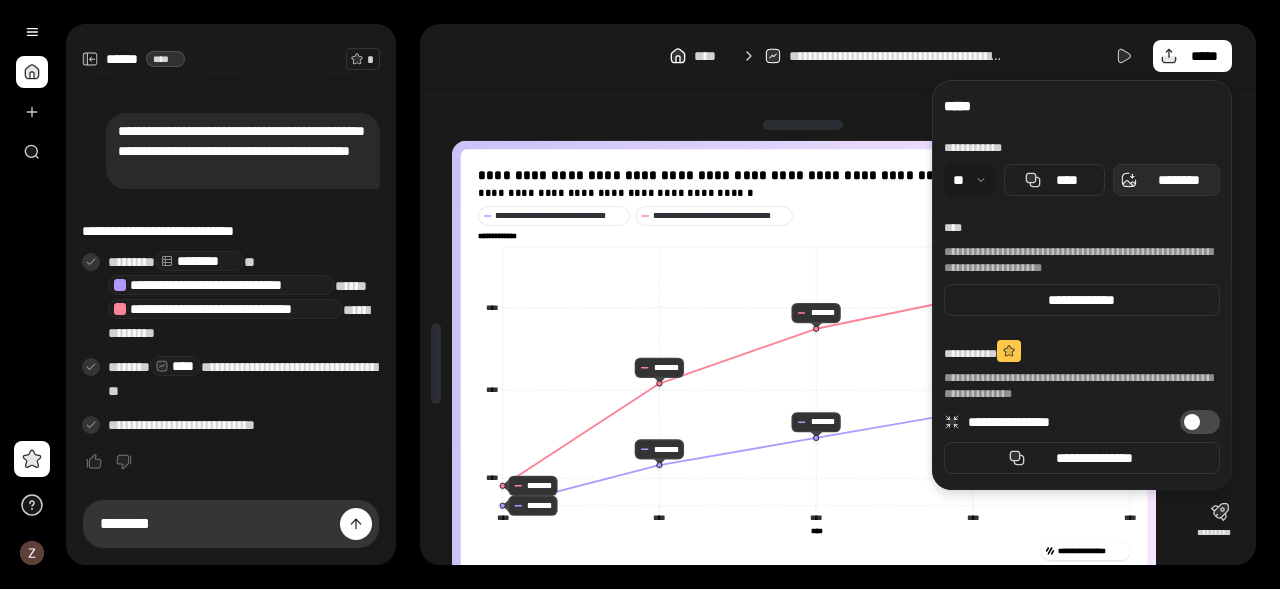 click on "********" at bounding box center [1178, 180] 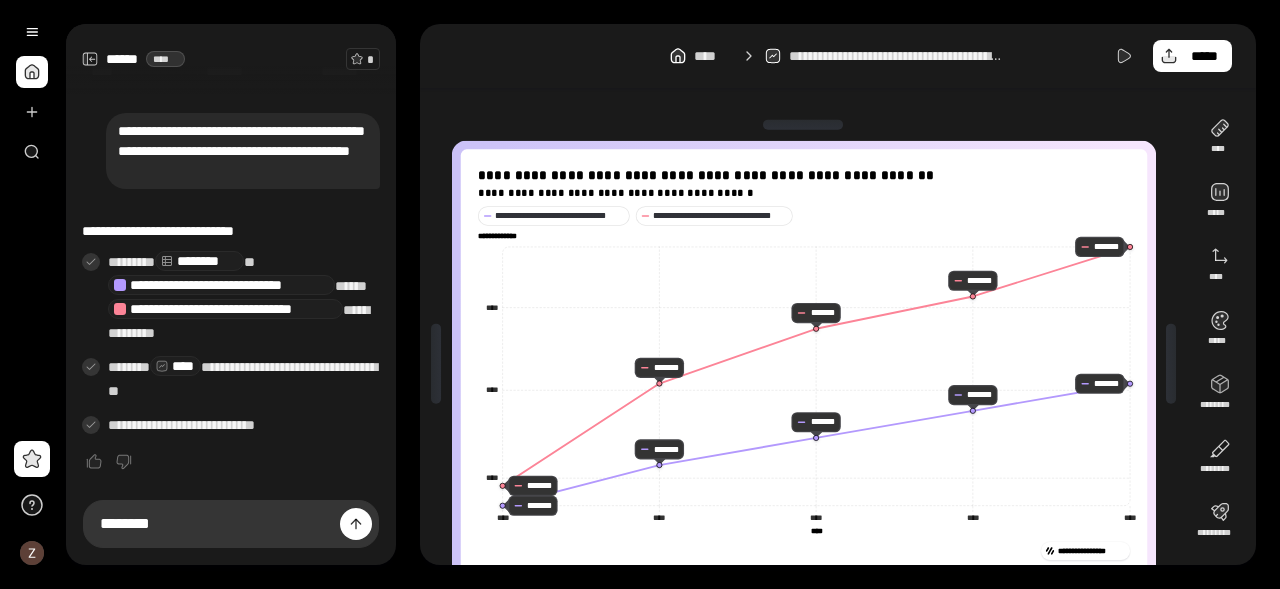click on "**********" at bounding box center [804, 364] 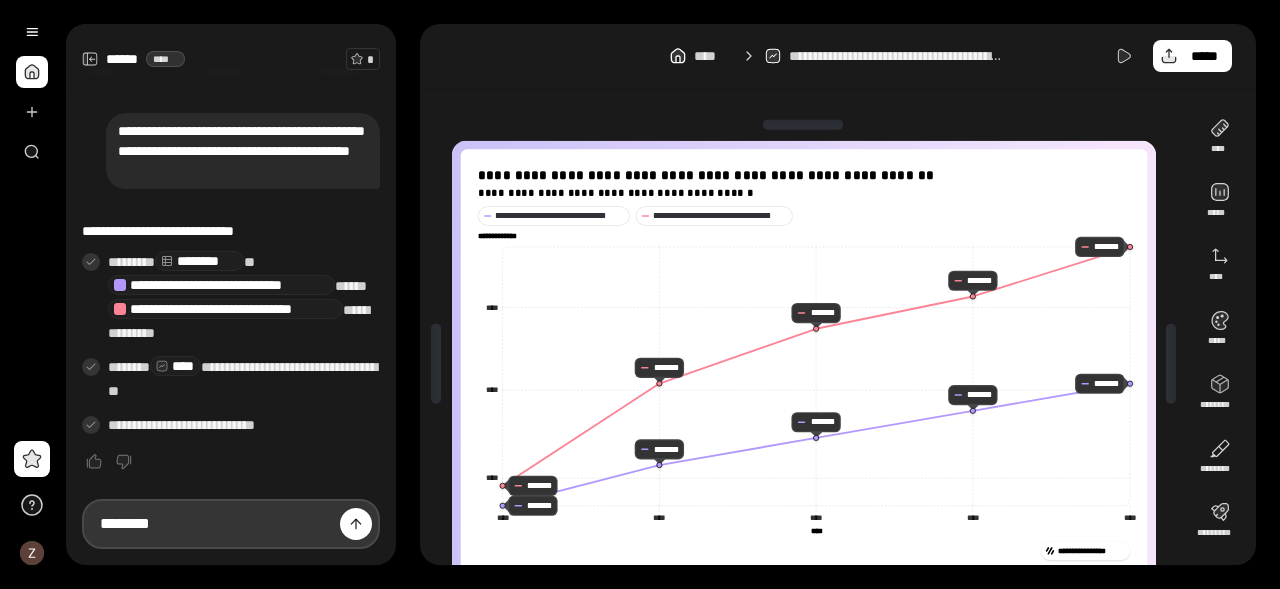 click on "********" at bounding box center (231, 524) 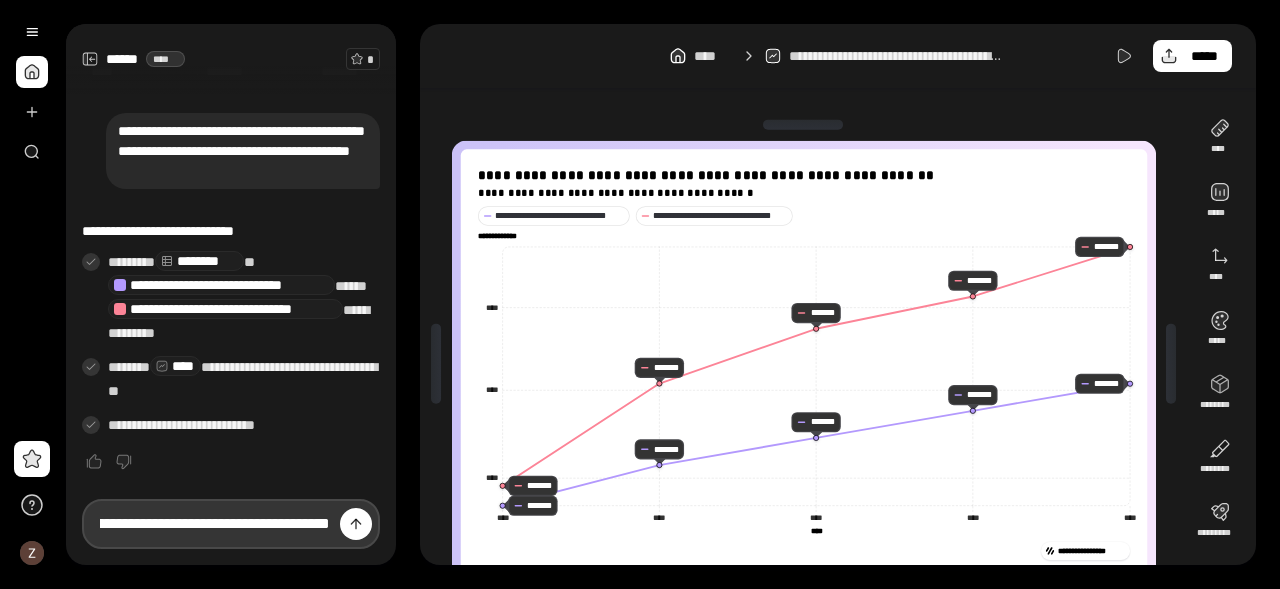 scroll, scrollTop: 0, scrollLeft: 169, axis: horizontal 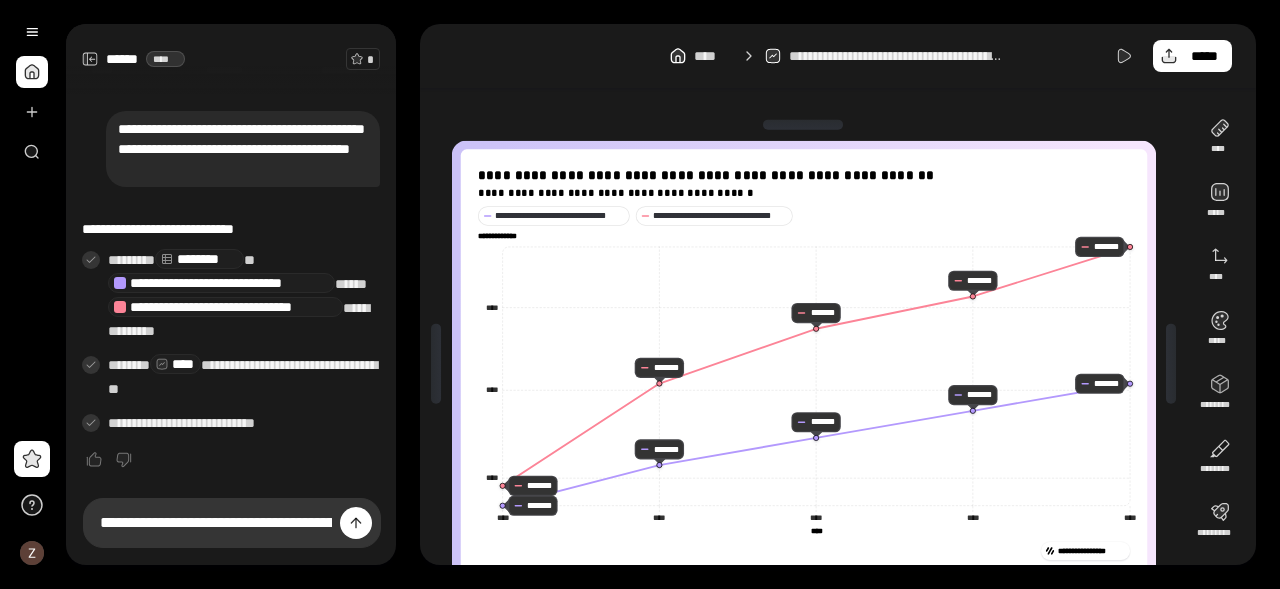 drag, startPoint x: 327, startPoint y: 527, endPoint x: 306, endPoint y: 521, distance: 21.84033 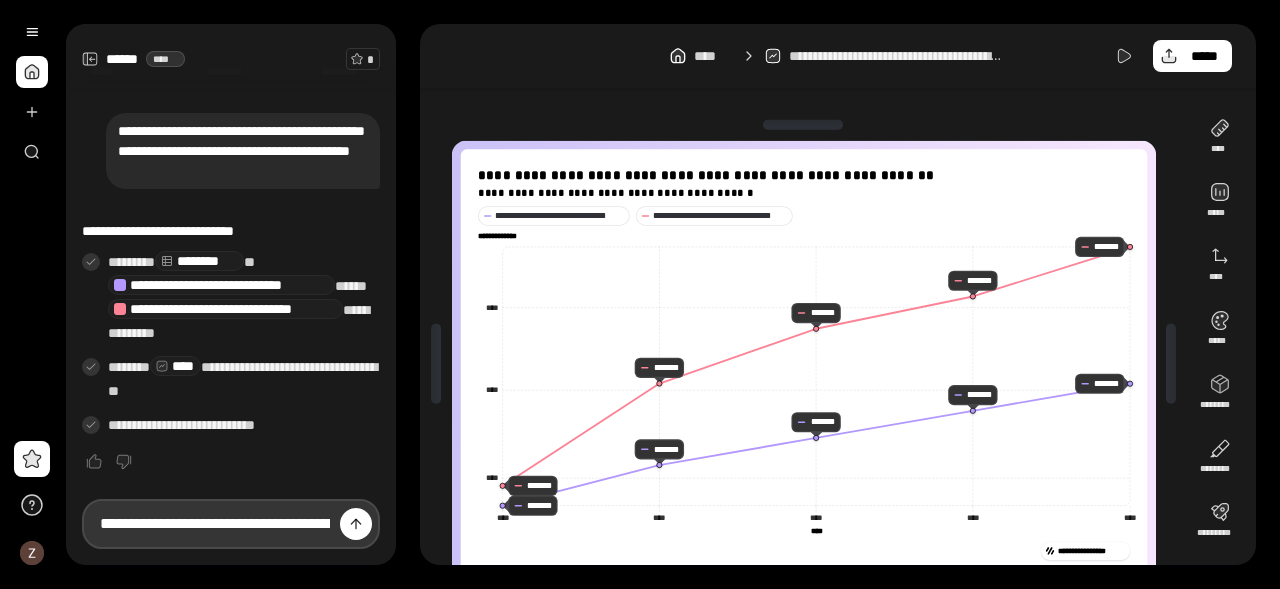 click on "**********" at bounding box center [231, 524] 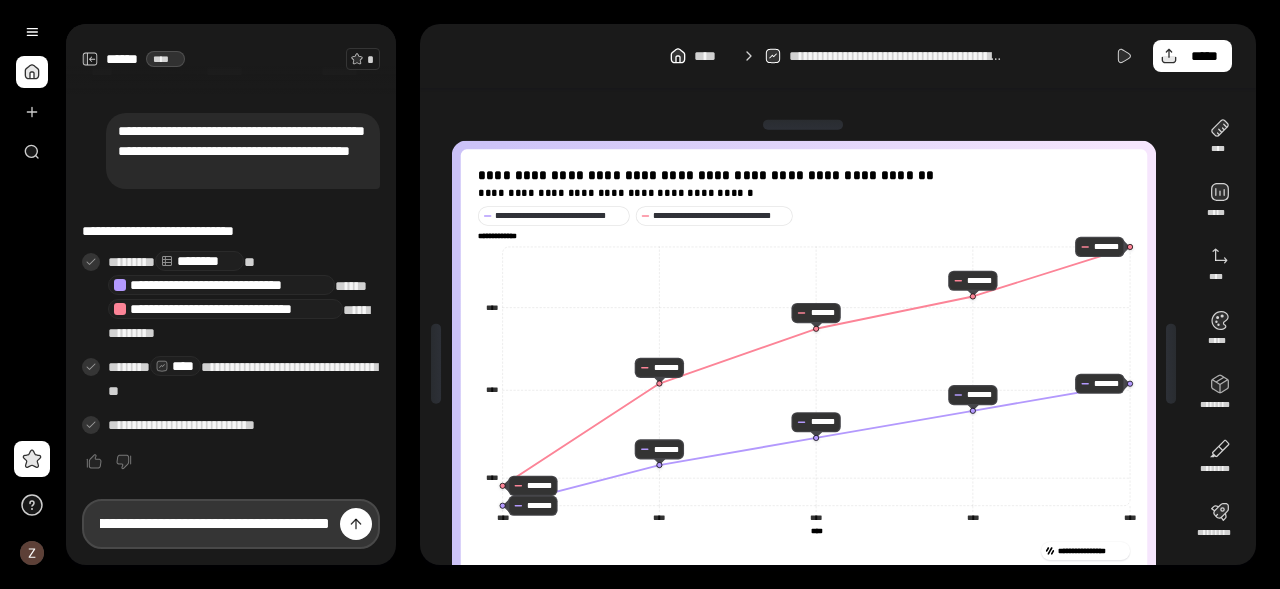 scroll, scrollTop: 0, scrollLeft: 169, axis: horizontal 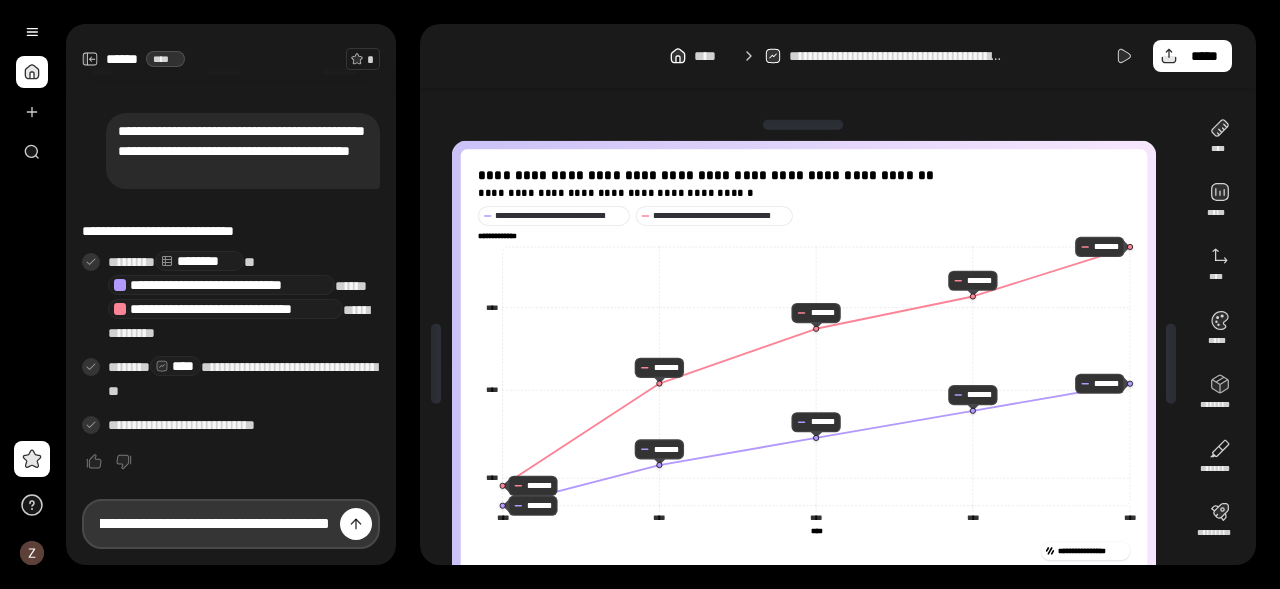 click on "**********" at bounding box center (231, 524) 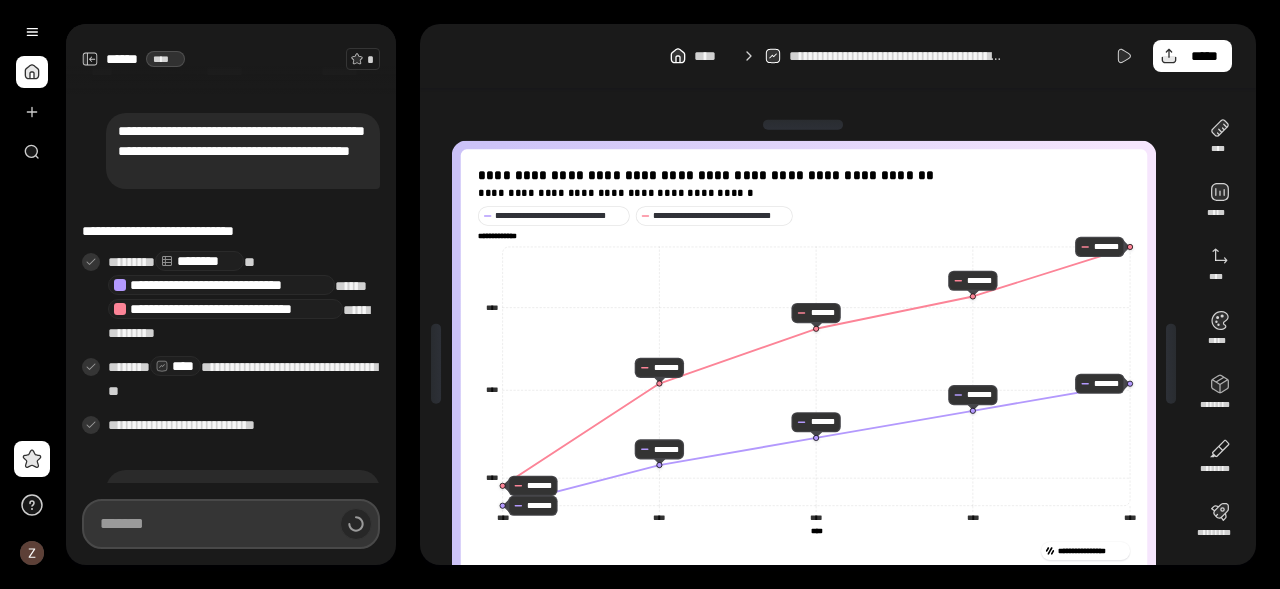 scroll, scrollTop: 0, scrollLeft: 0, axis: both 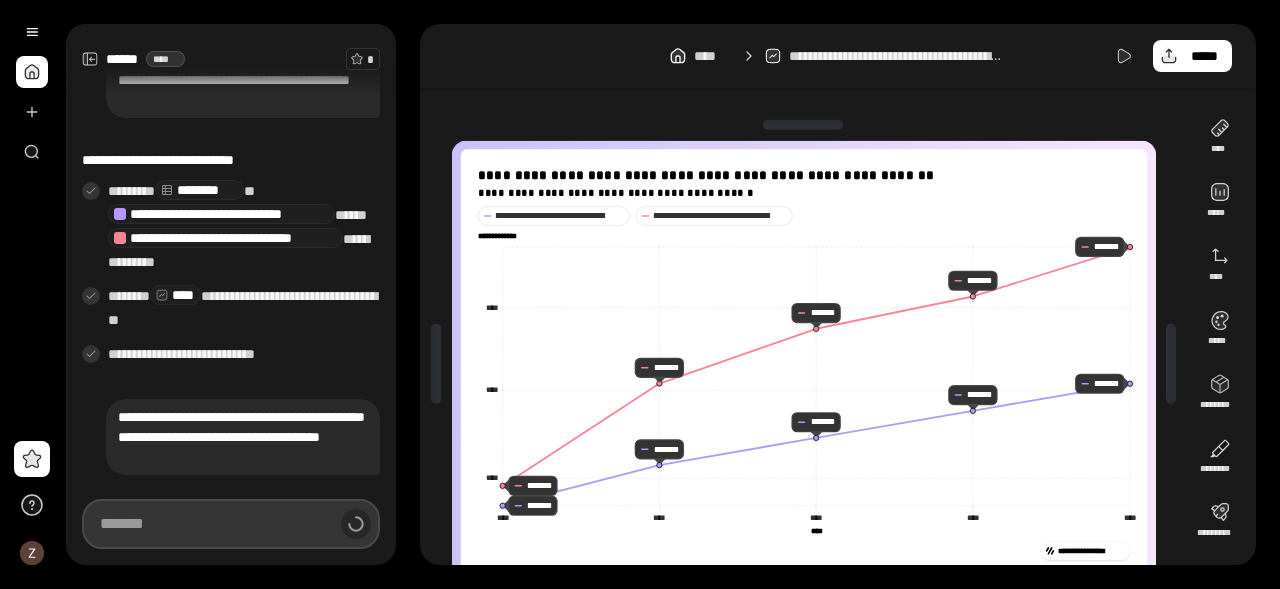 click at bounding box center (231, 524) 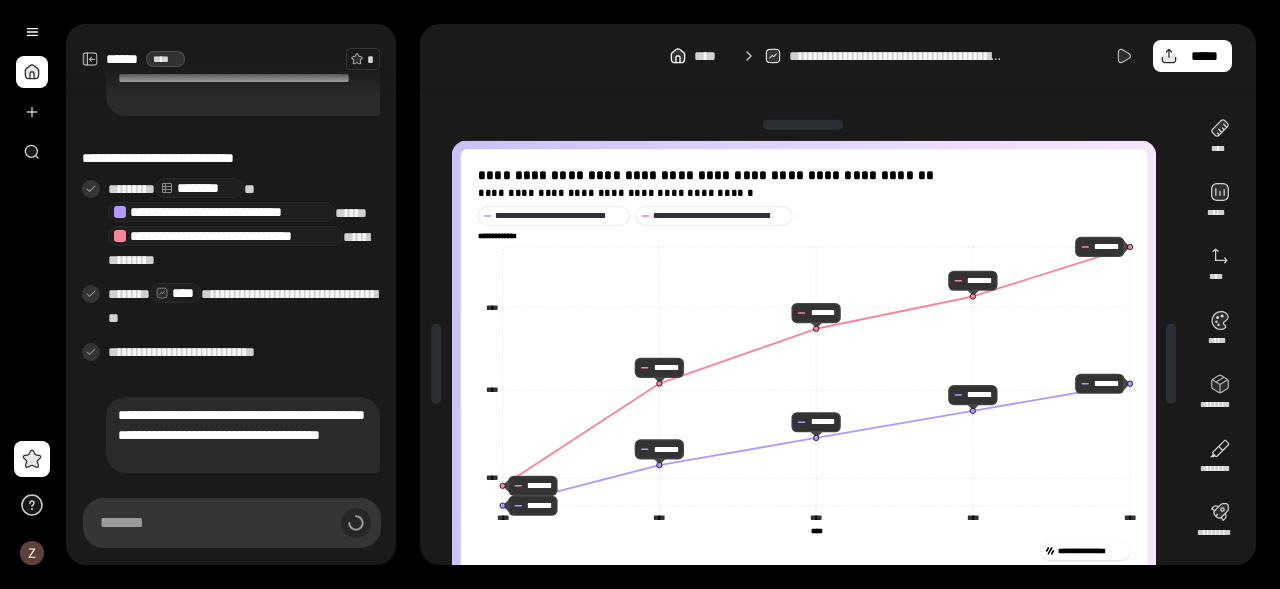 click on "**********" at bounding box center (243, 435) 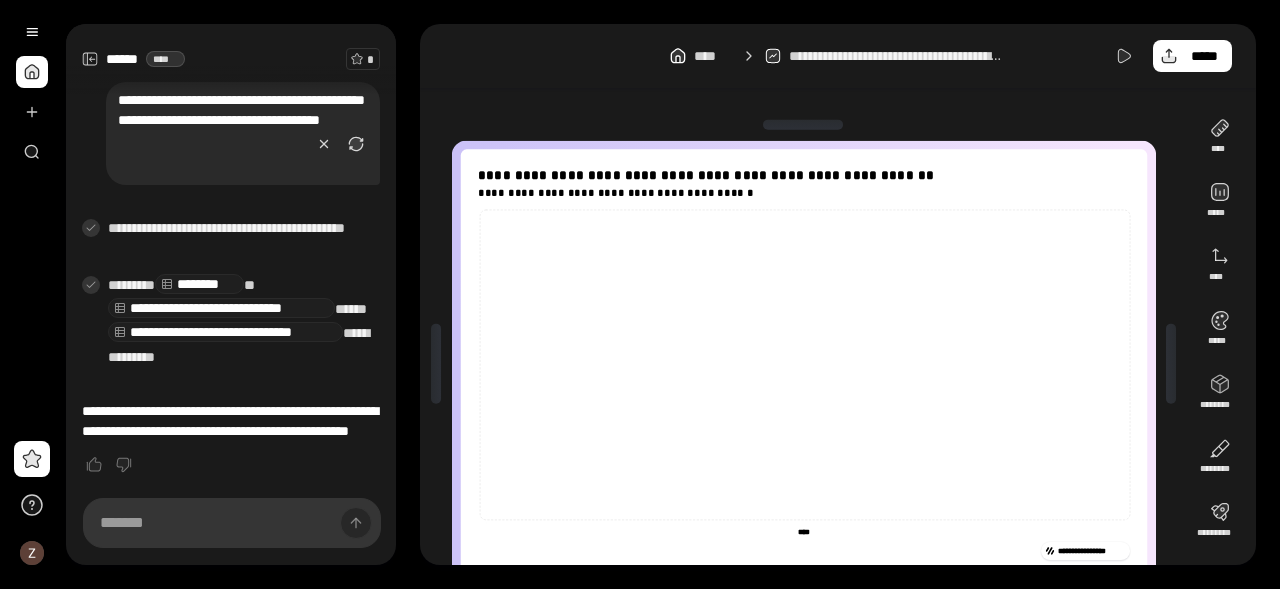 scroll, scrollTop: 562, scrollLeft: 0, axis: vertical 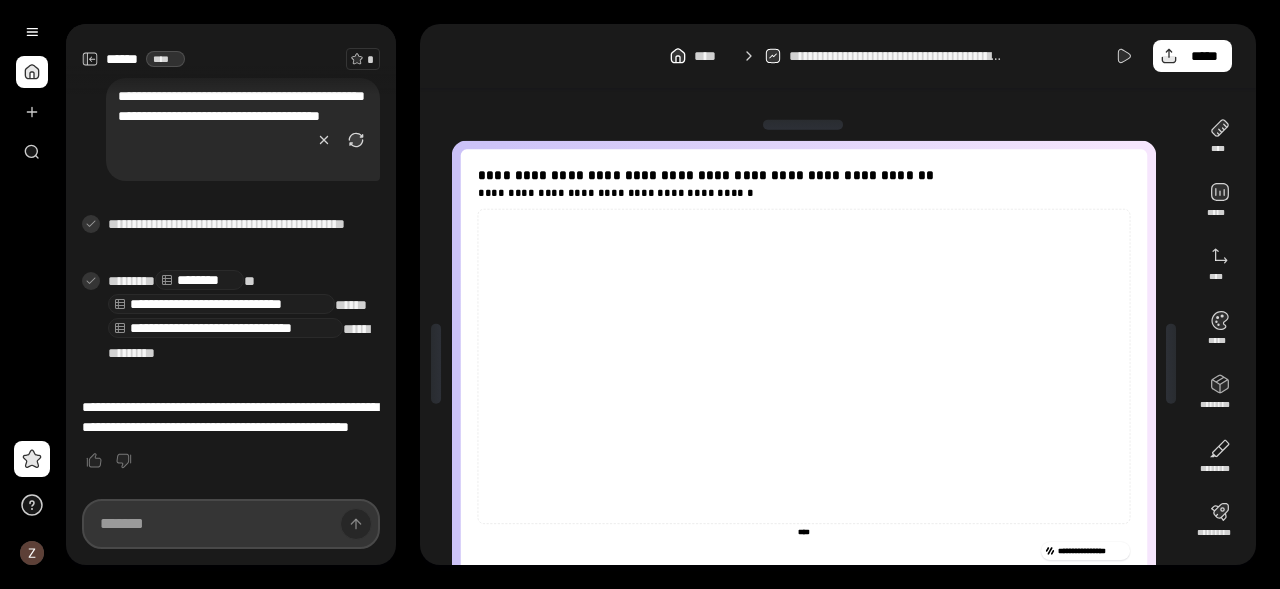 click at bounding box center [231, 524] 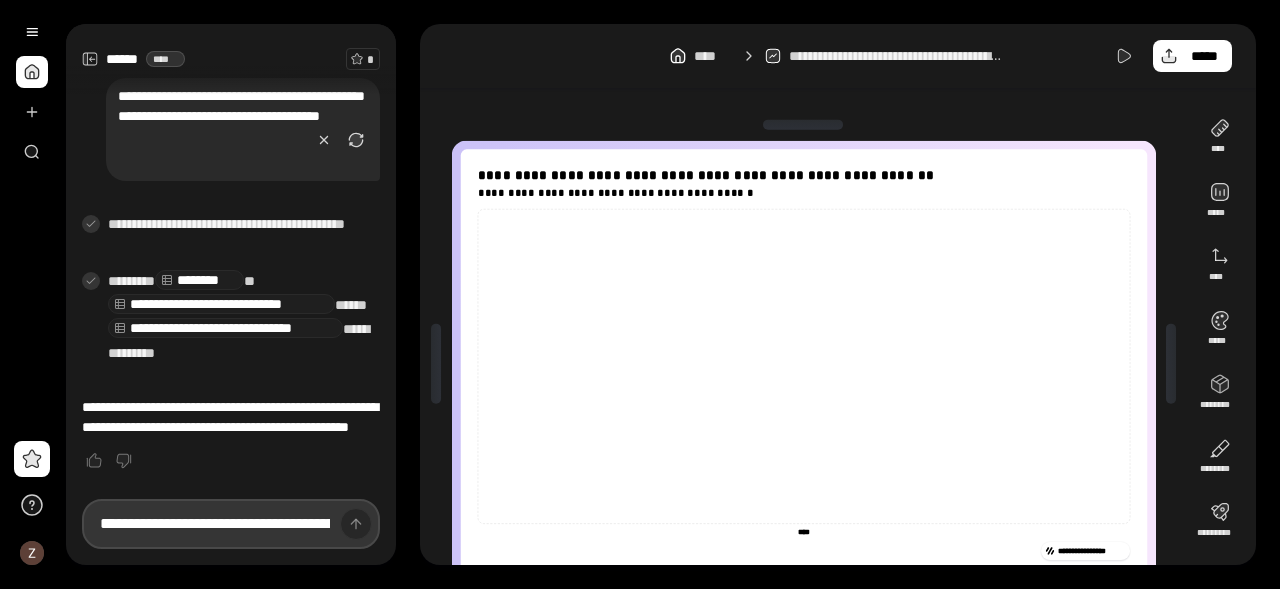 scroll, scrollTop: 0, scrollLeft: 646, axis: horizontal 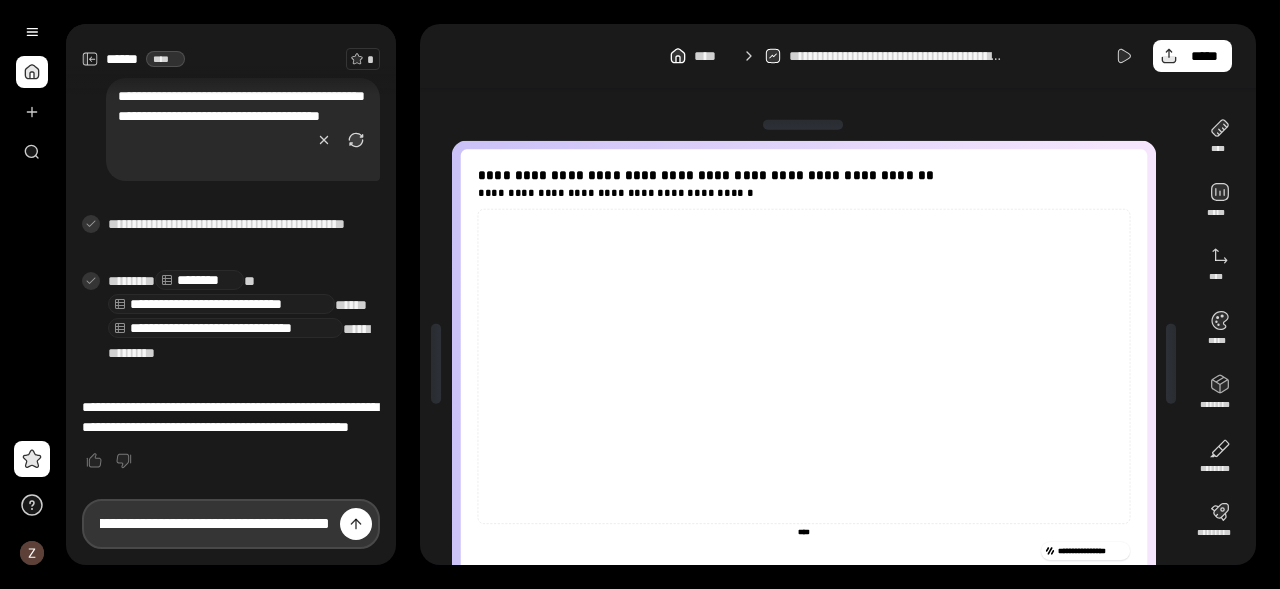 click at bounding box center [356, 524] 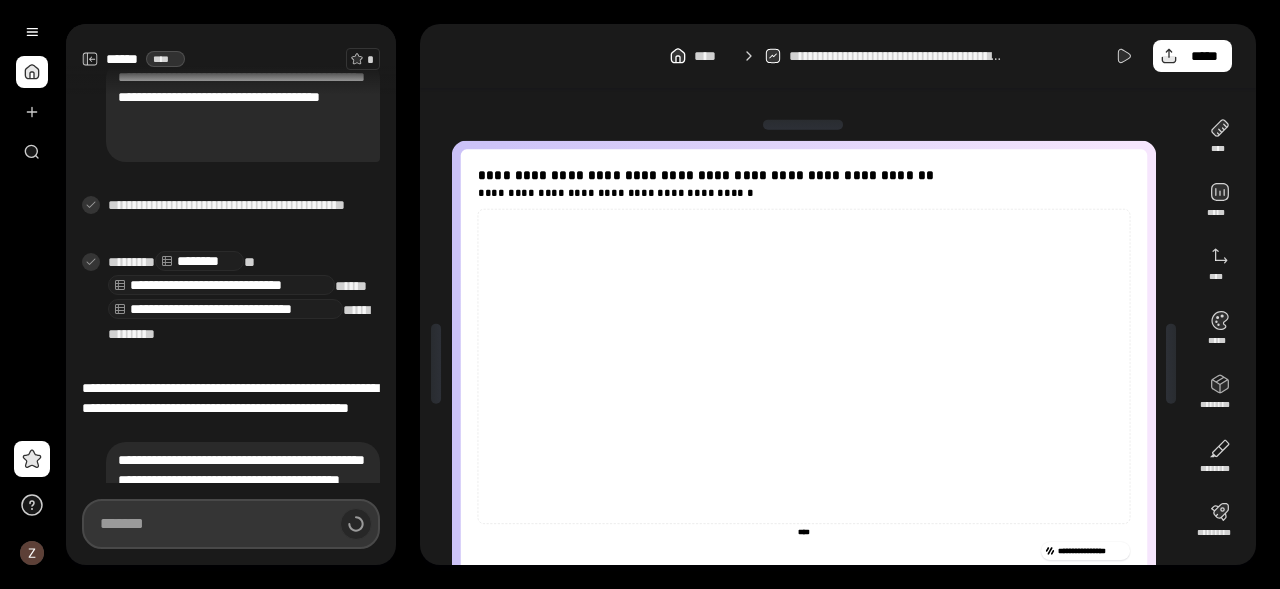 scroll, scrollTop: 618, scrollLeft: 0, axis: vertical 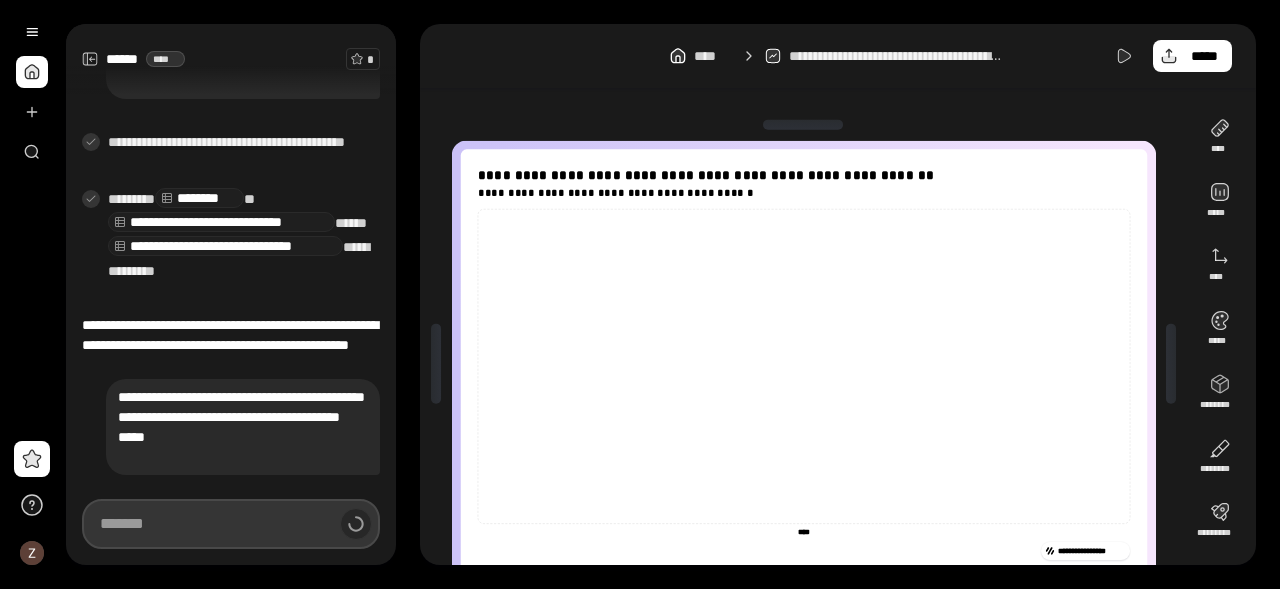 click at bounding box center (231, 524) 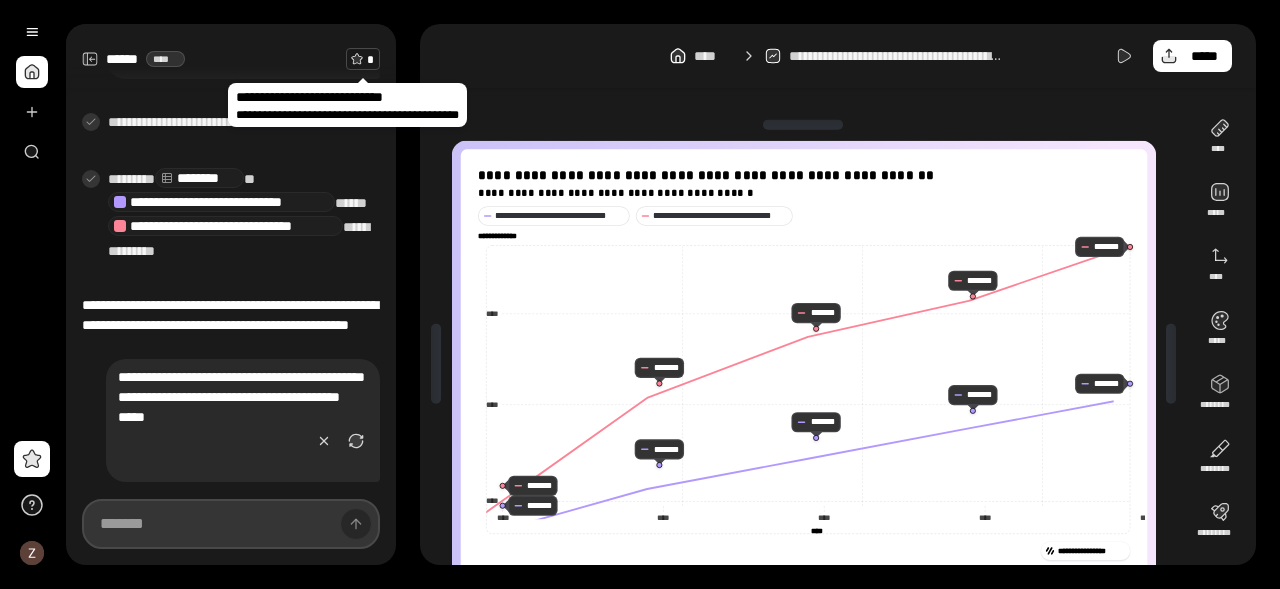 scroll, scrollTop: 867, scrollLeft: 0, axis: vertical 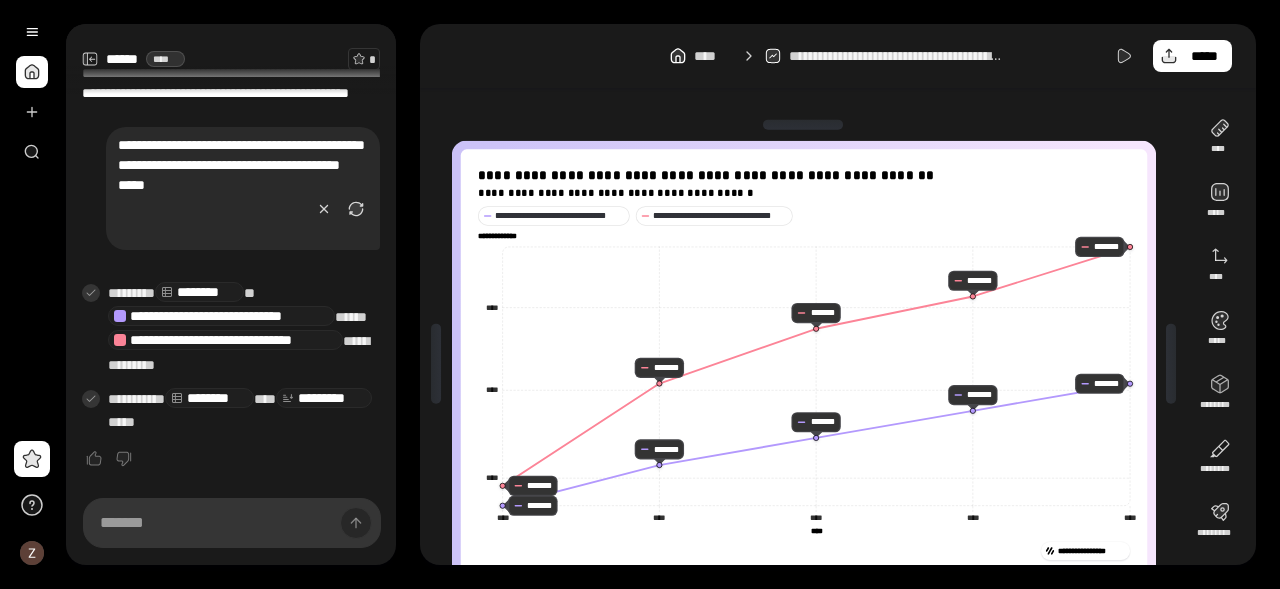 click at bounding box center [32, 72] 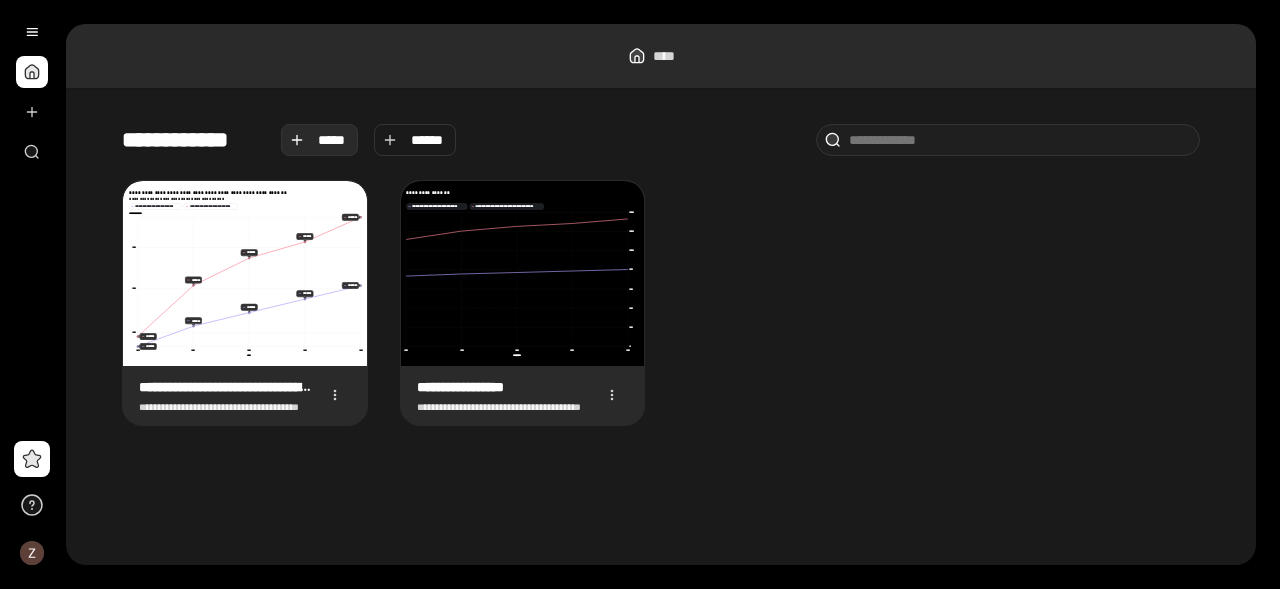click on "*****" at bounding box center [320, 140] 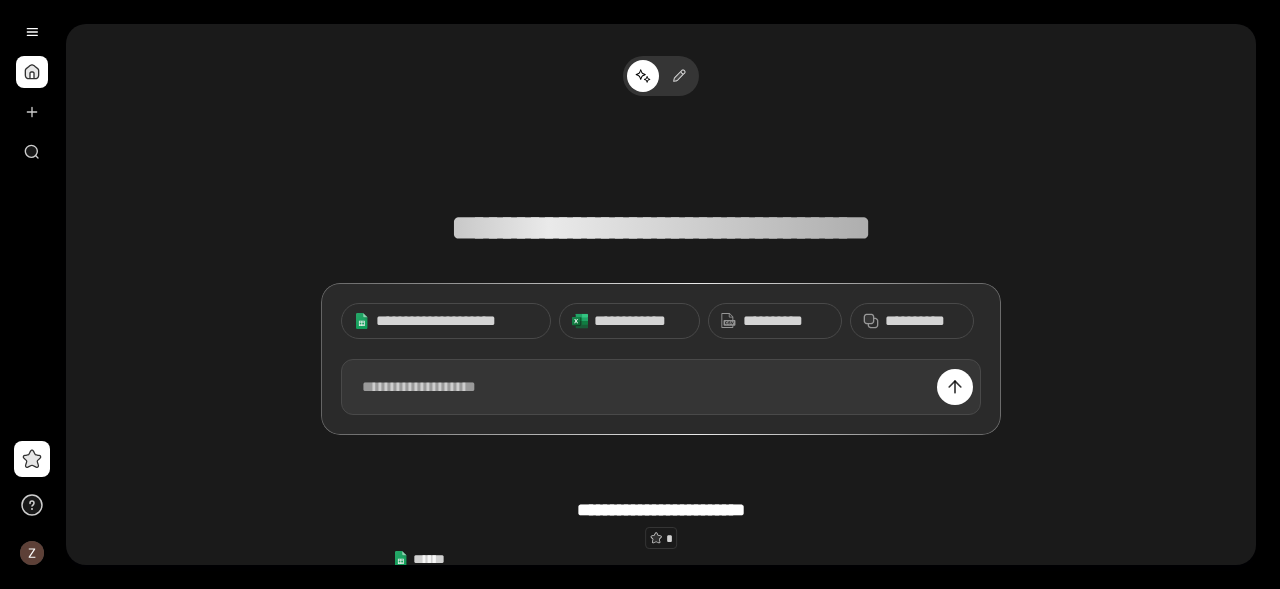 click at bounding box center (661, 387) 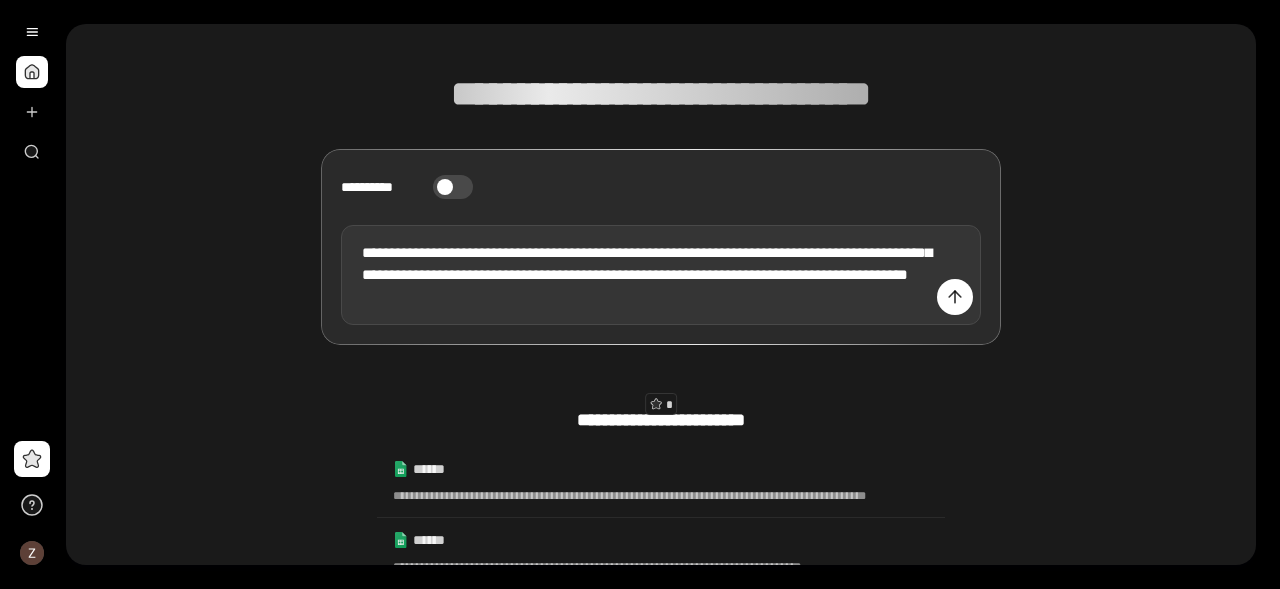 scroll, scrollTop: 138, scrollLeft: 0, axis: vertical 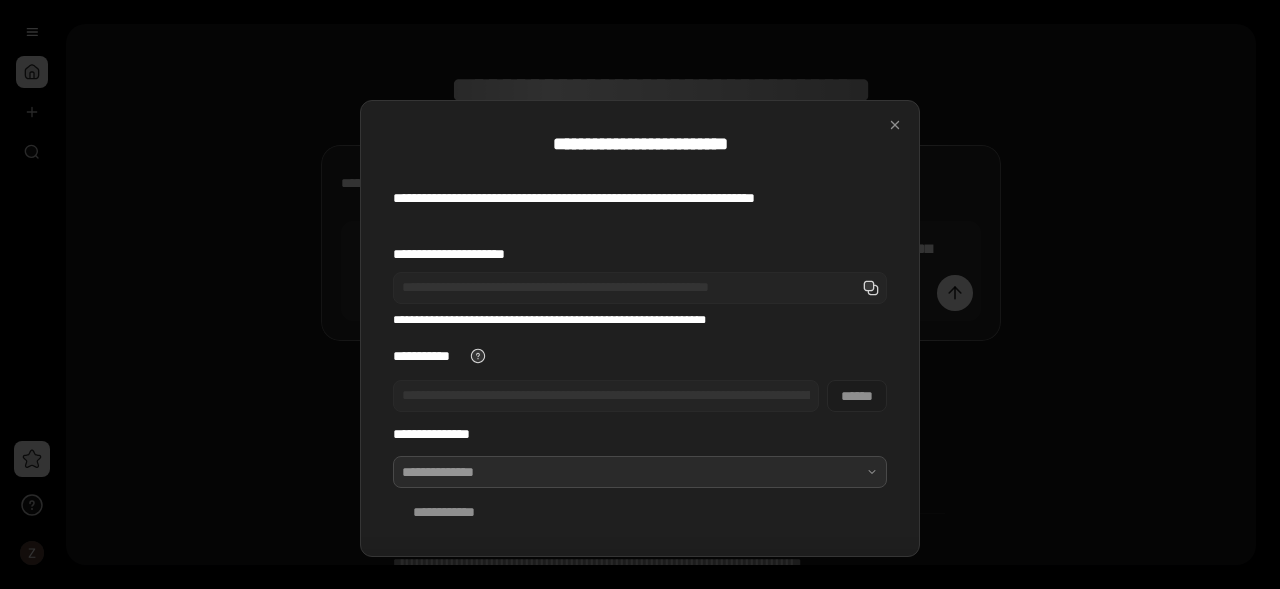 click at bounding box center [640, 472] 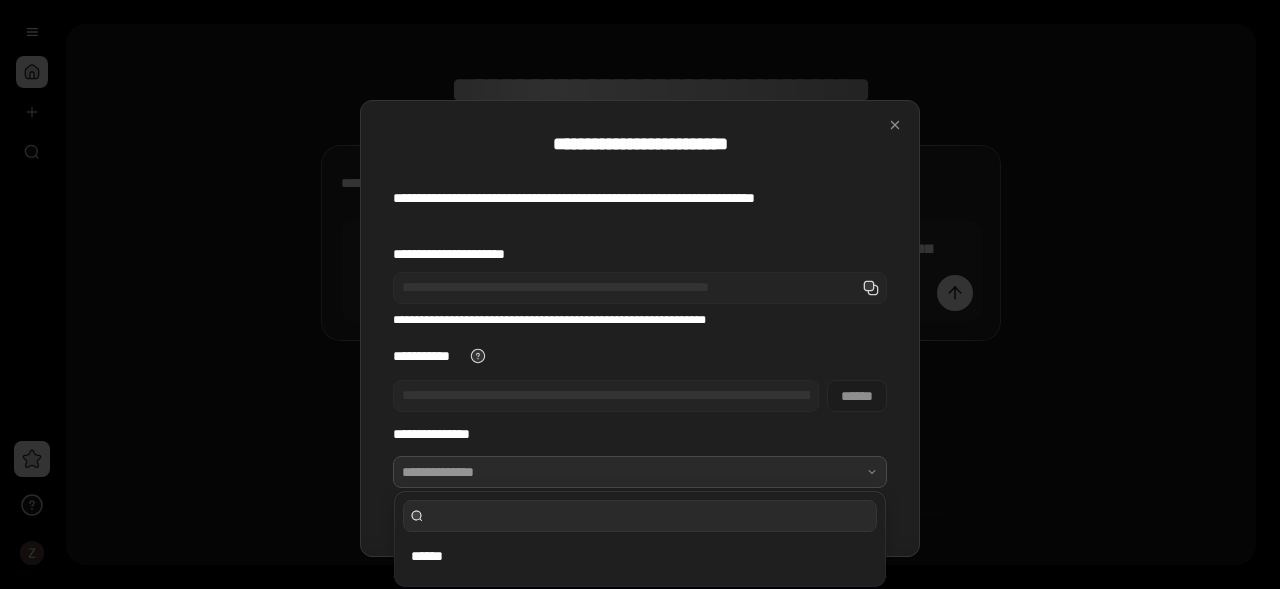 scroll, scrollTop: 3, scrollLeft: 0, axis: vertical 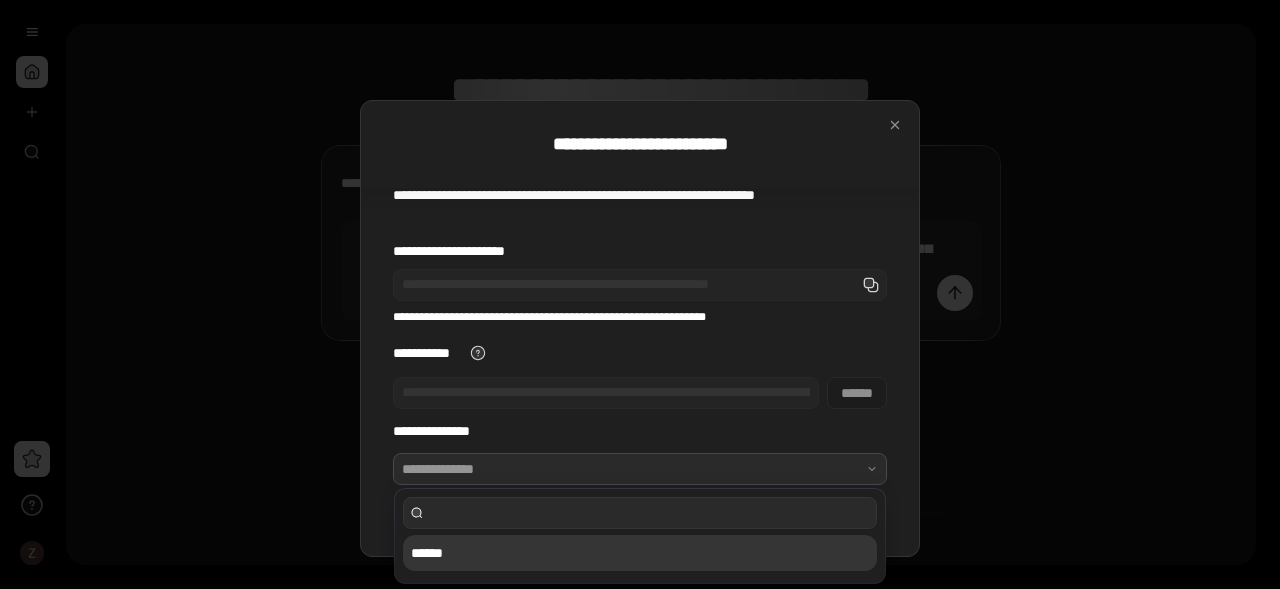 click on "******" at bounding box center (640, 553) 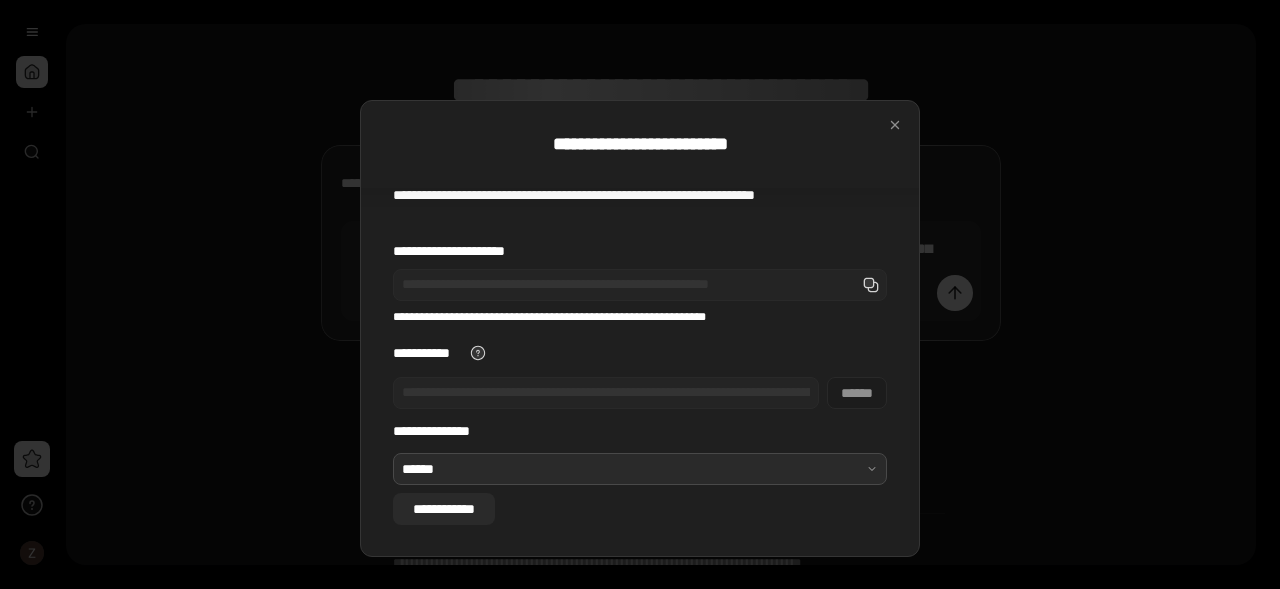 click on "**********" at bounding box center (444, 509) 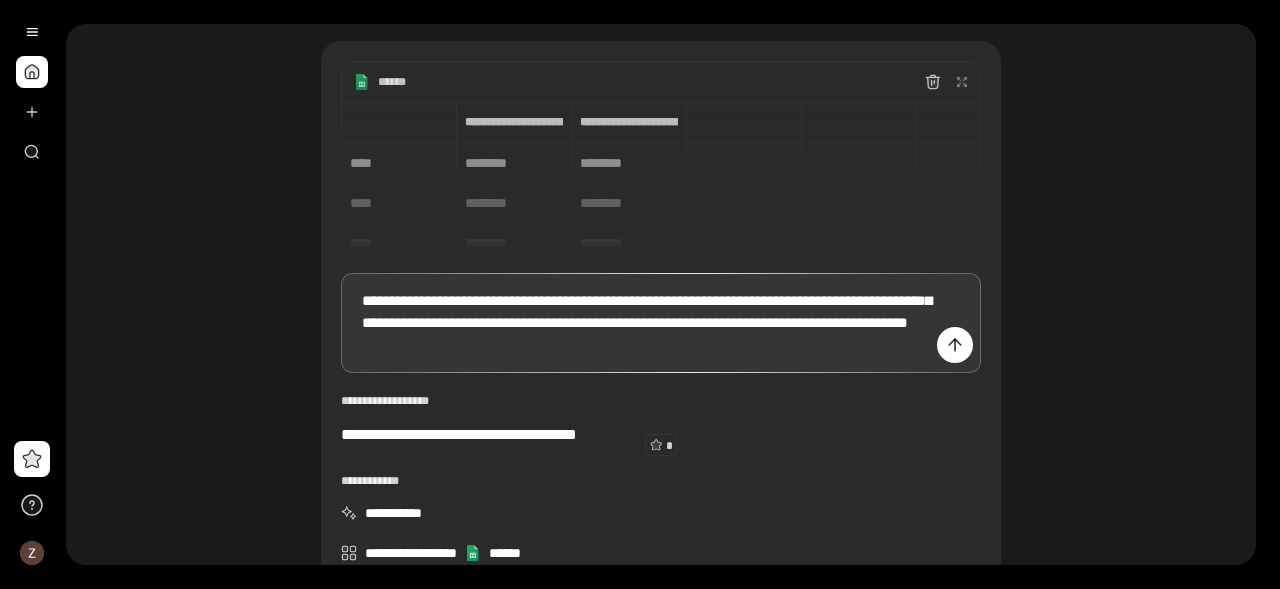 scroll, scrollTop: 0, scrollLeft: 0, axis: both 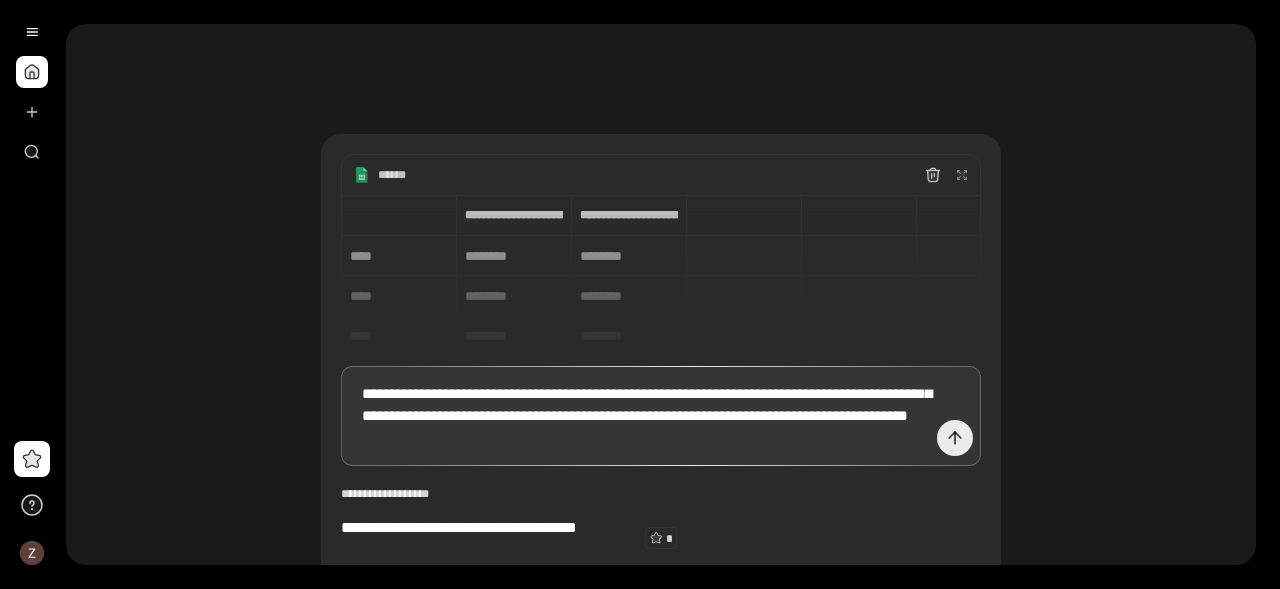 click at bounding box center (955, 438) 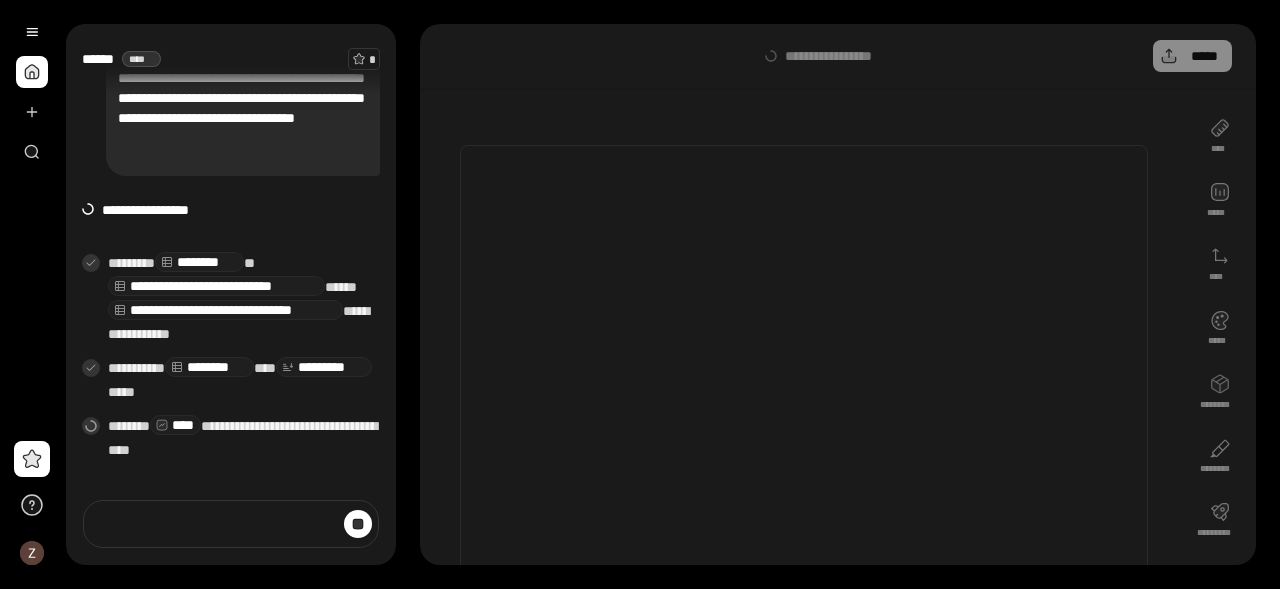 scroll, scrollTop: 76, scrollLeft: 0, axis: vertical 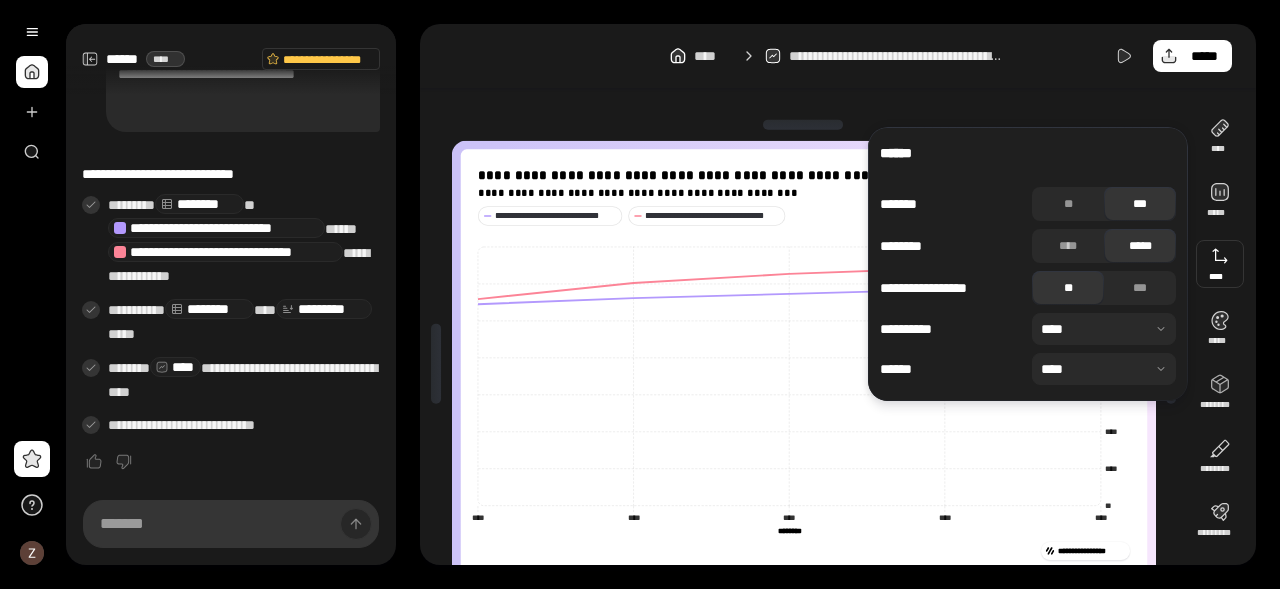 click at bounding box center (1220, 264) 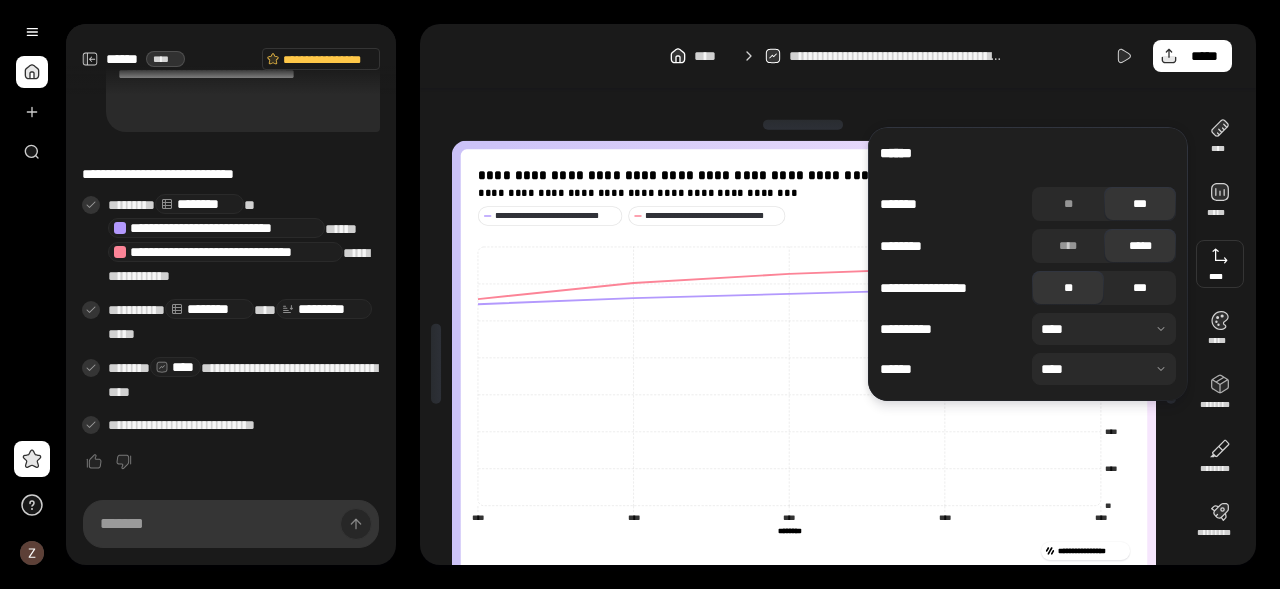 click on "***" at bounding box center (1140, 288) 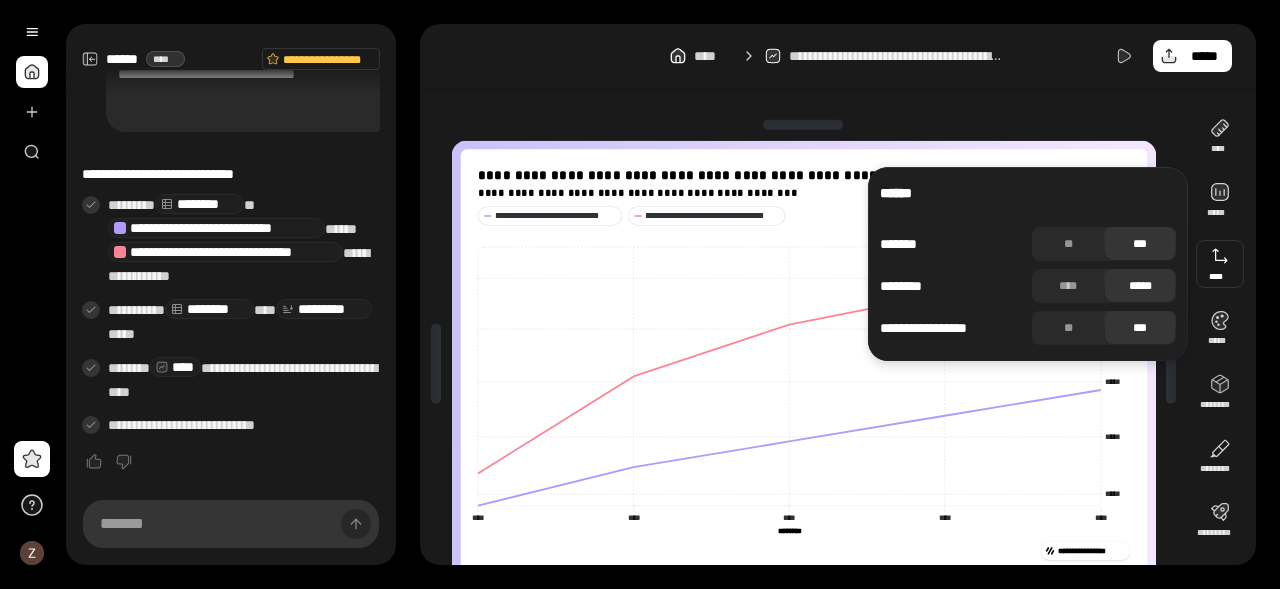 click on "**********" at bounding box center (838, 294) 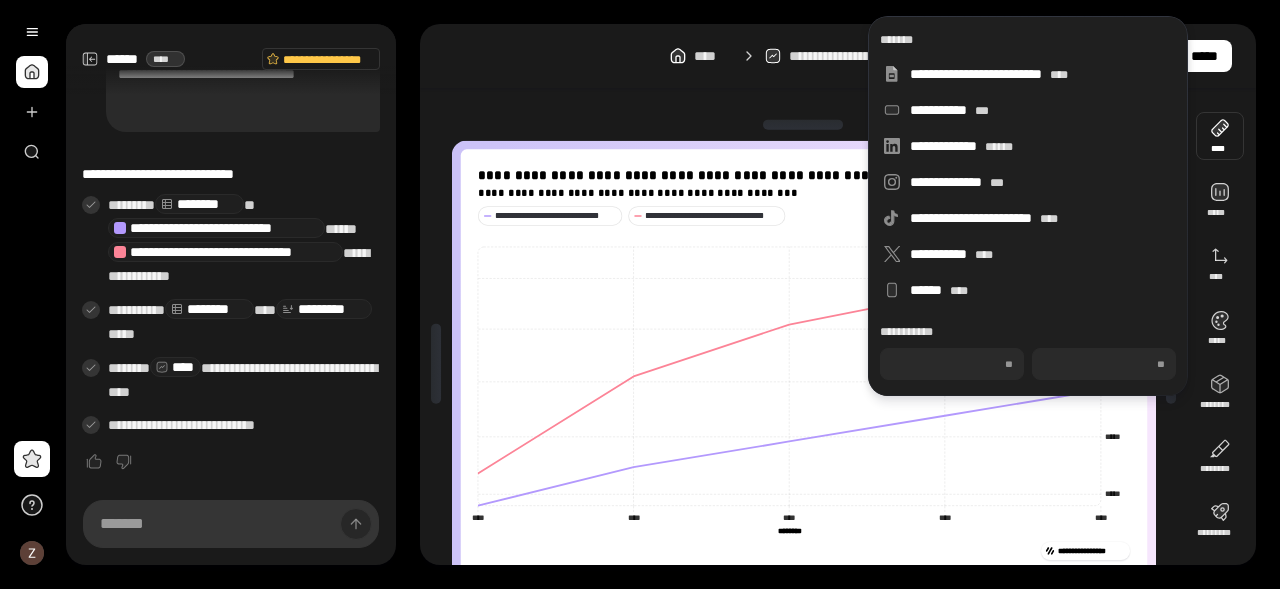click on "**********" at bounding box center [804, 364] 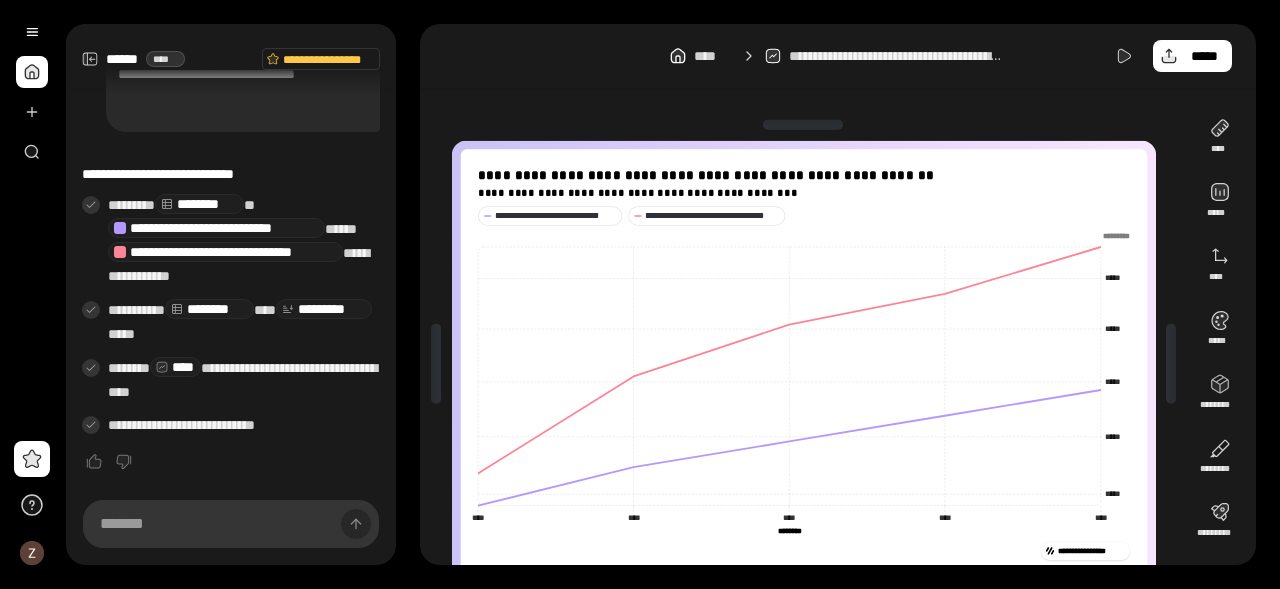click at bounding box center (1113, 235) 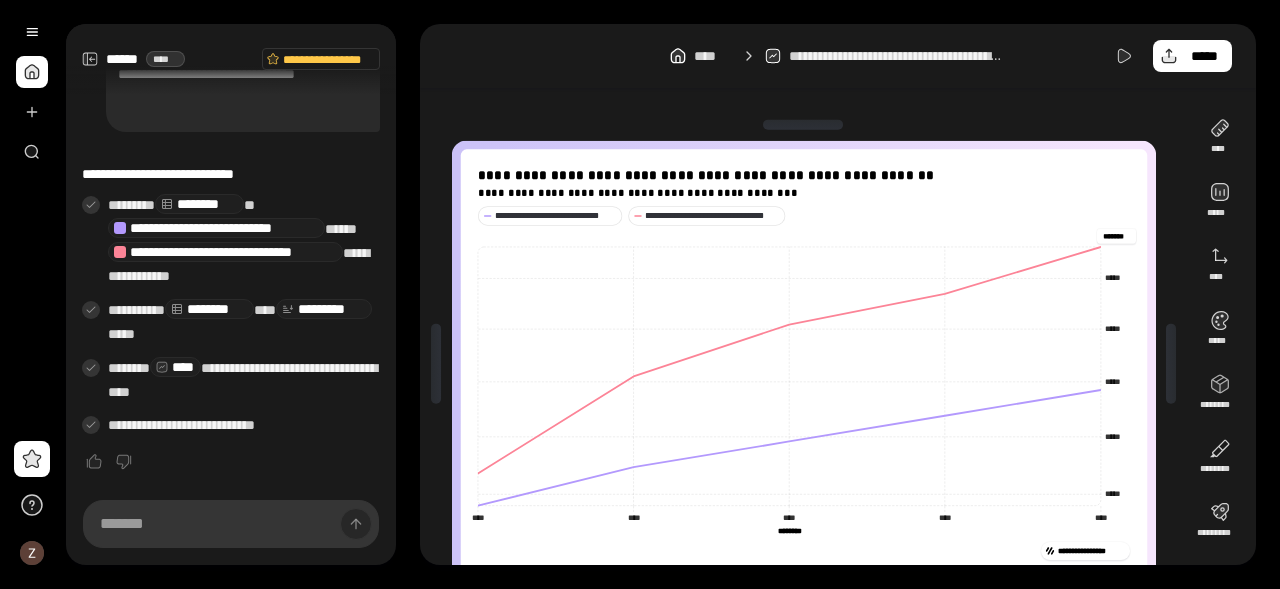 click on "******" at bounding box center (1116, 235) 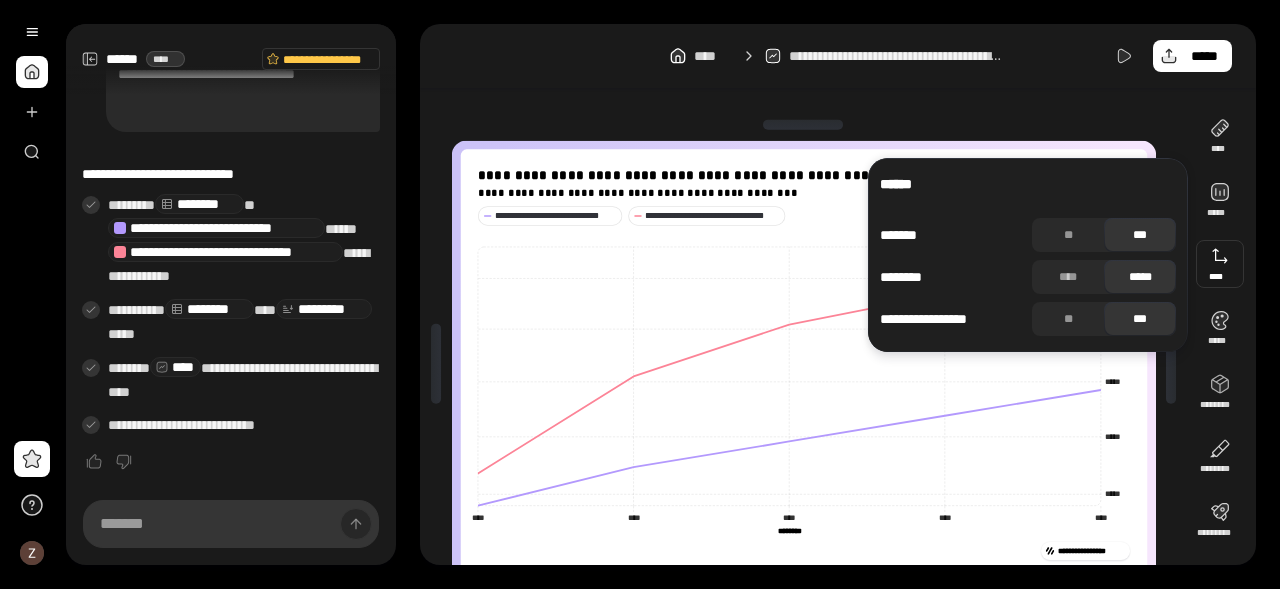 scroll, scrollTop: 59, scrollLeft: 0, axis: vertical 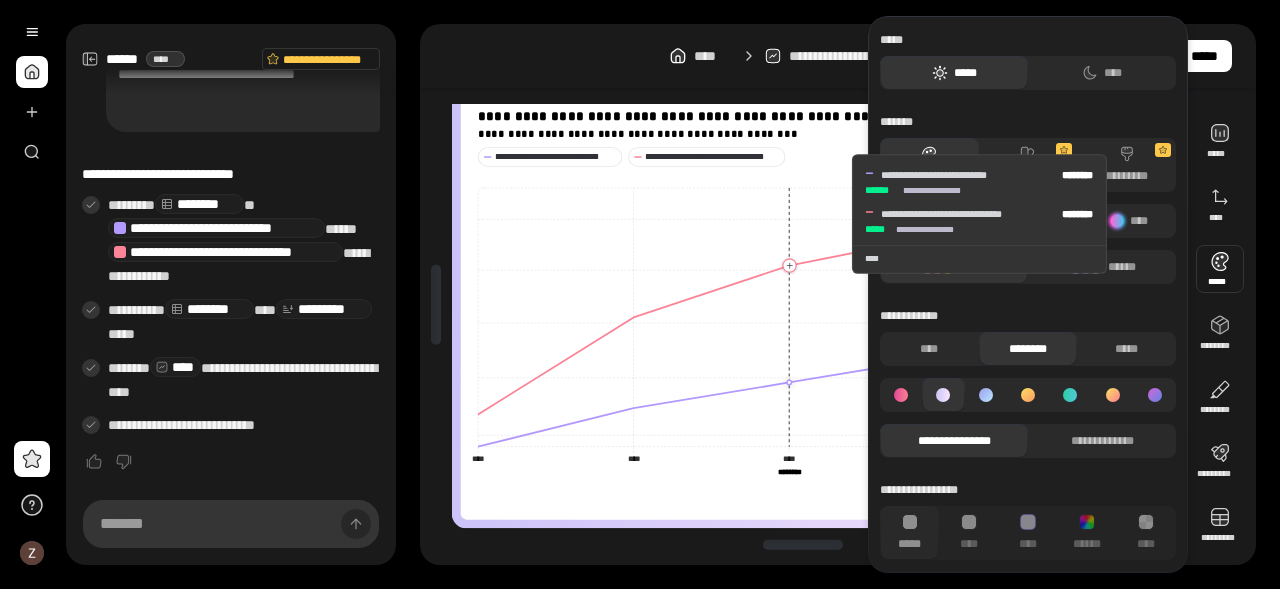 click 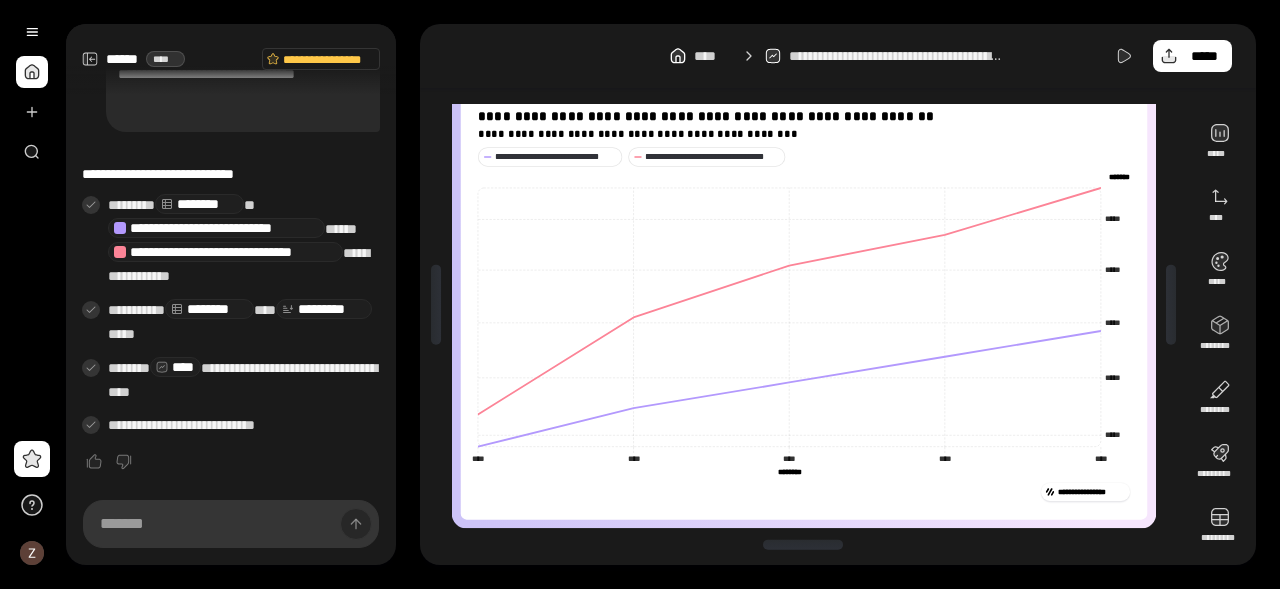 click on "******" at bounding box center (1116, 176) 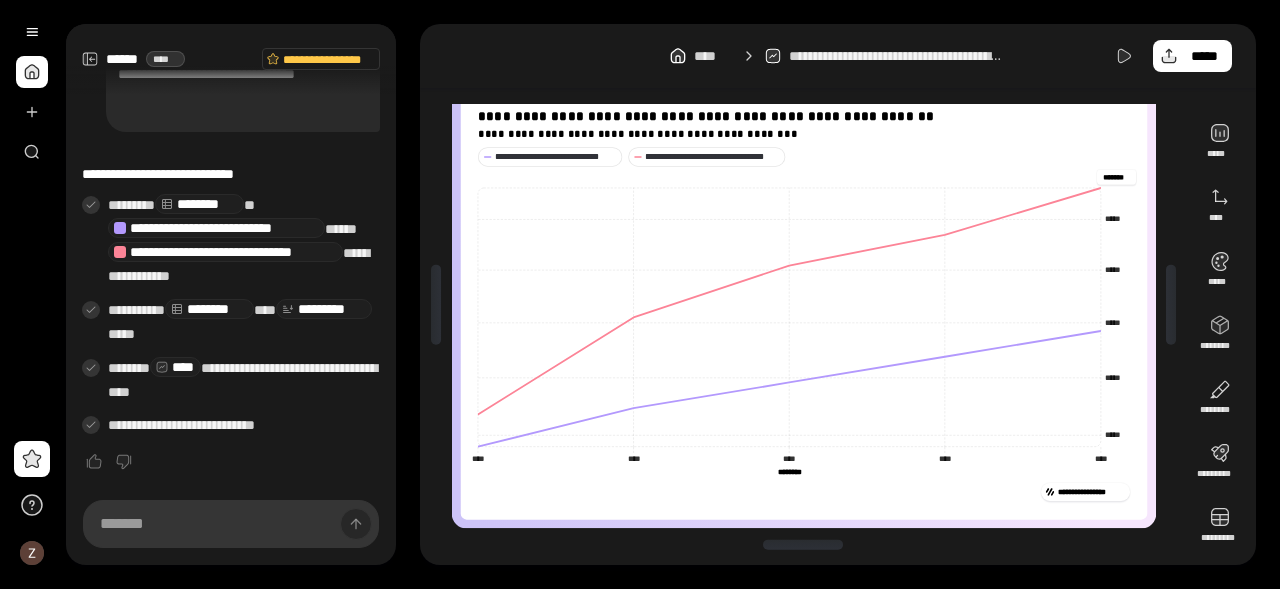 click on "******" at bounding box center [1116, 176] 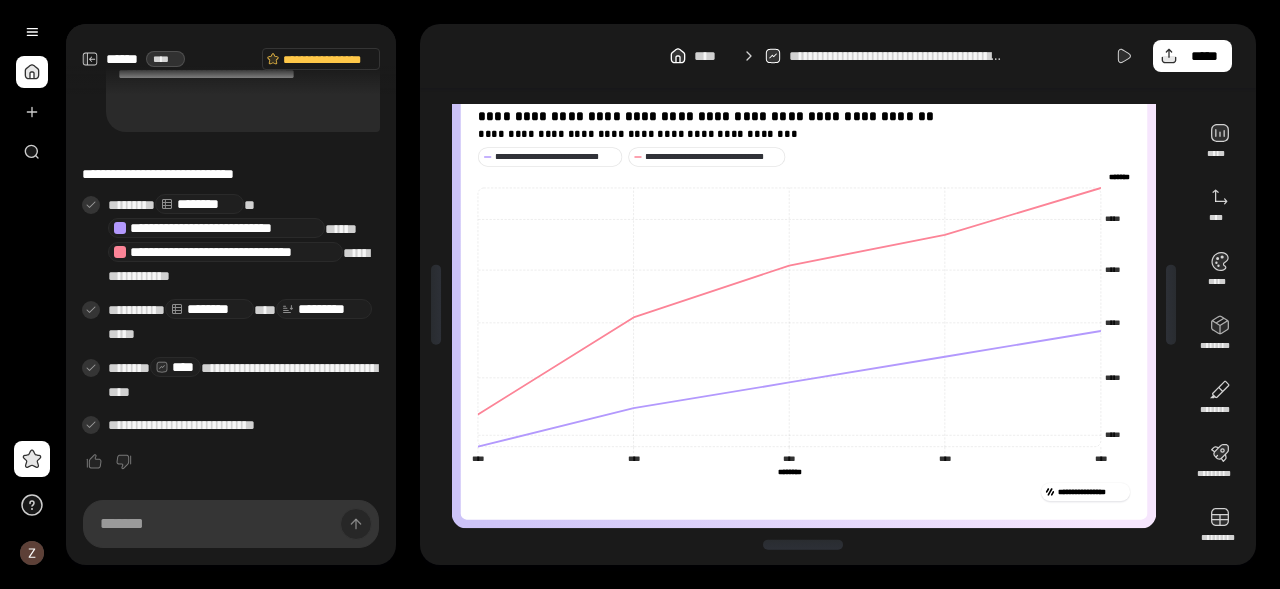 click on "******" at bounding box center [1116, 176] 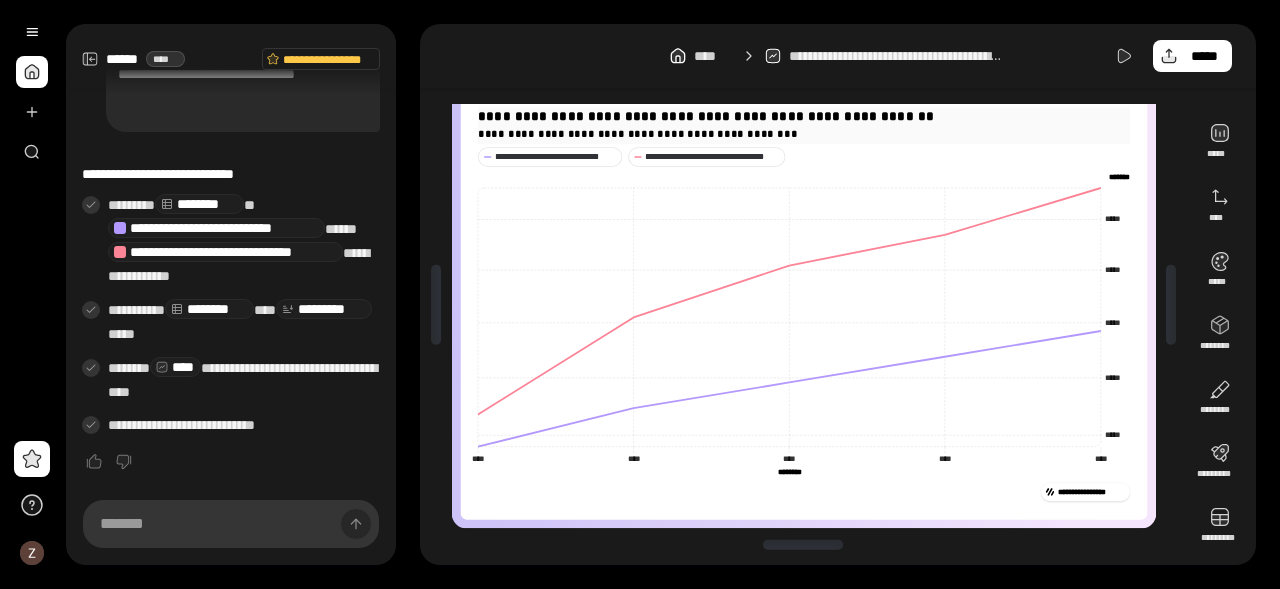 click on "**********" at bounding box center (803, 133) 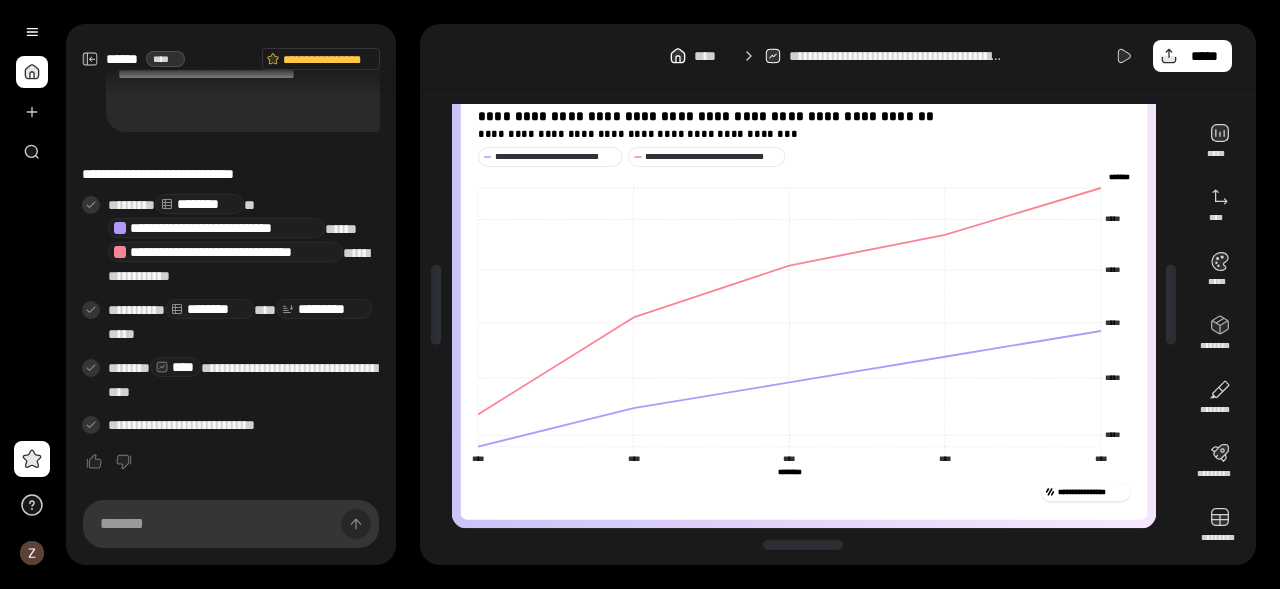 click on "******" at bounding box center (1116, 176) 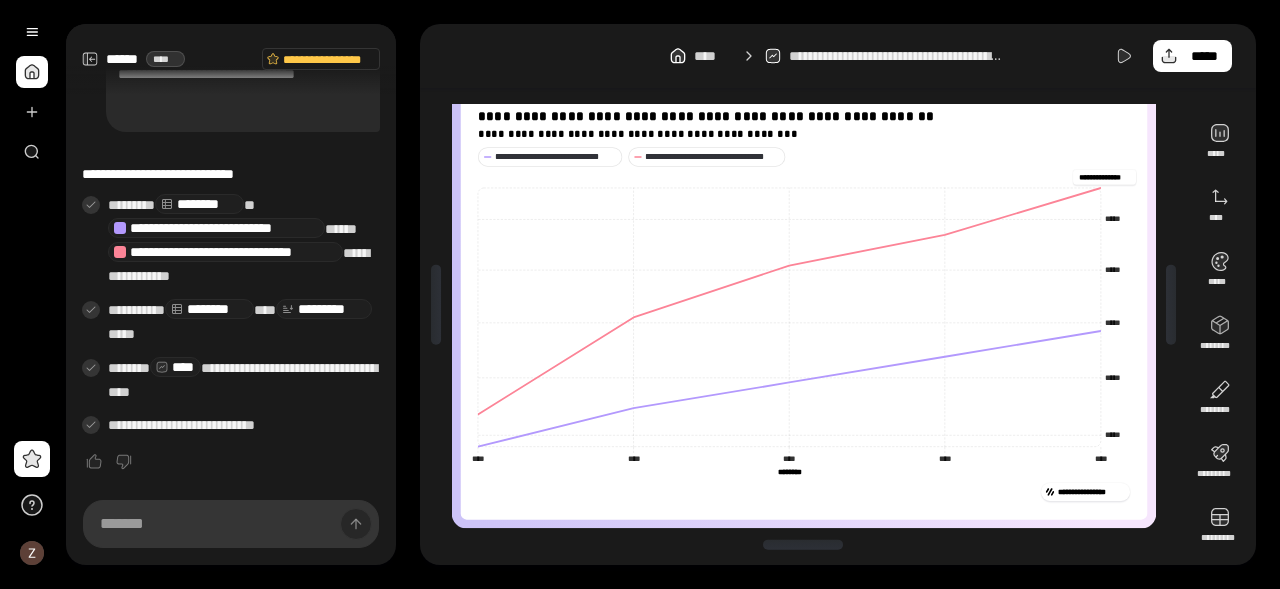 click on "********" at bounding box center [789, 471] 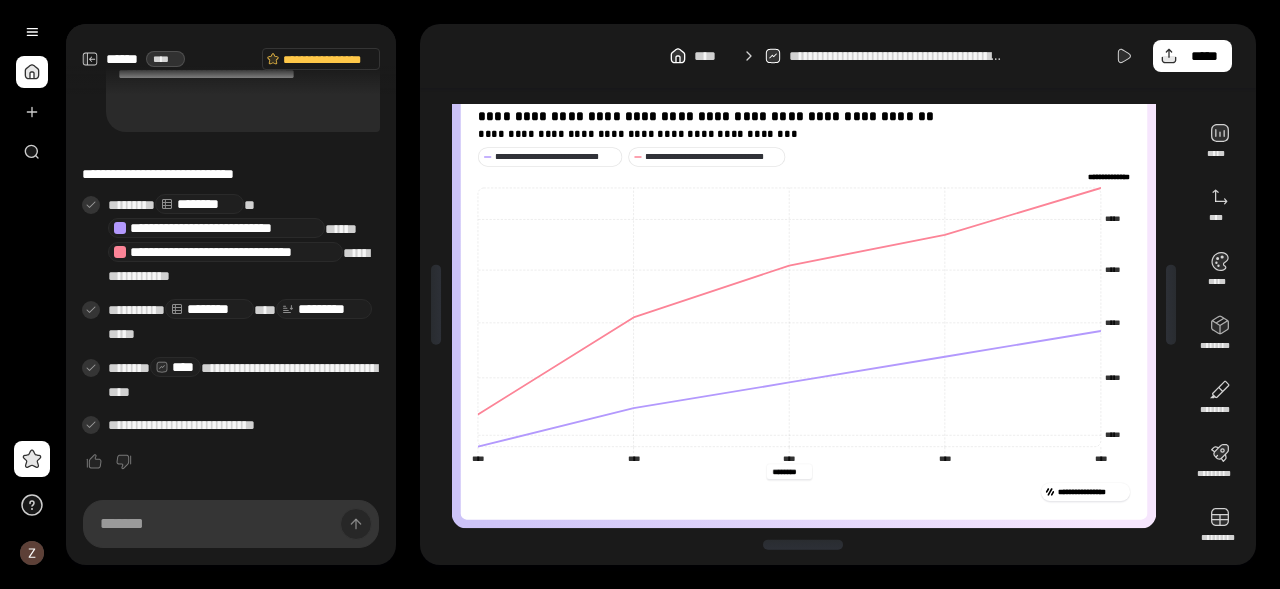 click on "********" at bounding box center (789, 471) 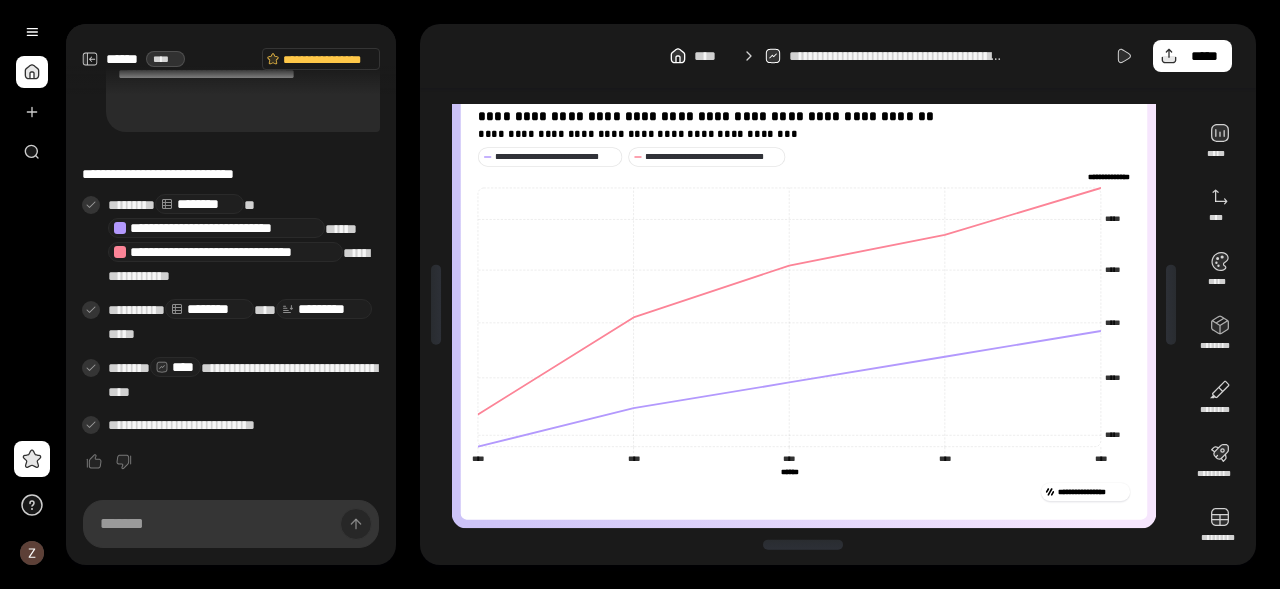 drag, startPoint x: 801, startPoint y: 470, endPoint x: 754, endPoint y: 472, distance: 47.042534 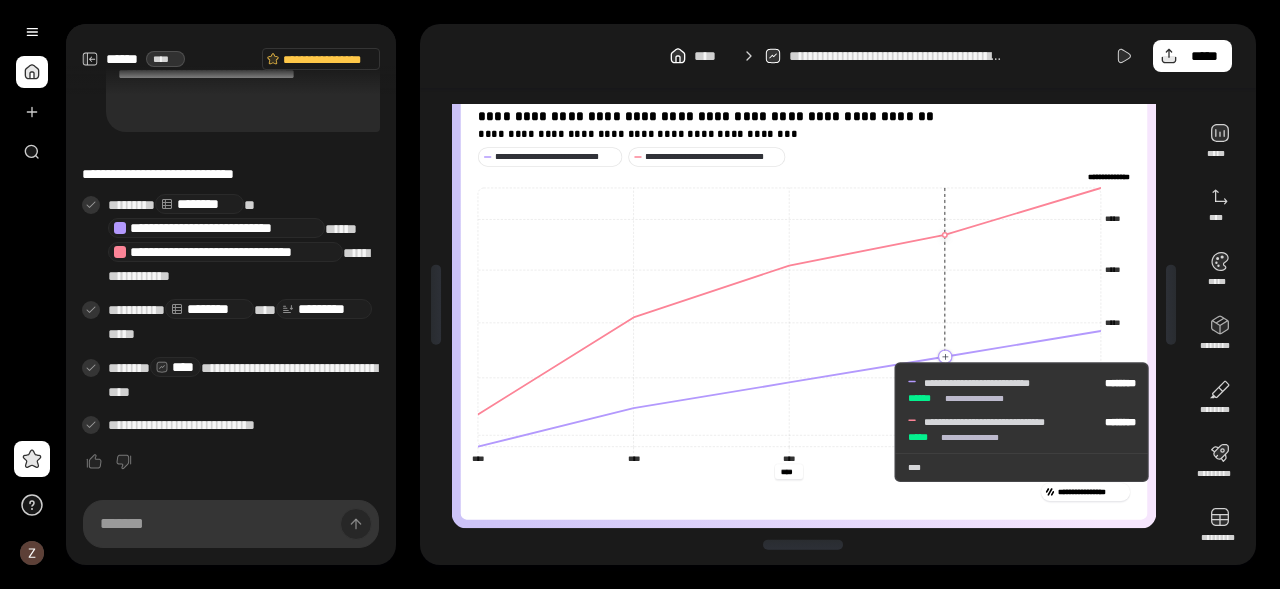 click 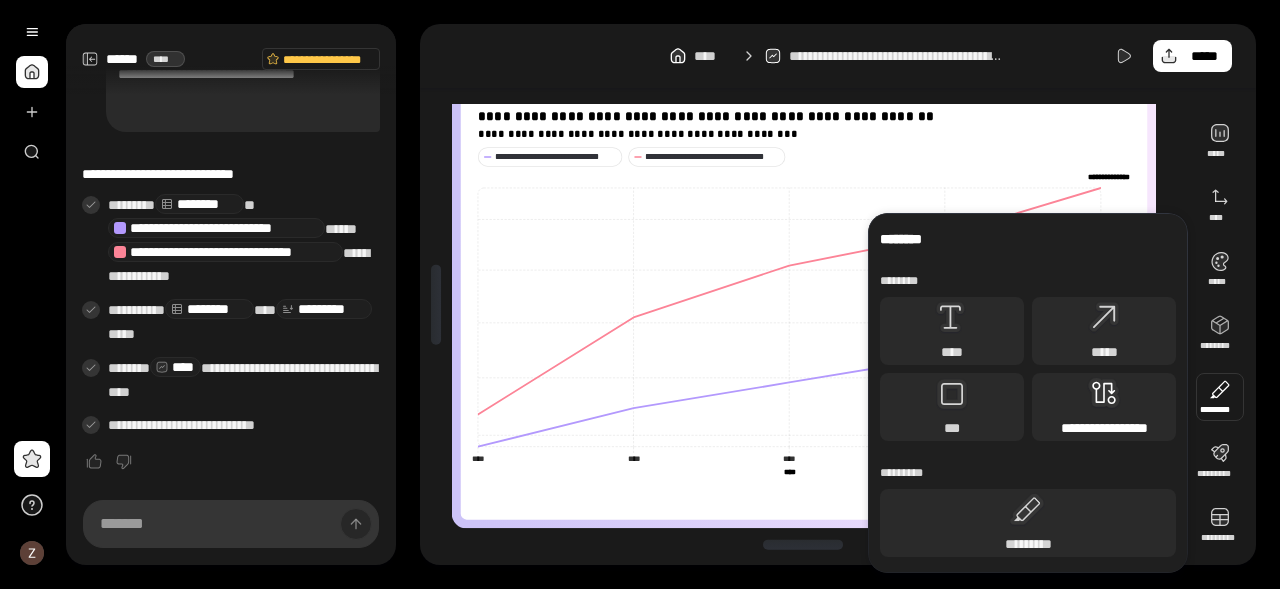 click 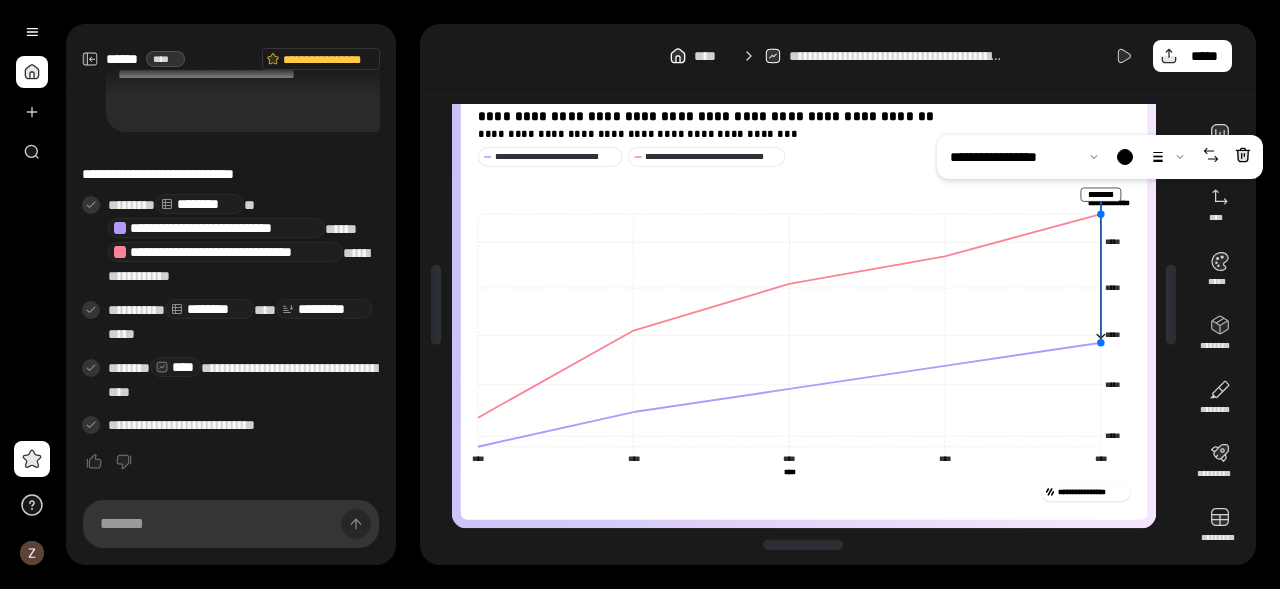 drag, startPoint x: 945, startPoint y: 355, endPoint x: 1088, endPoint y: 225, distance: 193.2589 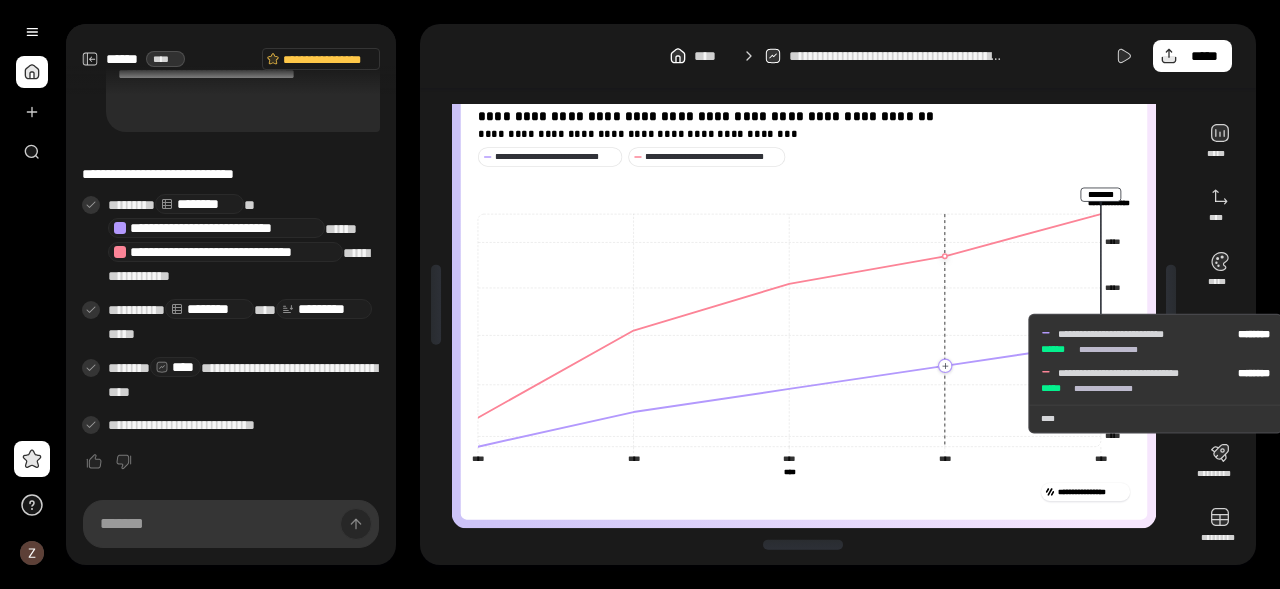 click 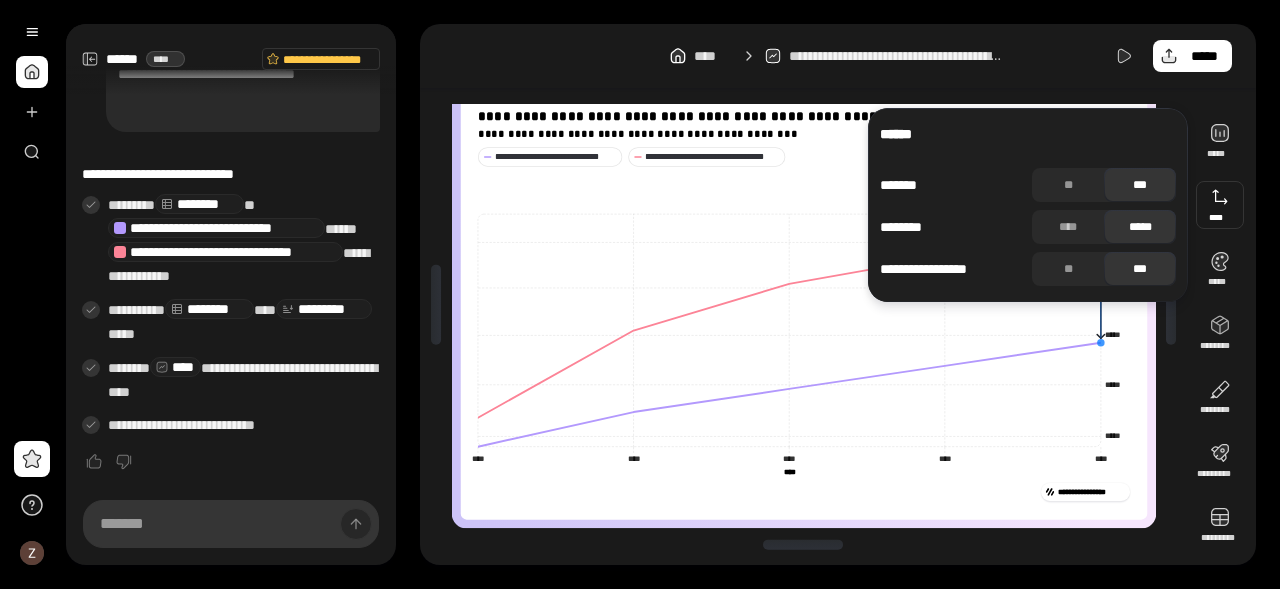 click 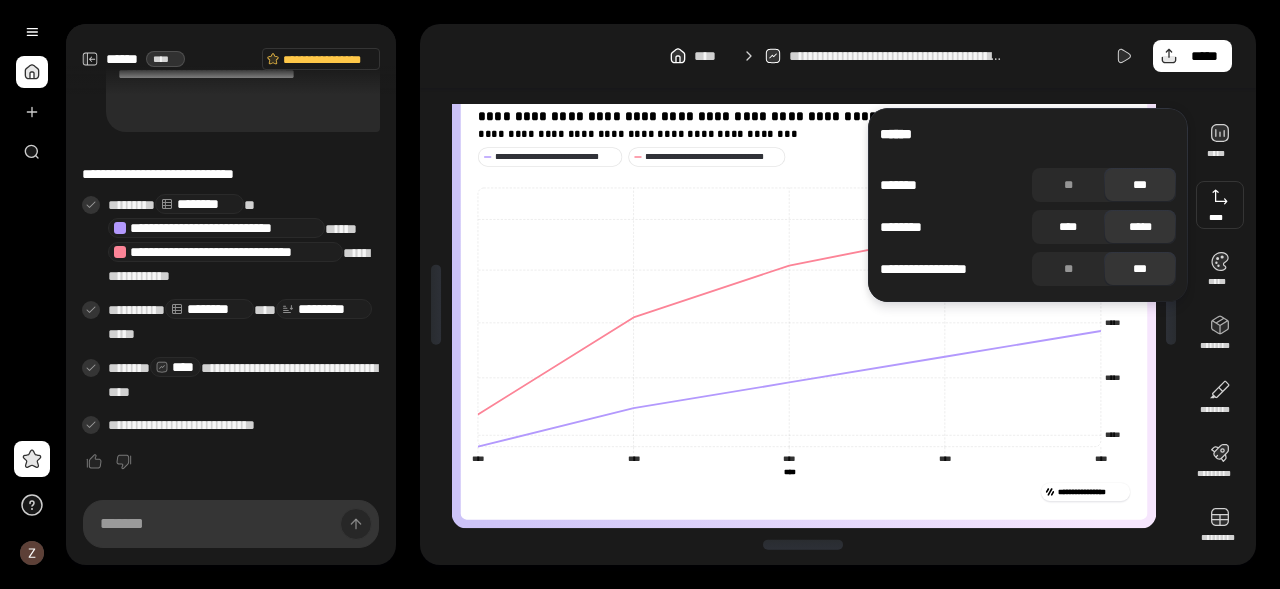 click on "****" at bounding box center (1068, 227) 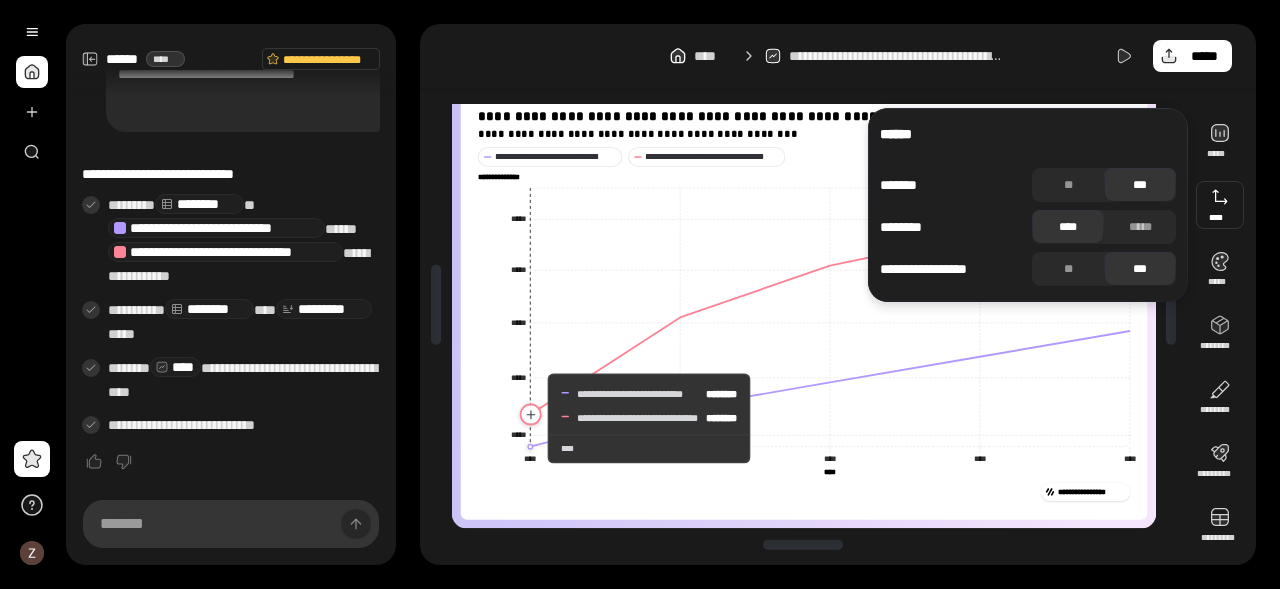 click 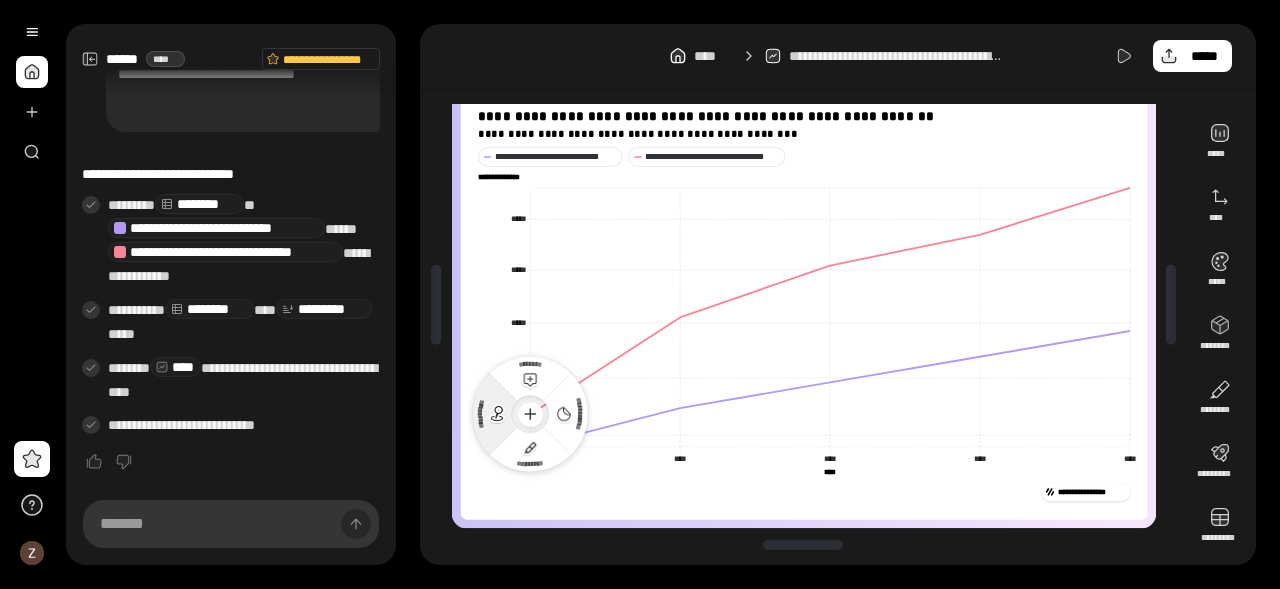 click 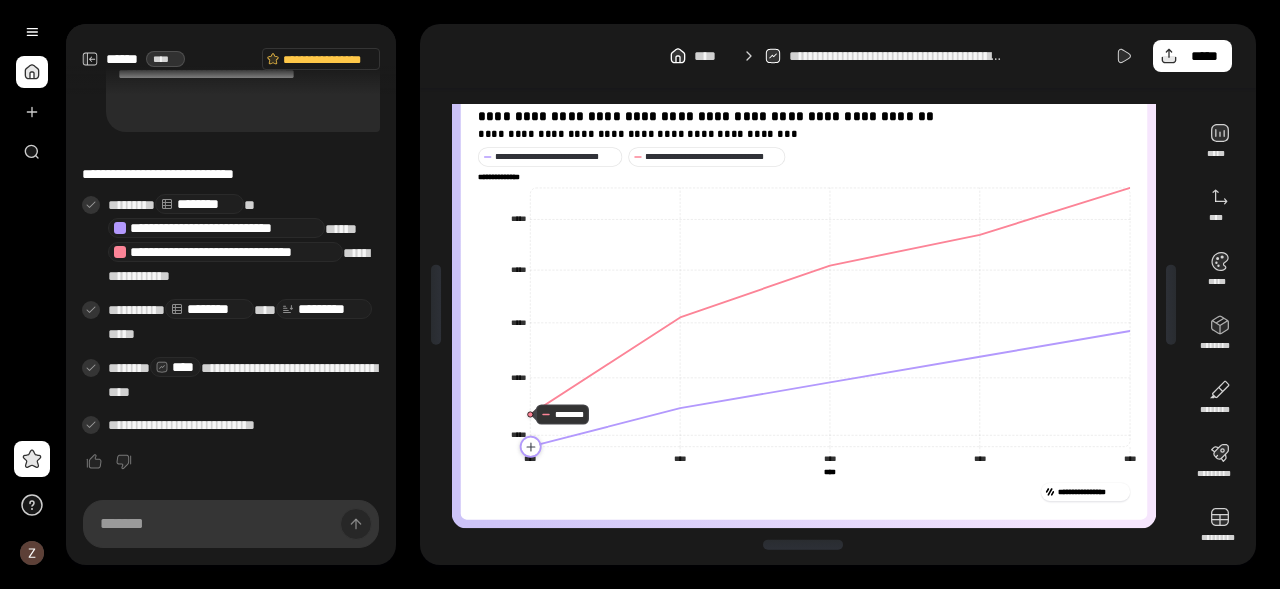 click 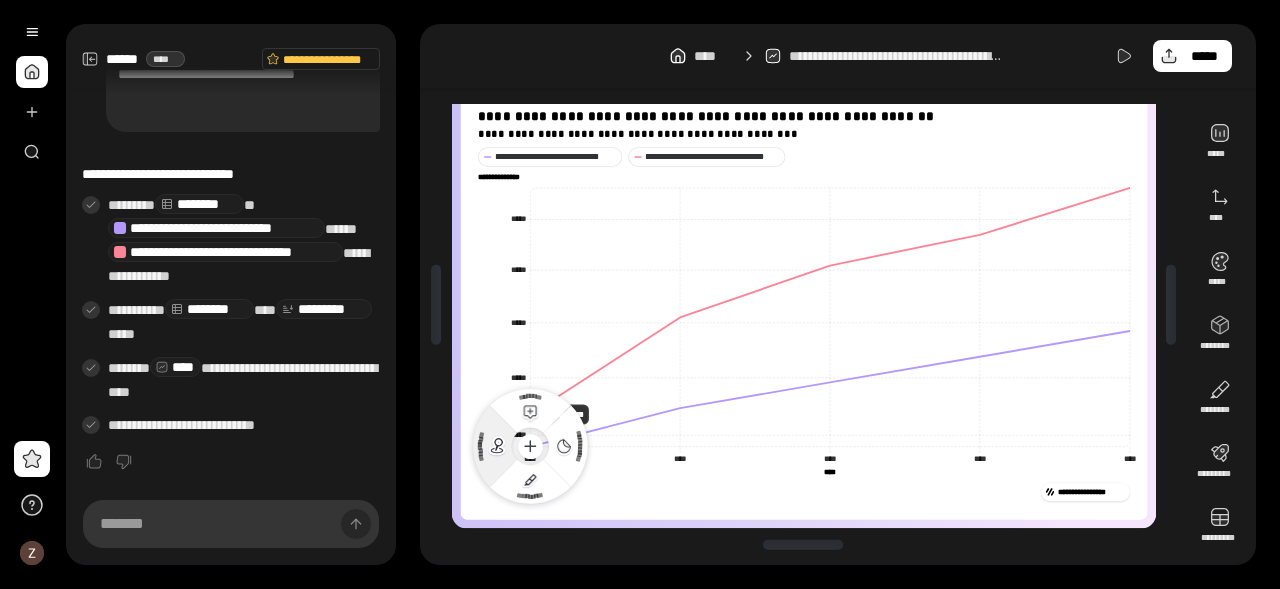 click 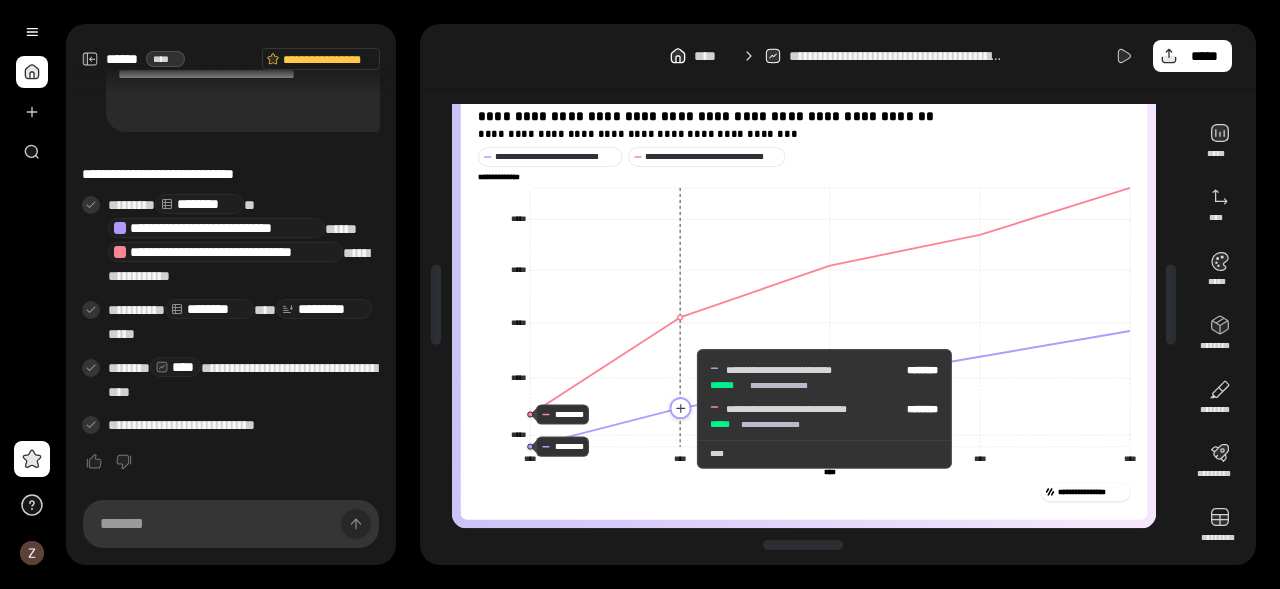 click 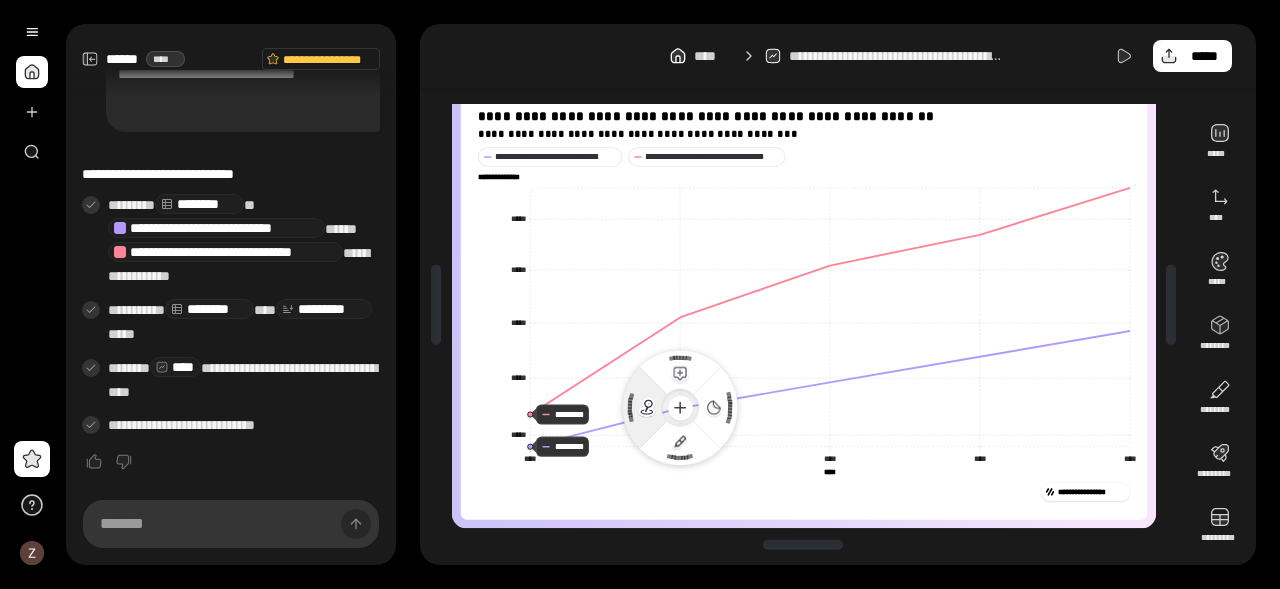 click 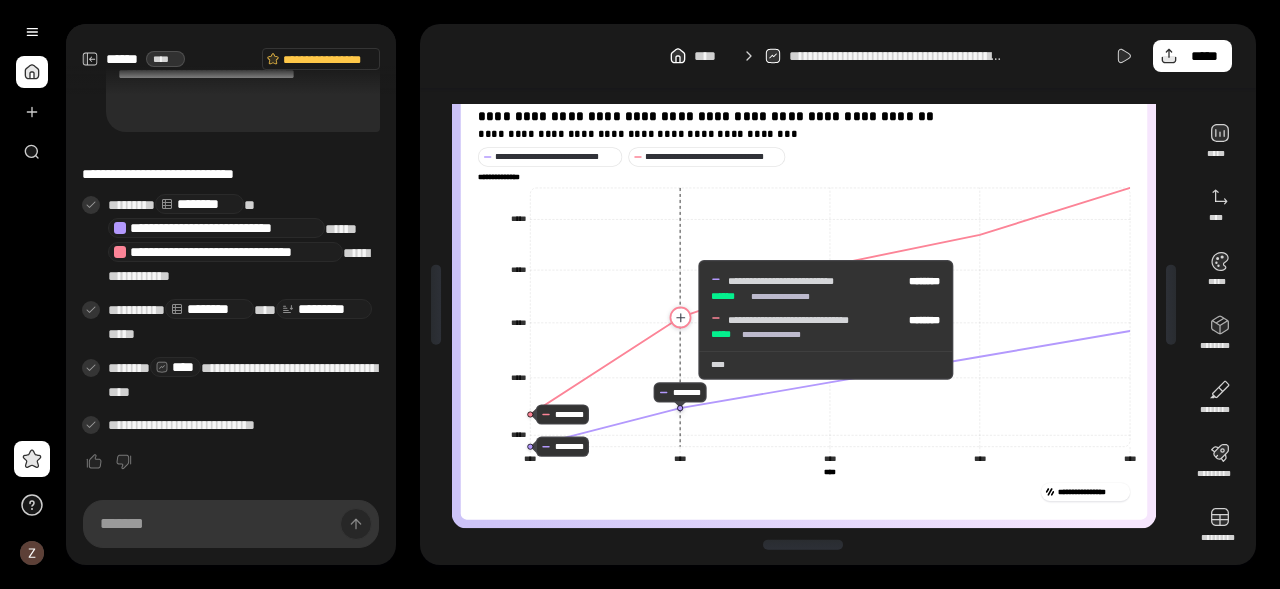 click 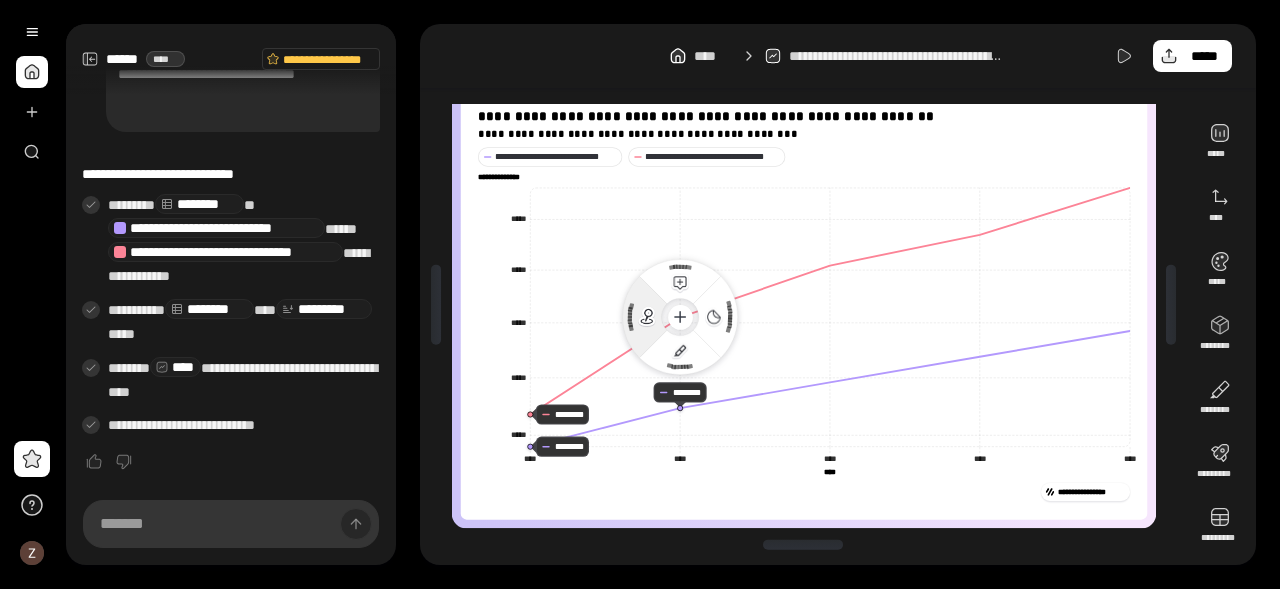 click 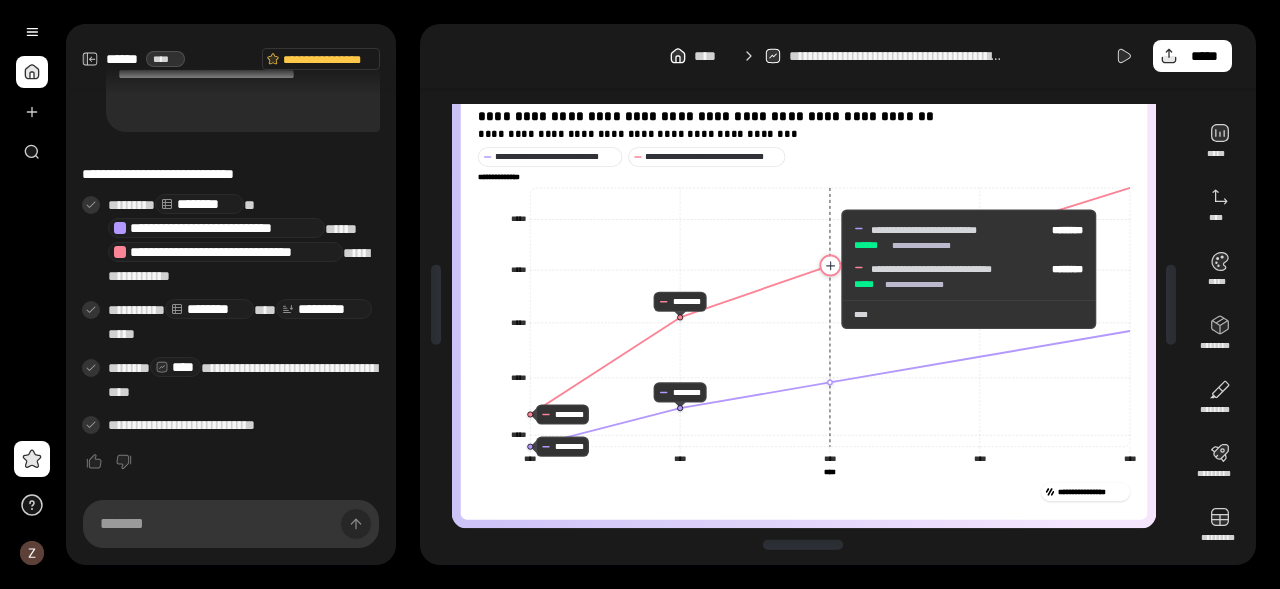 click 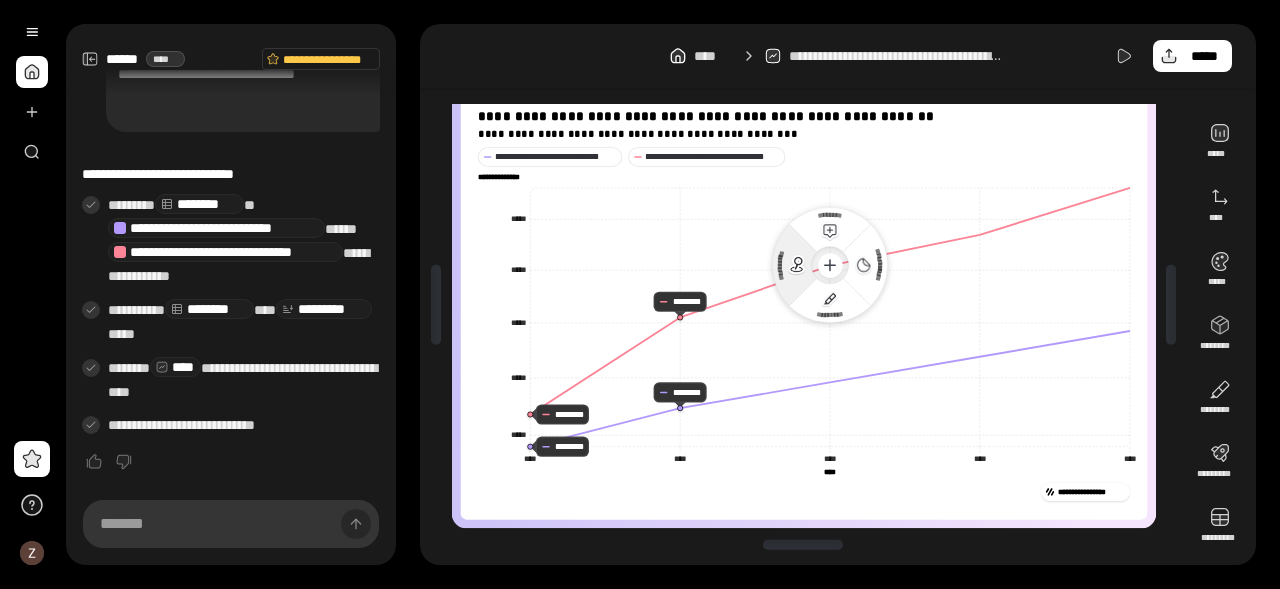 click 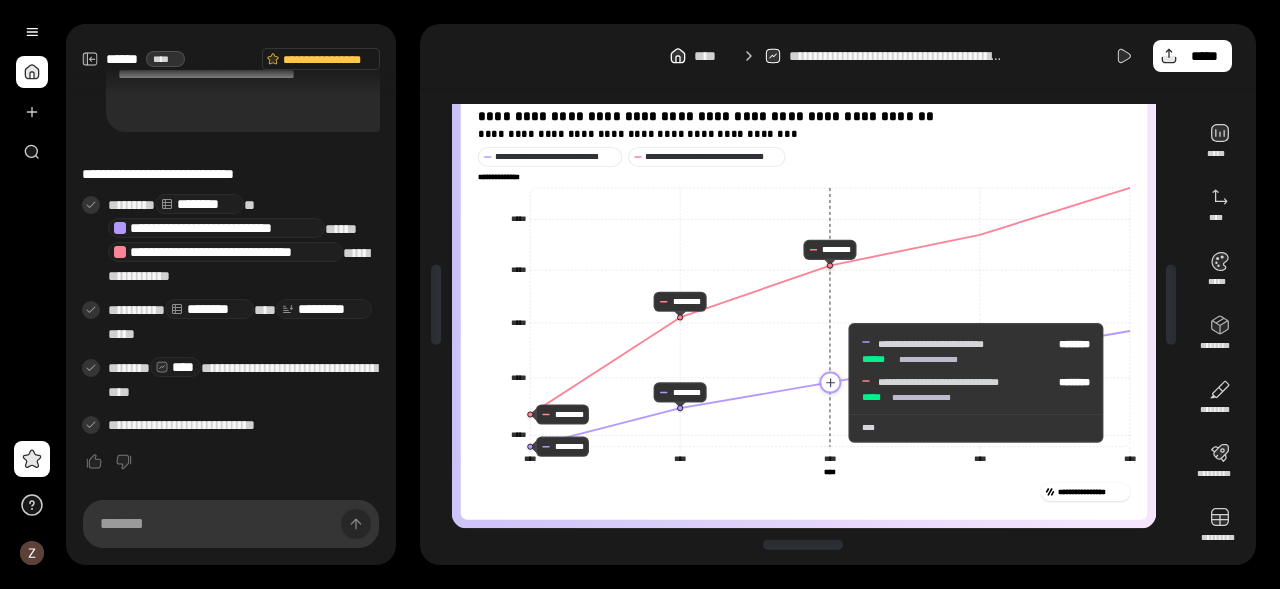 click 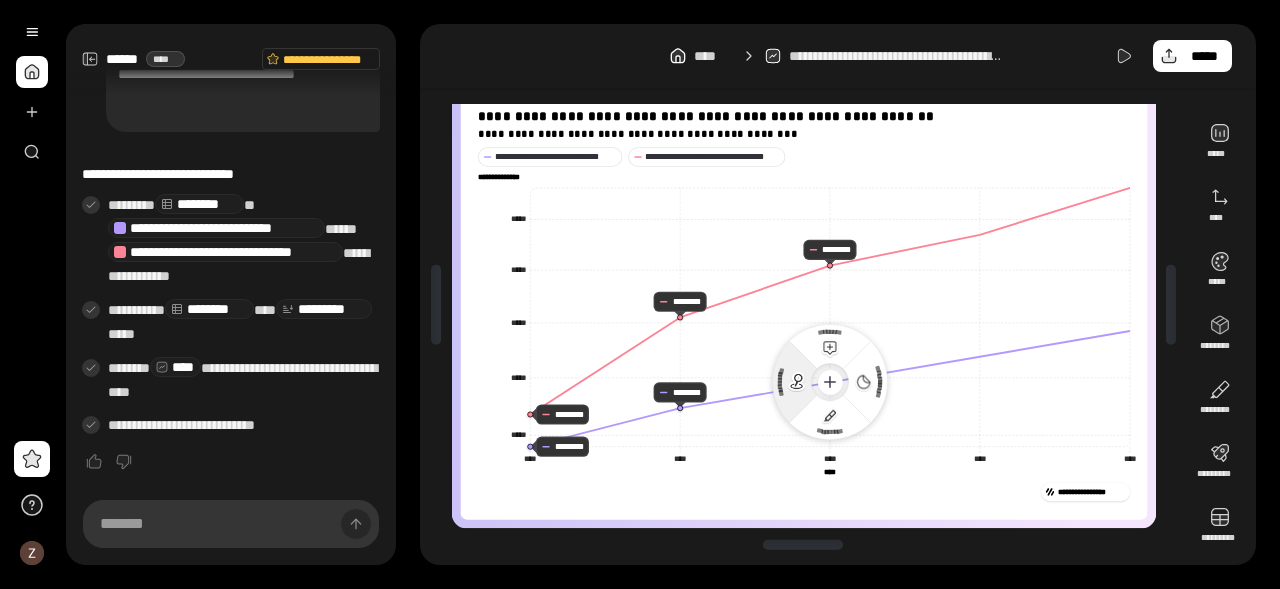 click 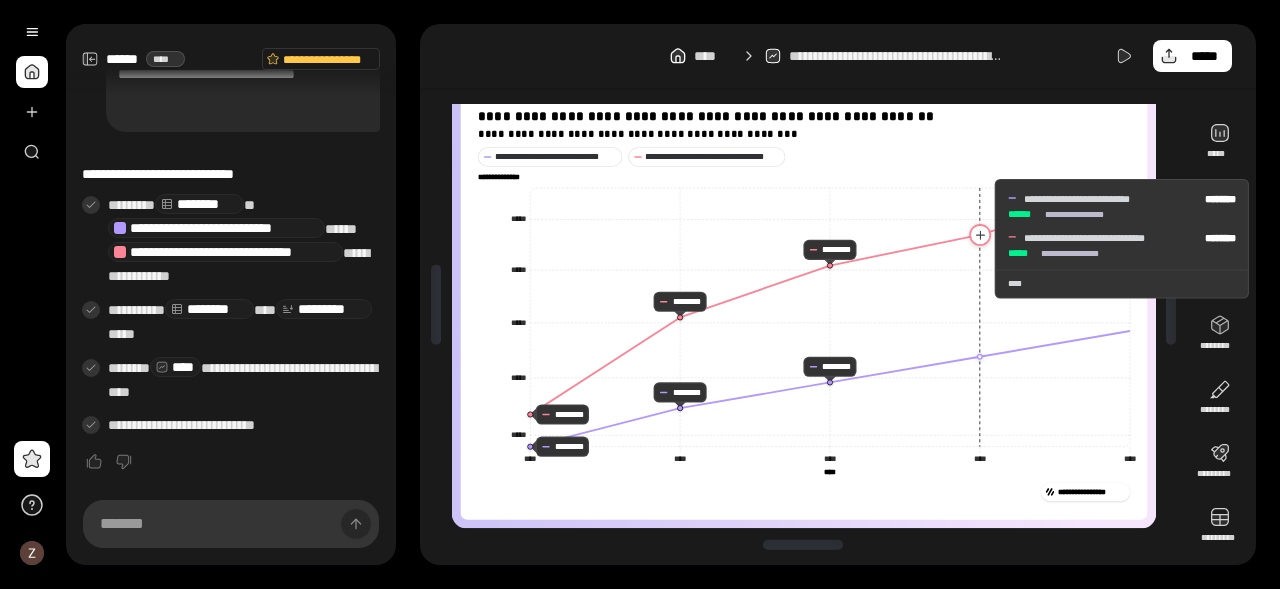 click 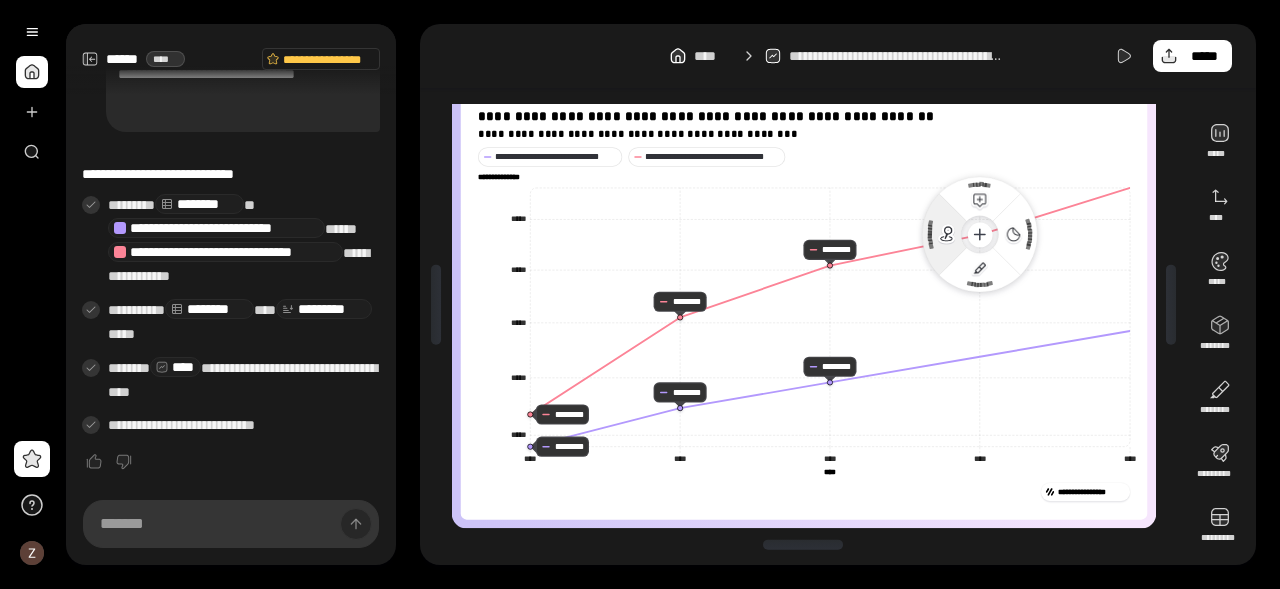 drag, startPoint x: 921, startPoint y: 249, endPoint x: 933, endPoint y: 251, distance: 12.165525 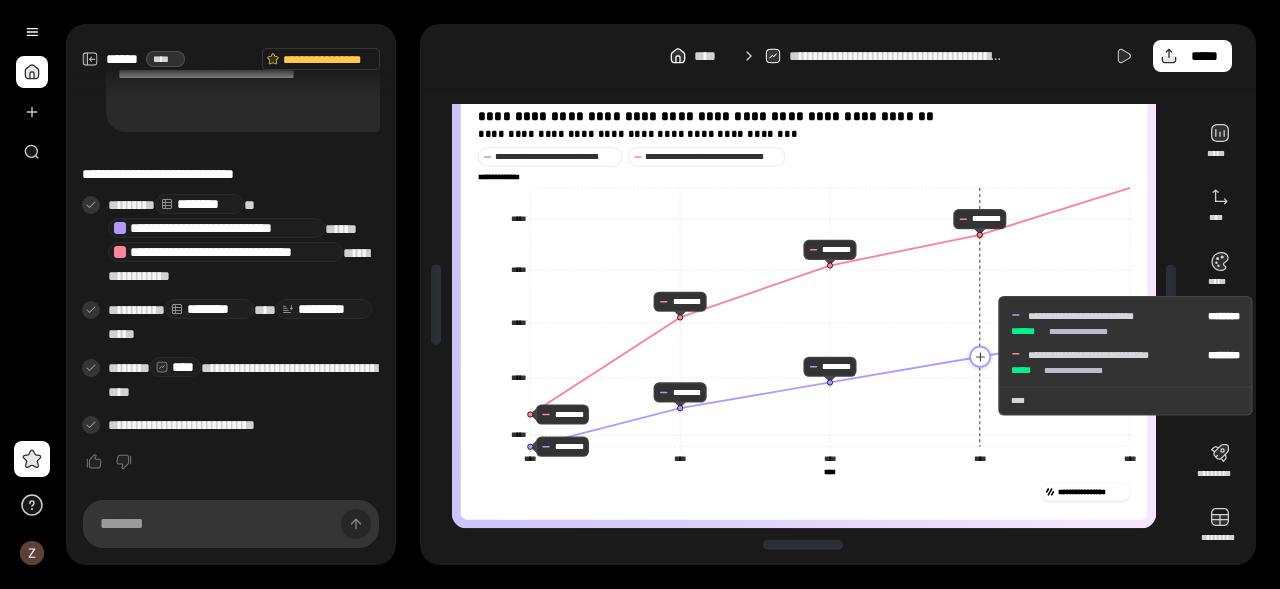 click 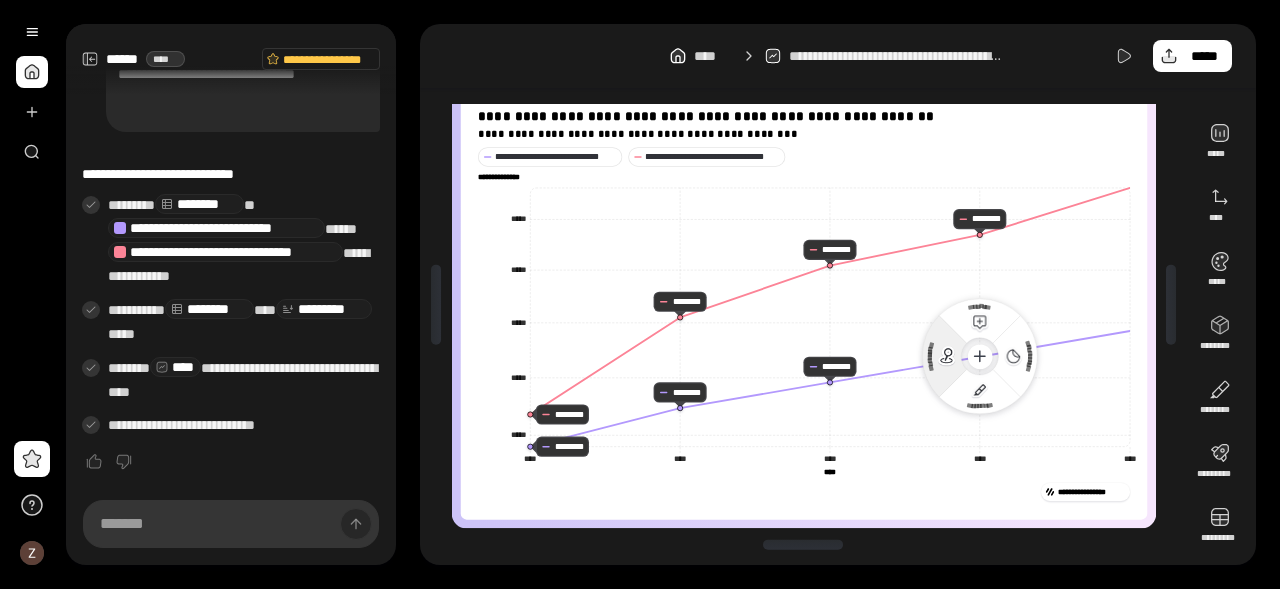 click 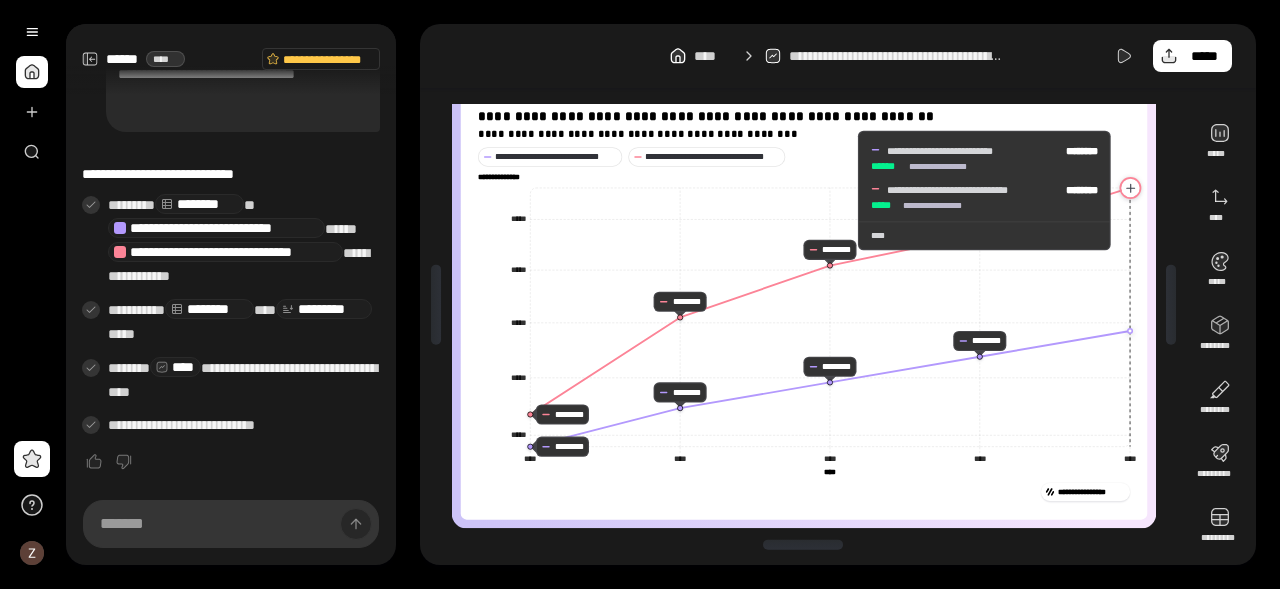 click 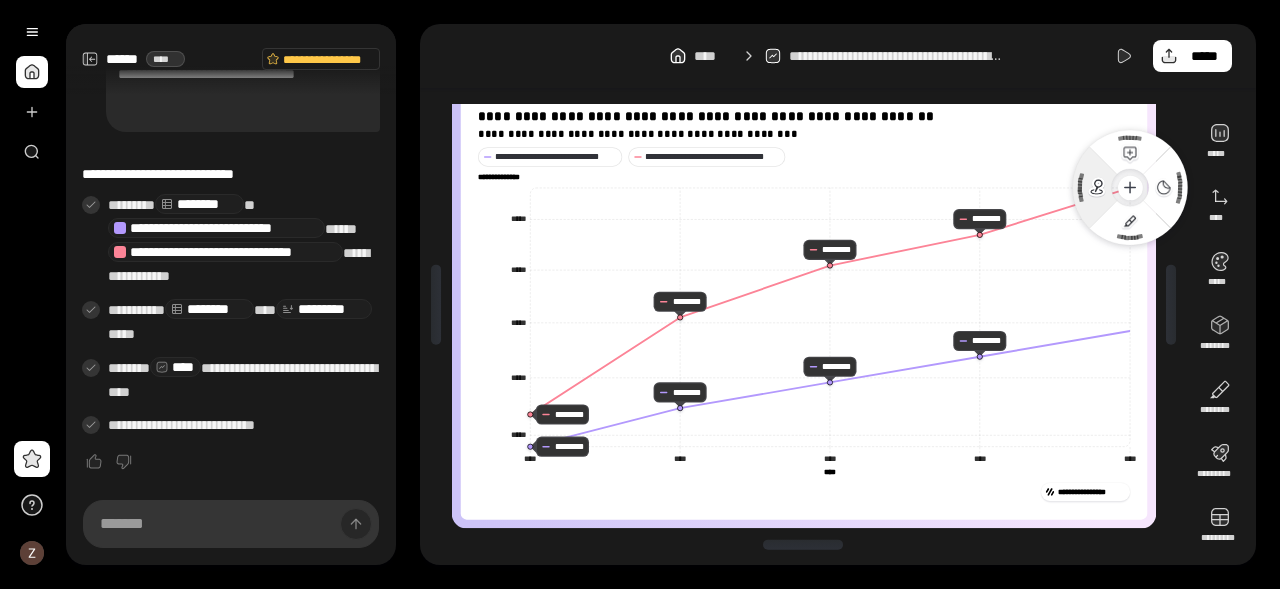 click 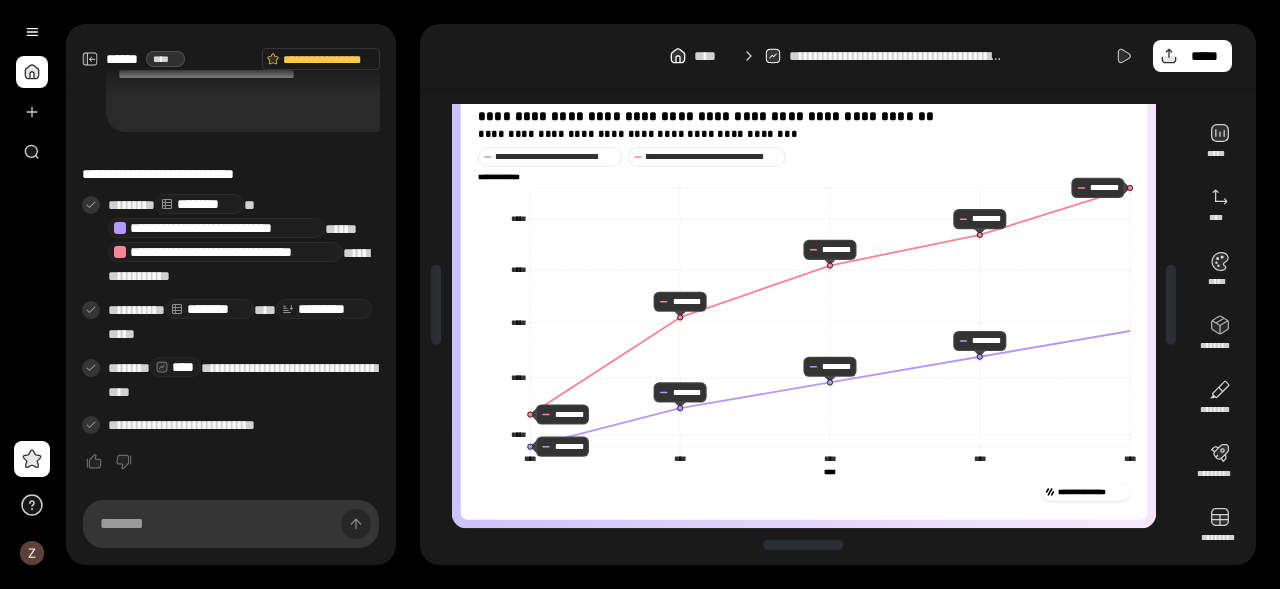 click 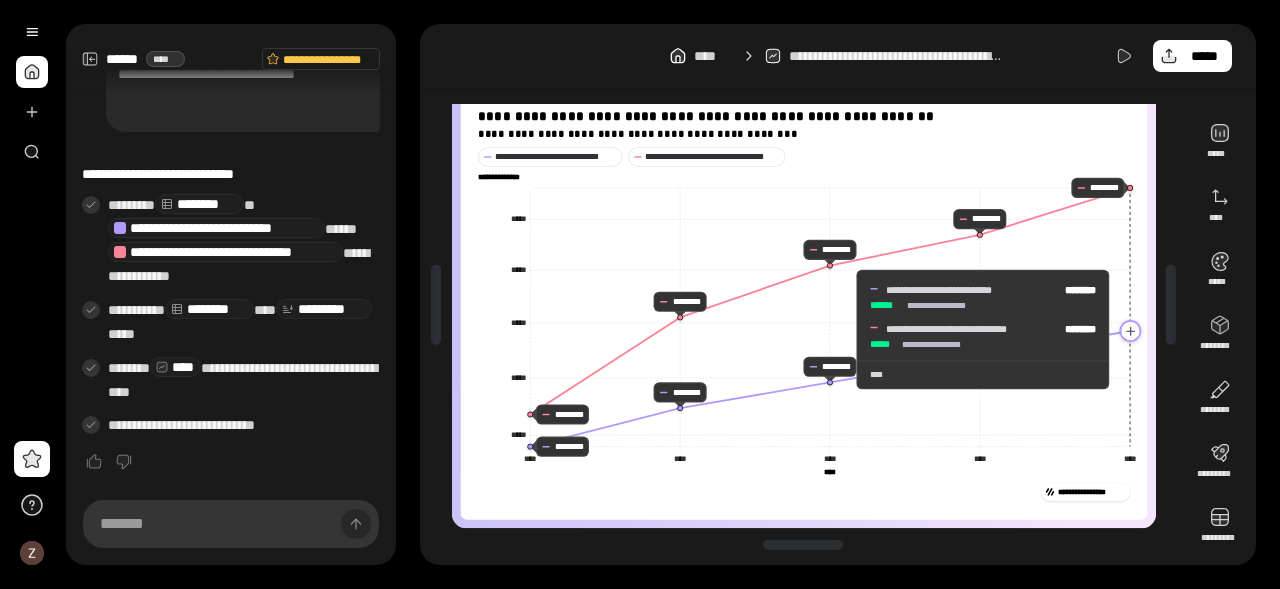 click 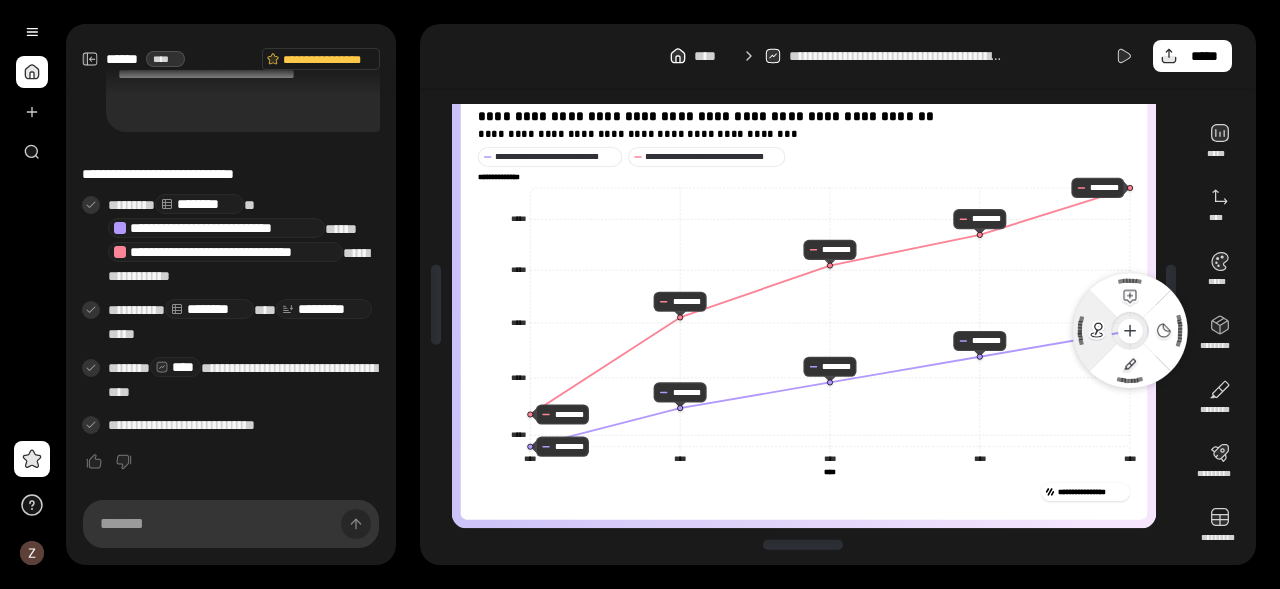 click 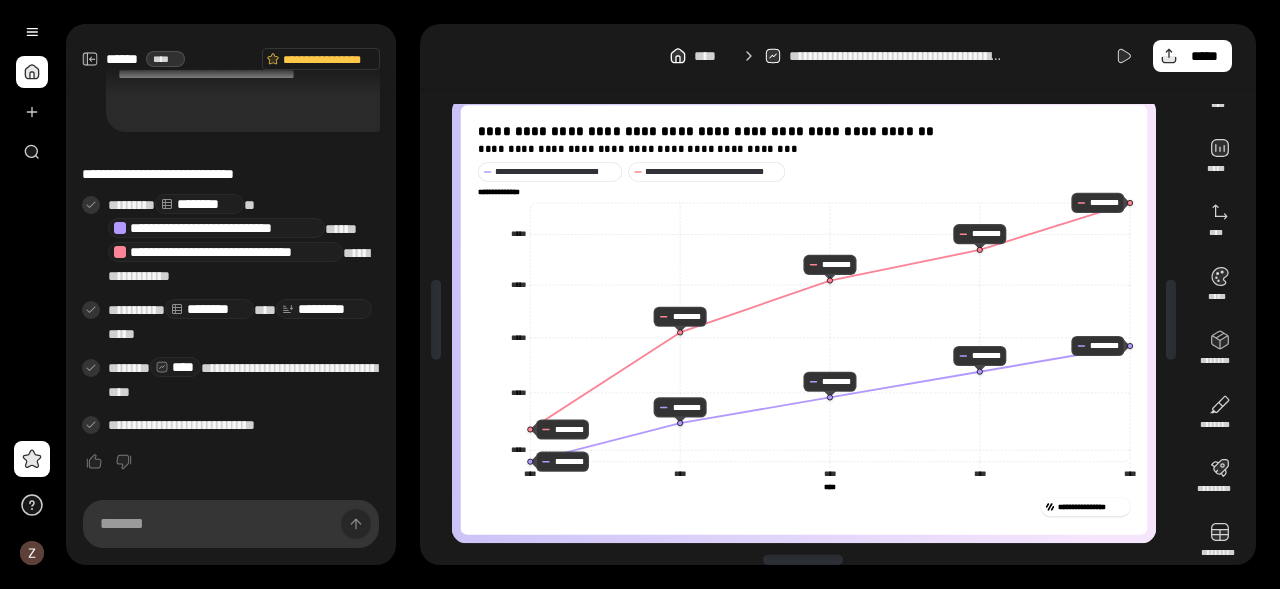 scroll, scrollTop: 0, scrollLeft: 0, axis: both 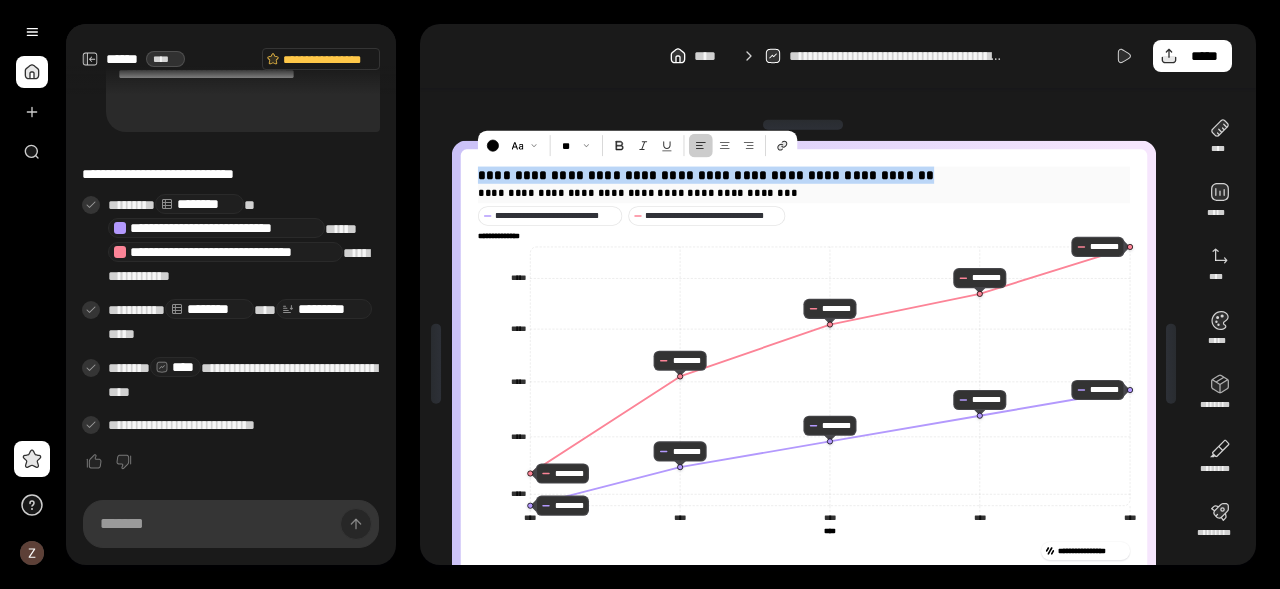 drag, startPoint x: 478, startPoint y: 176, endPoint x: 908, endPoint y: 175, distance: 430.00116 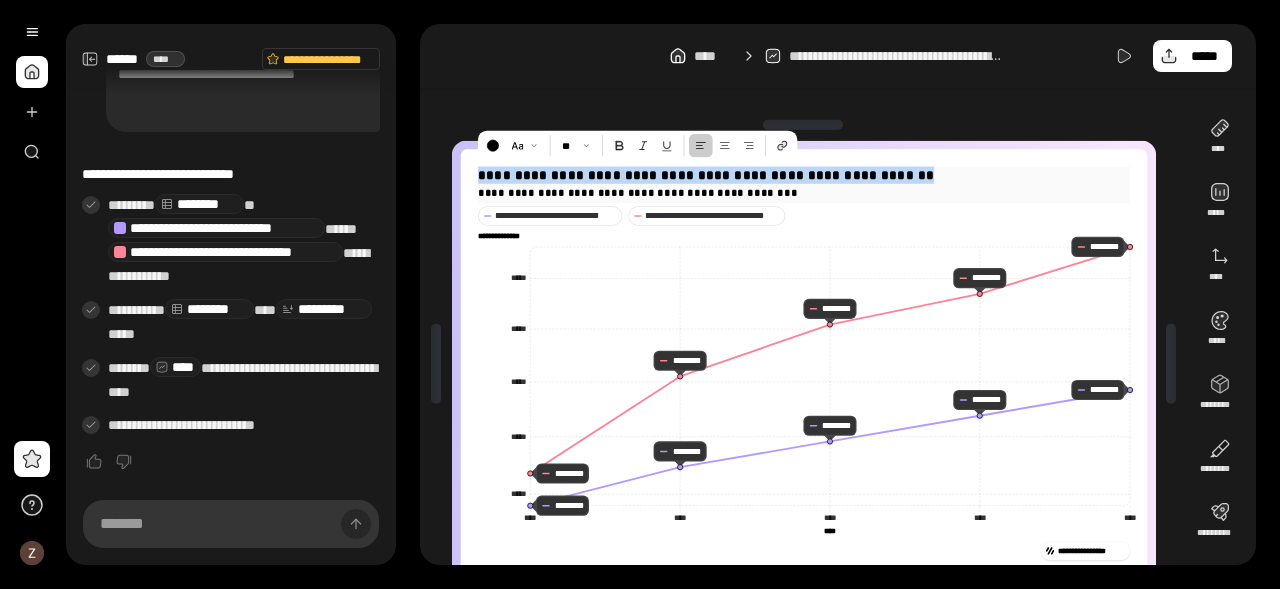 click on "**********" at bounding box center [803, 175] 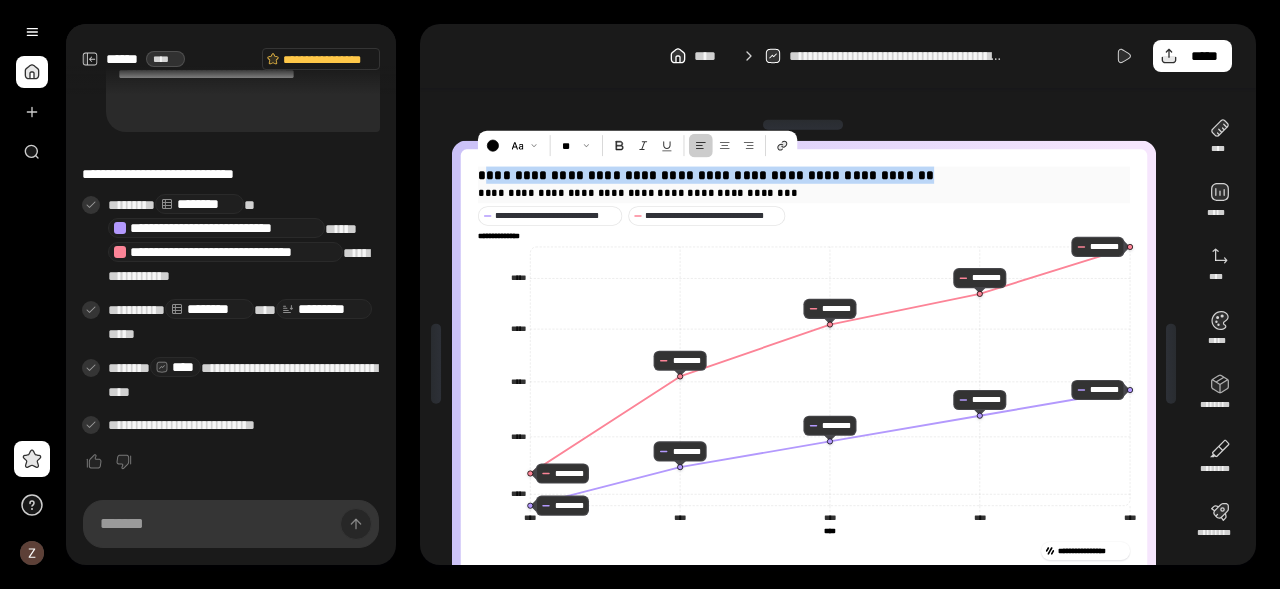 drag, startPoint x: 481, startPoint y: 172, endPoint x: 917, endPoint y: 178, distance: 436.0413 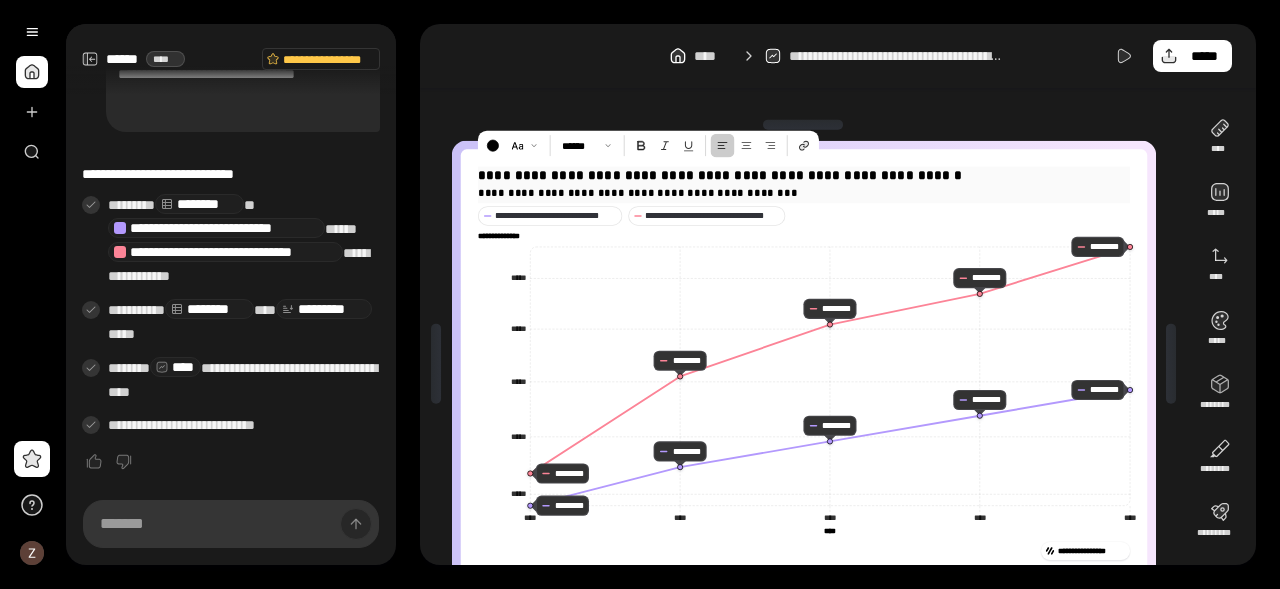 click on "**********" at bounding box center [803, 192] 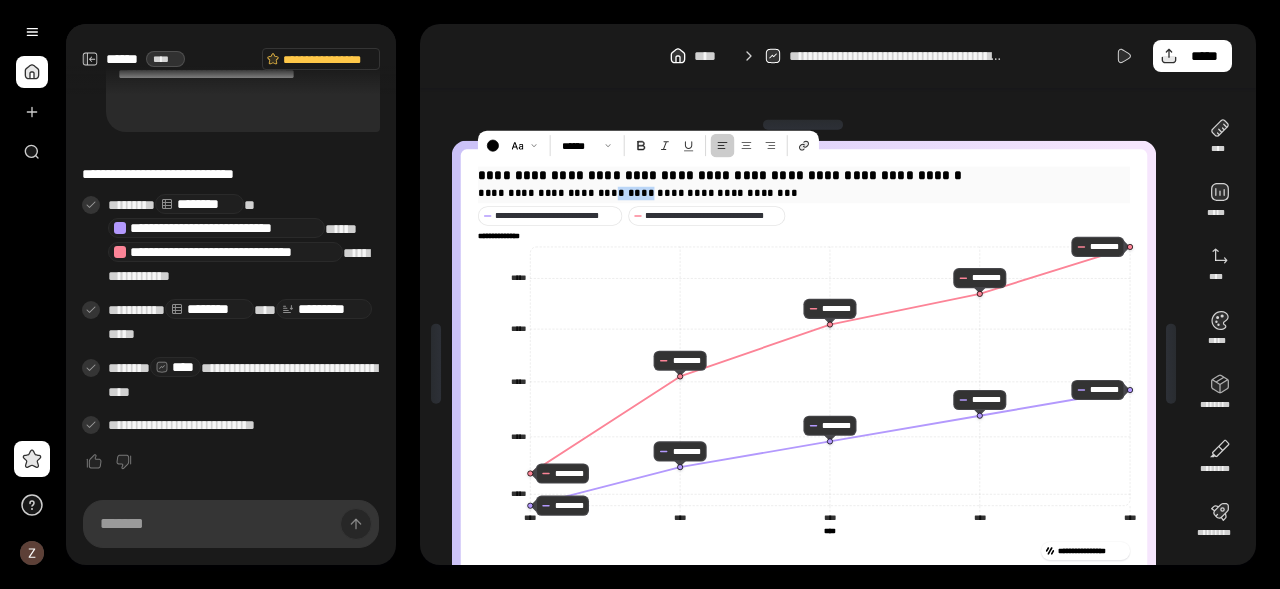 click on "**********" at bounding box center (803, 192) 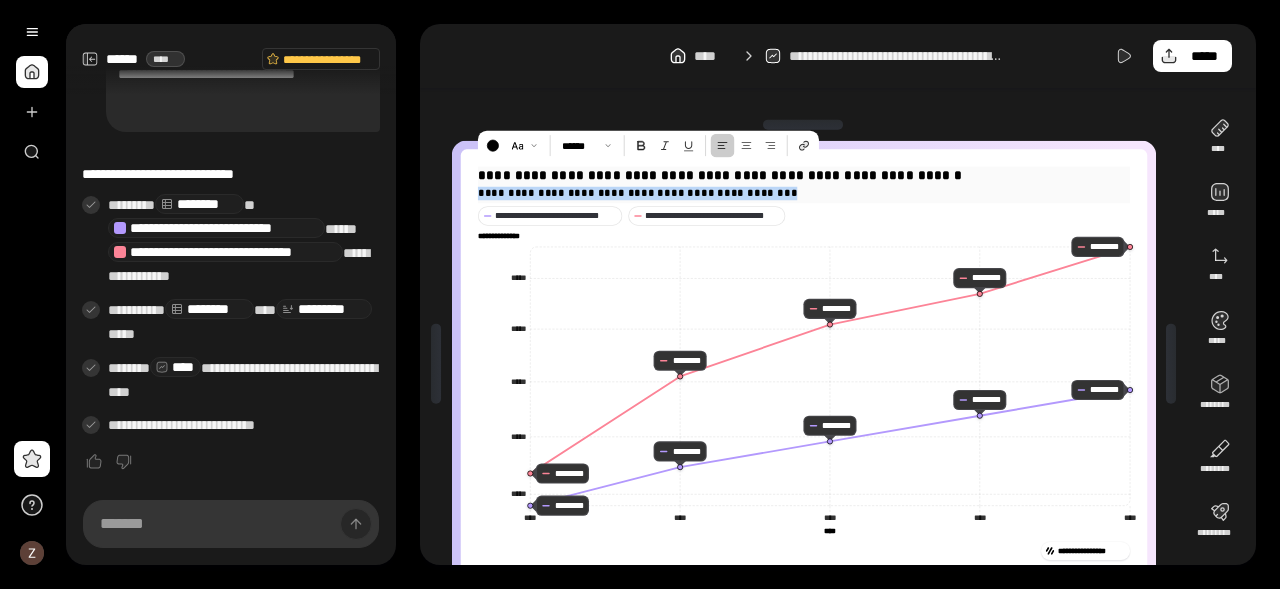 click on "**********" at bounding box center [803, 192] 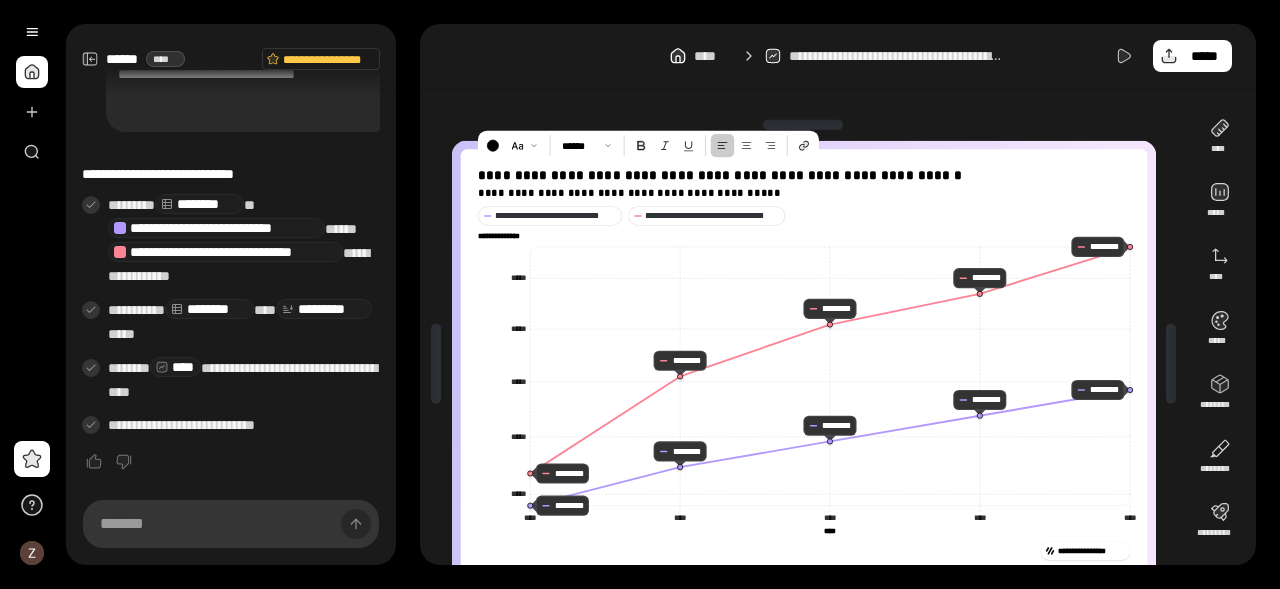 click on "**********" at bounding box center [804, 364] 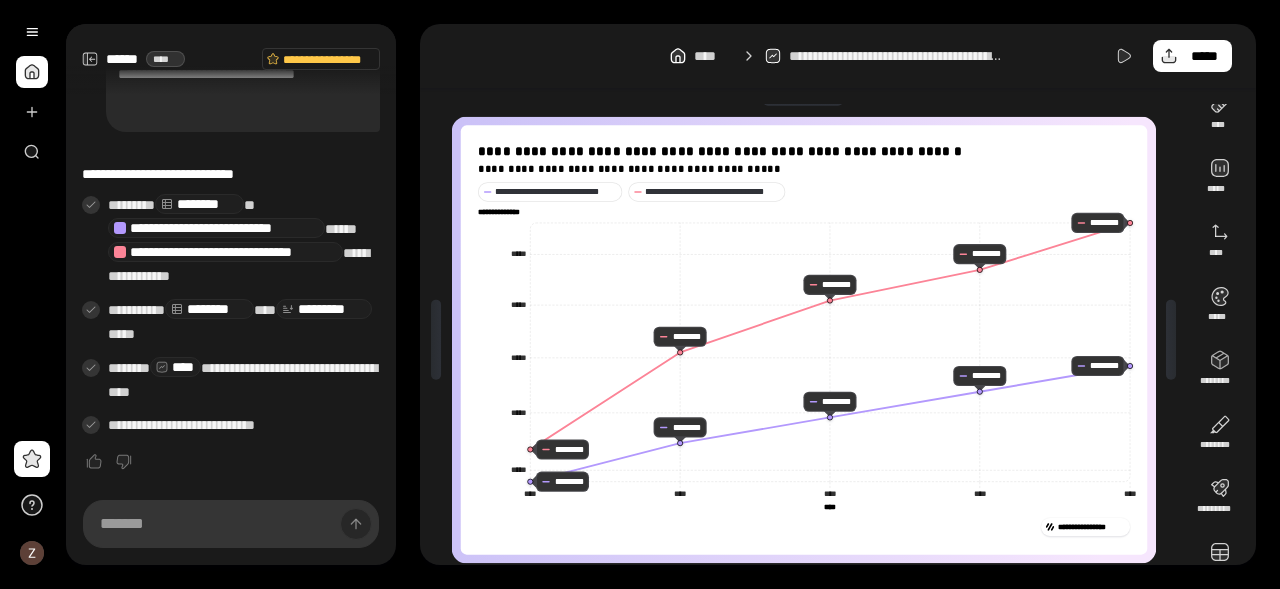 scroll, scrollTop: 22, scrollLeft: 0, axis: vertical 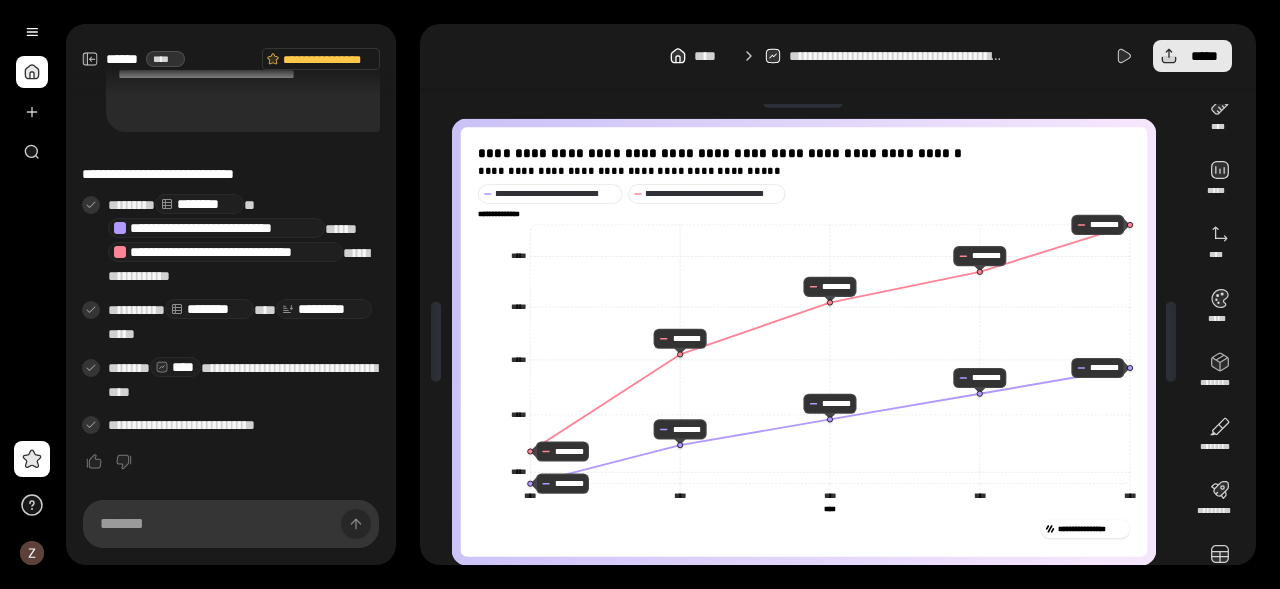 click on "*****" at bounding box center (1192, 56) 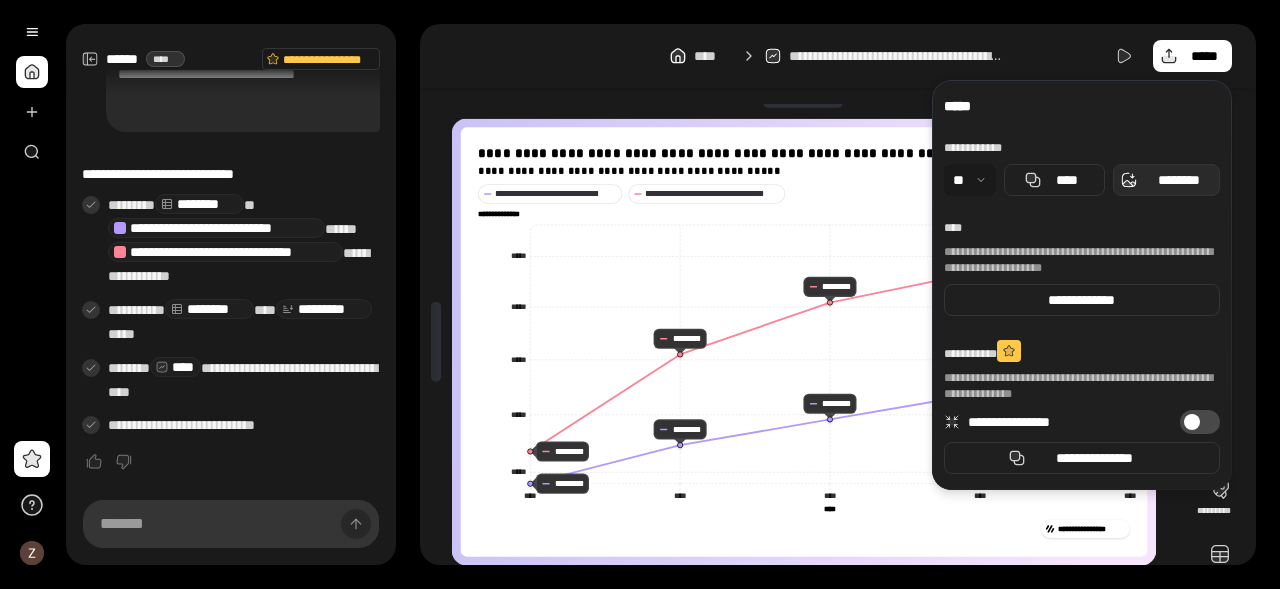 click on "********" at bounding box center (1178, 180) 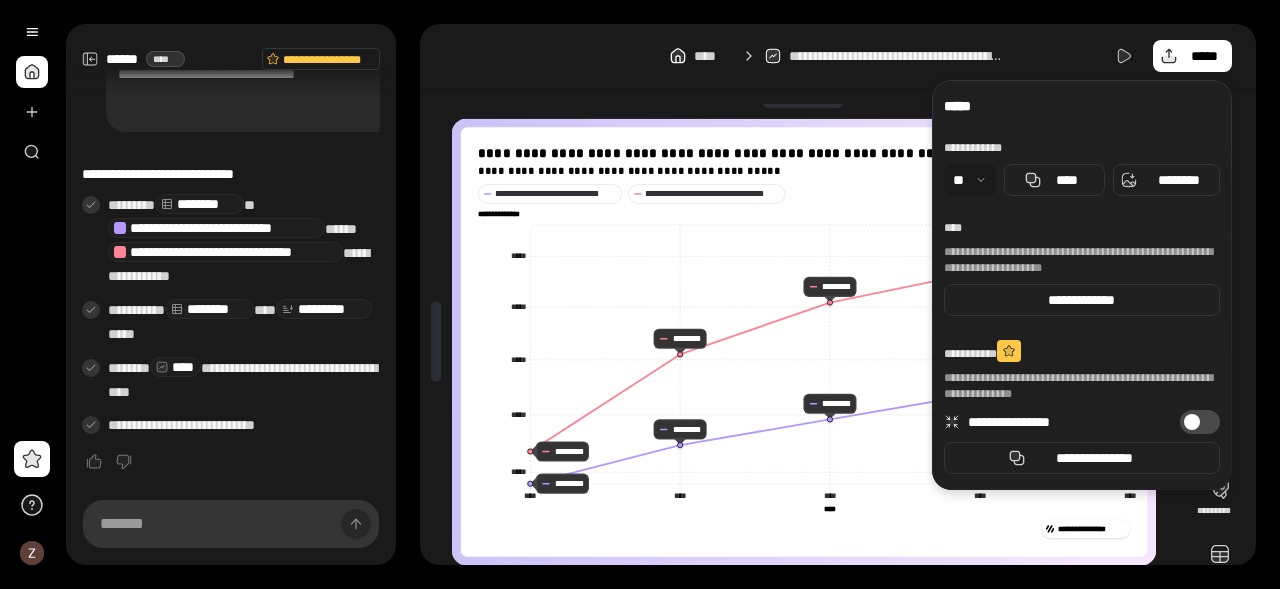 click on "**********" at bounding box center [838, 56] 